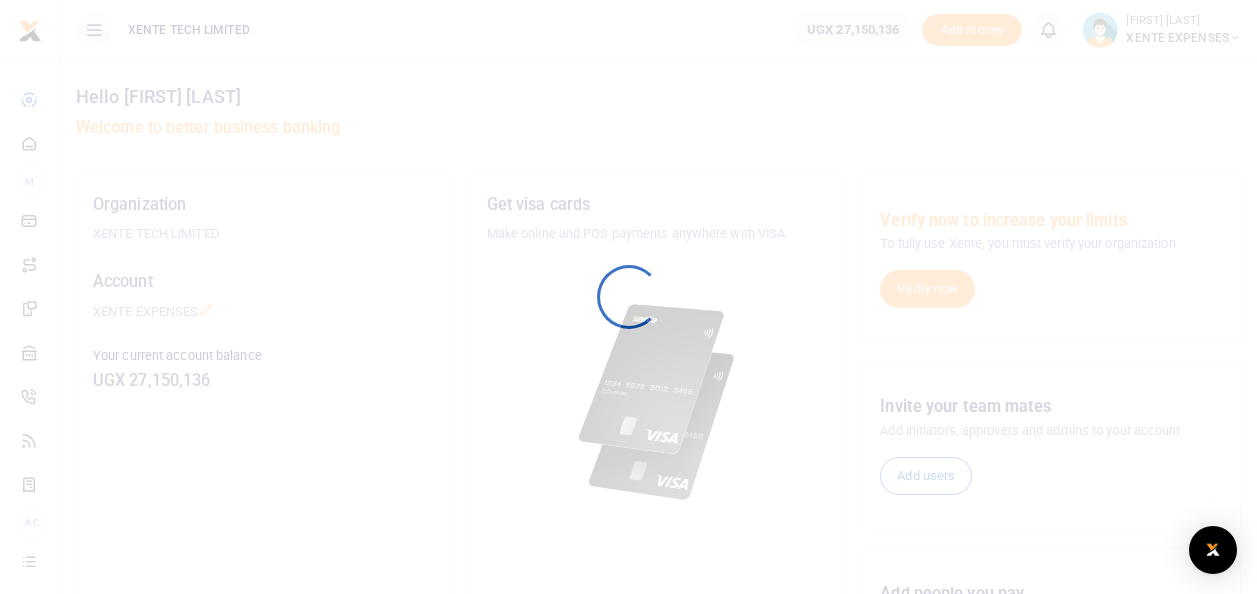 scroll, scrollTop: 0, scrollLeft: 0, axis: both 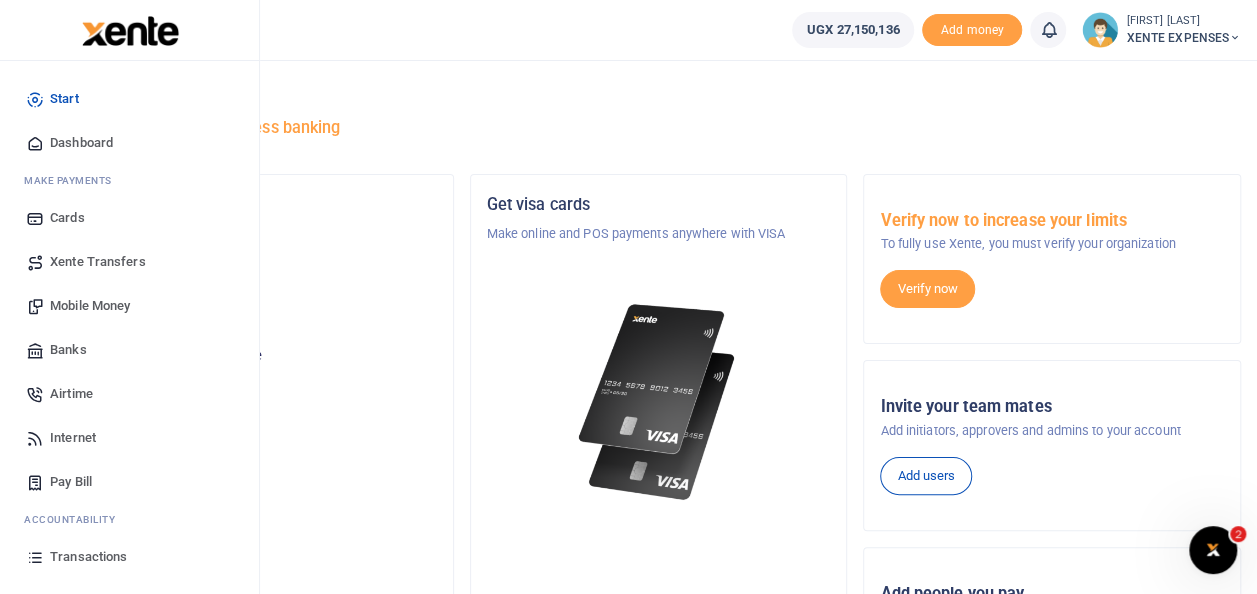 click on "Transactions" at bounding box center (88, 557) 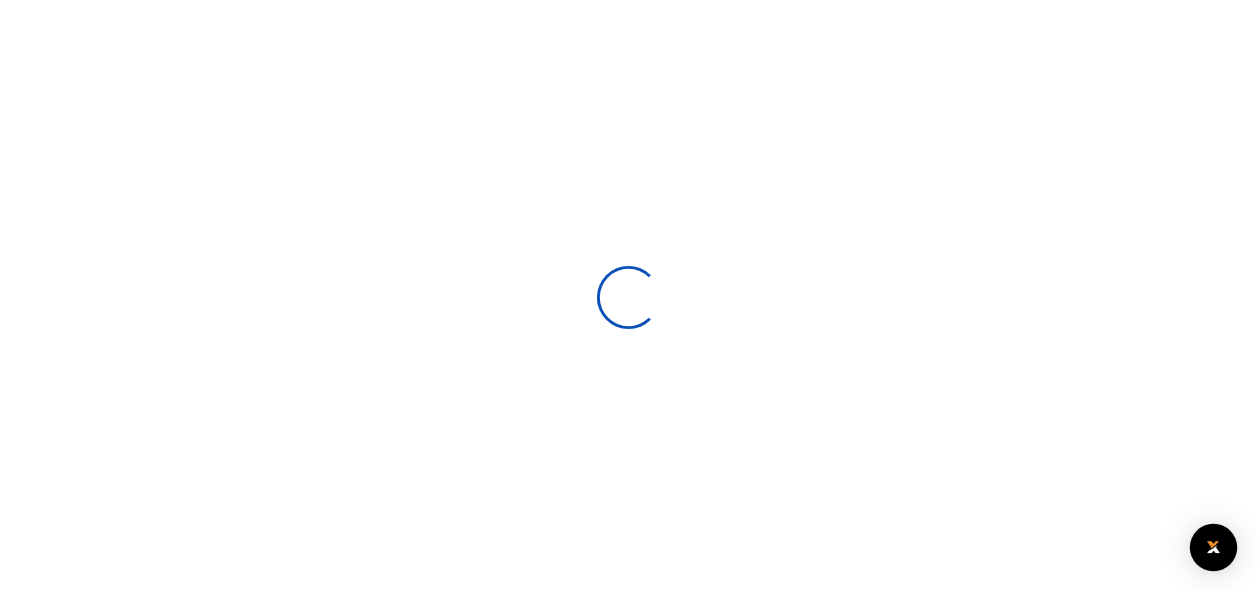 scroll, scrollTop: 0, scrollLeft: 0, axis: both 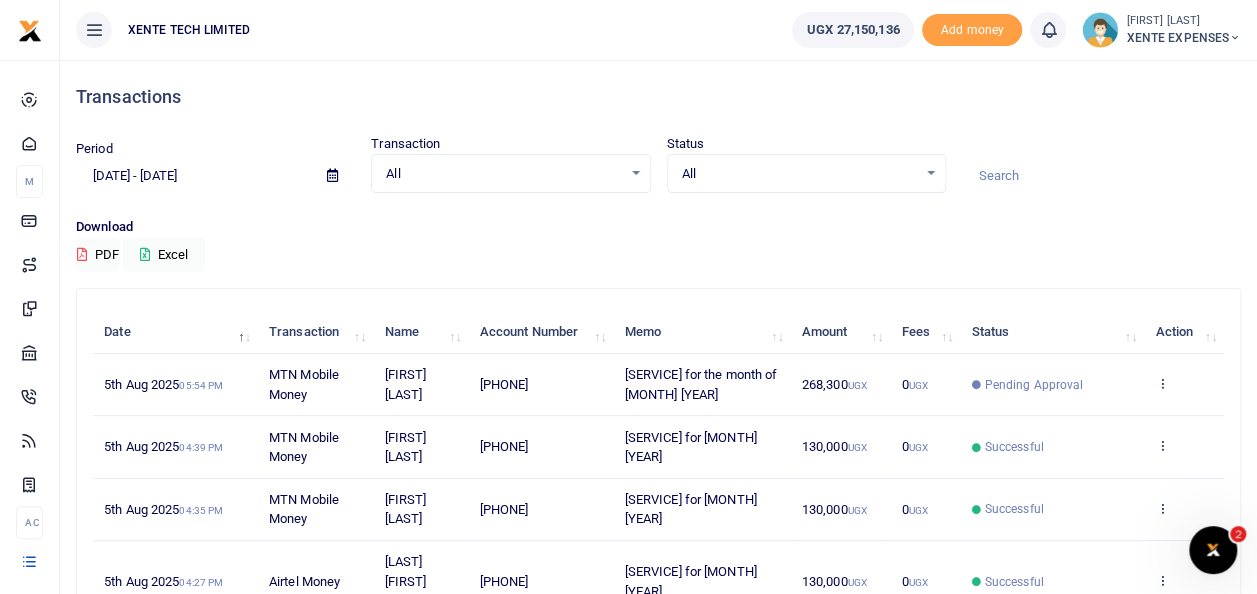click at bounding box center (1101, 176) 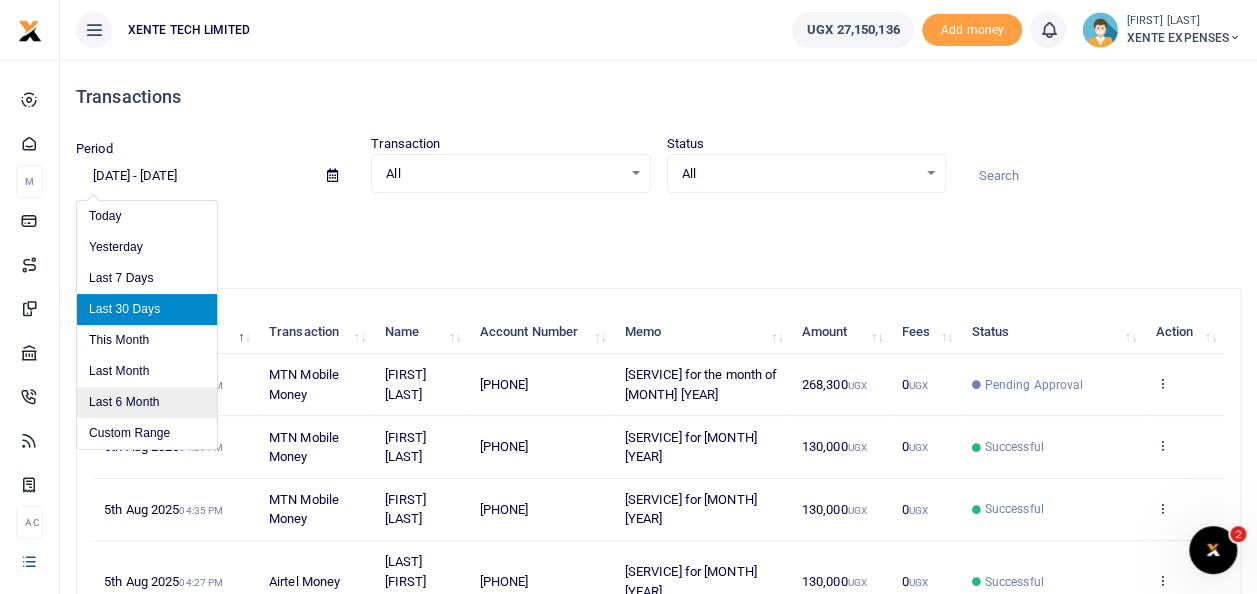 click on "Last 6 Month" at bounding box center (147, 402) 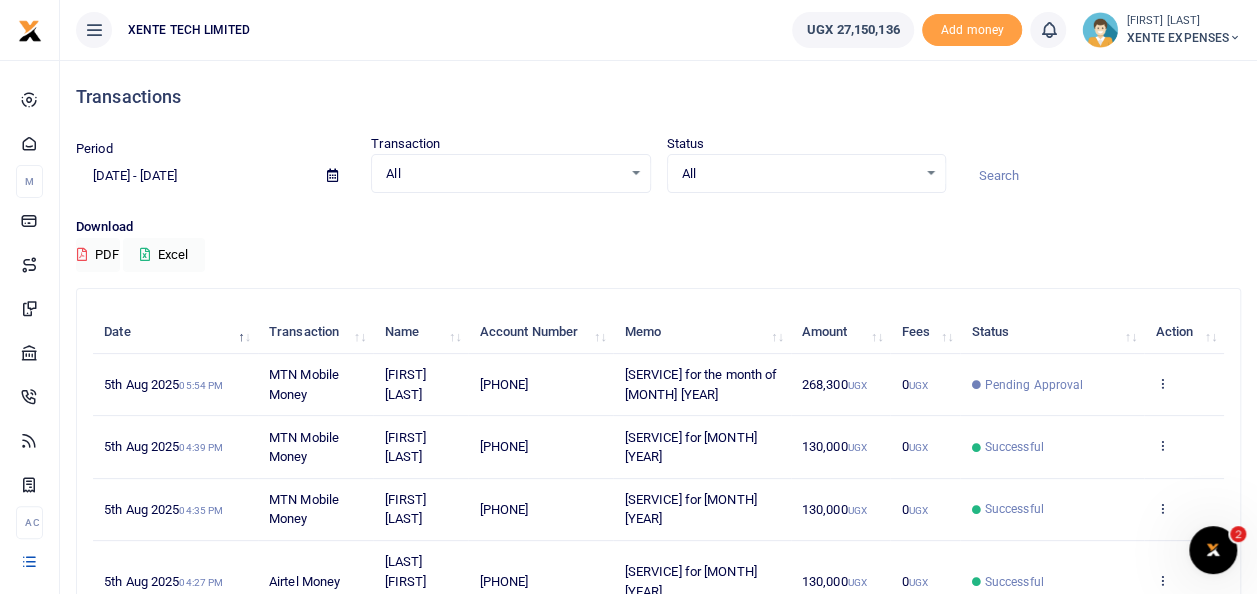 click at bounding box center (1101, 176) 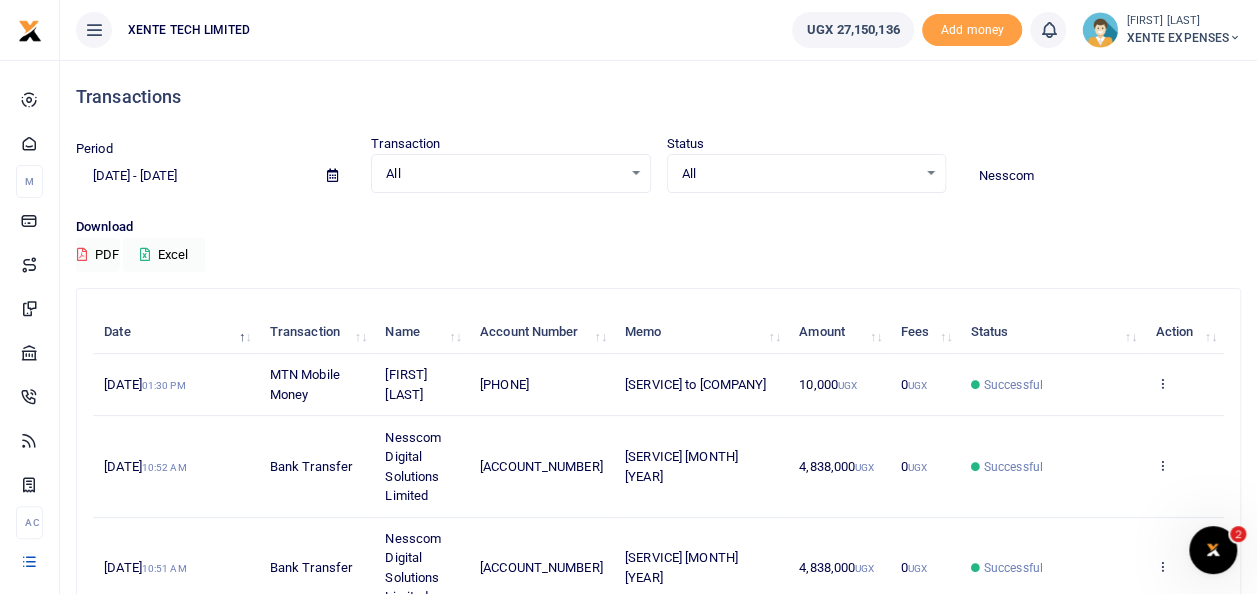 type on "Nesscom" 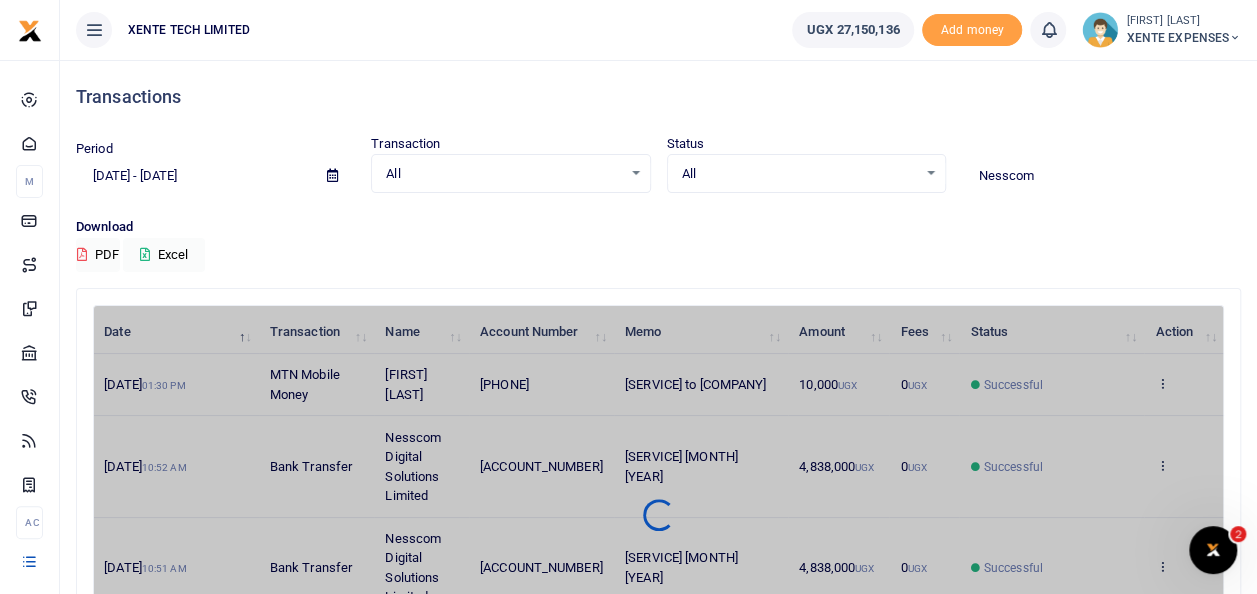 click on "Date Transaction Name Account Number Memo Amount Fees Status Action [DATE]  [TIME] [SERVICE] [FIRST] [LAST] [PHONE] [MEMO] [AMOUNT] UGX  [AMOUNT] UGX  Successful
View details
Send again
[DATE]  [TIME] [SERVICE] [COMPANY] [ACCOUNT_NUMBER] [MEMO] [AMOUNT] UGX  [AMOUNT] UGX  Successful
View details
Send again
[DATE]  [TIME] [SERVICE] [COMPANY] [ACCOUNT_NUMBER] [AMOUNT]" at bounding box center (658, 515) 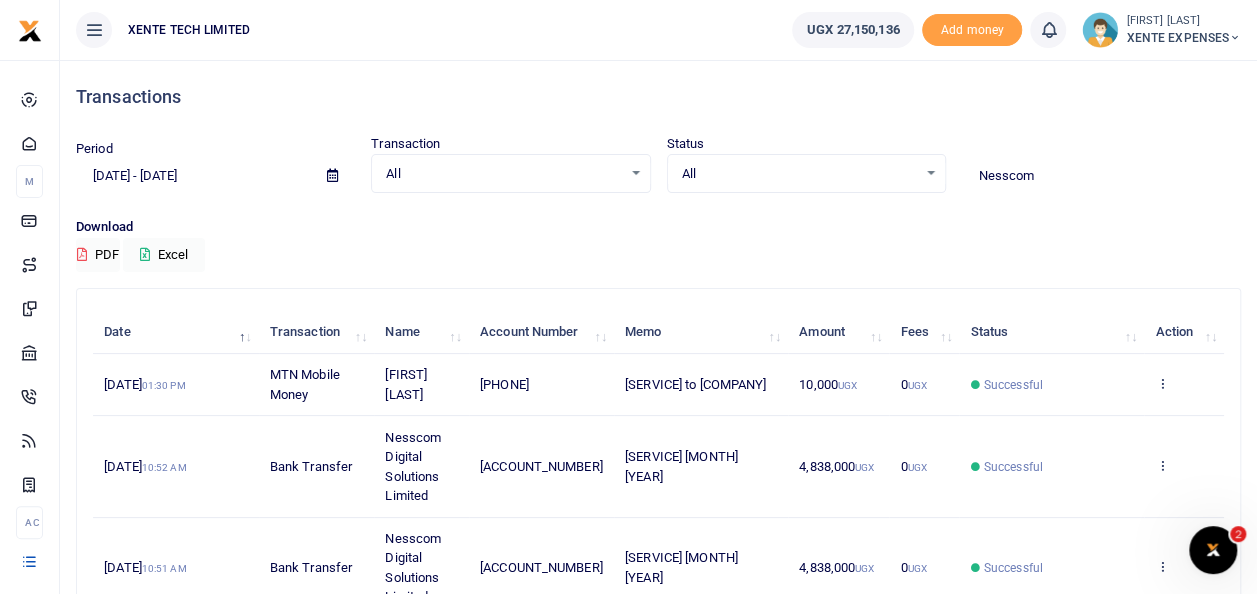 click at bounding box center (1161, 465) 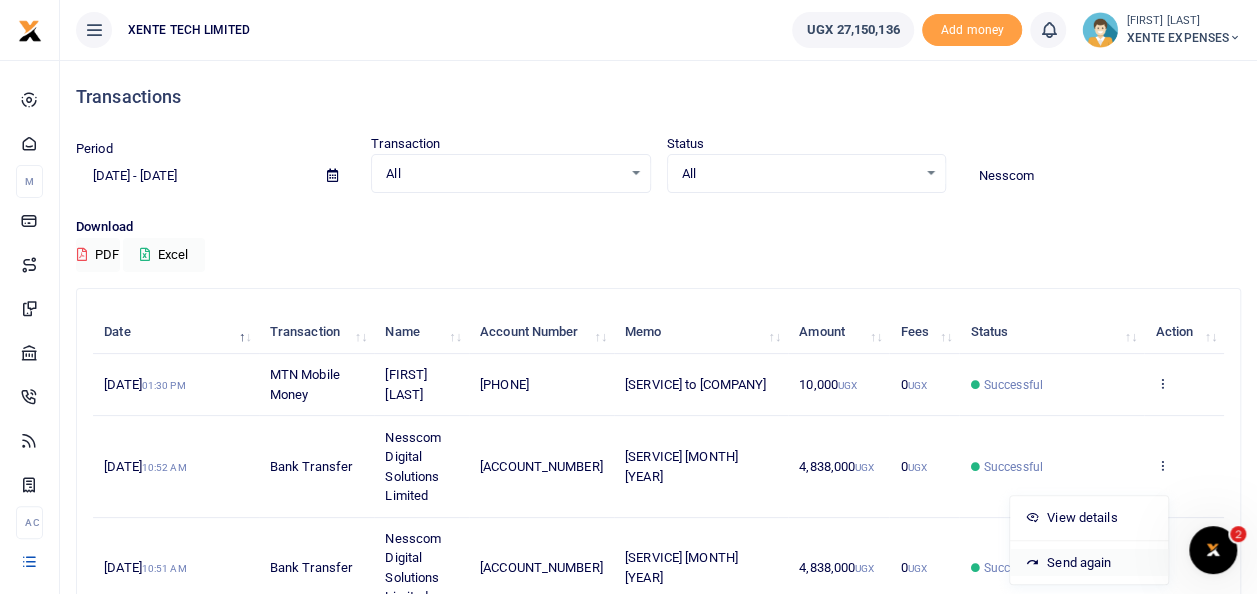 click on "Send again" at bounding box center (1089, 563) 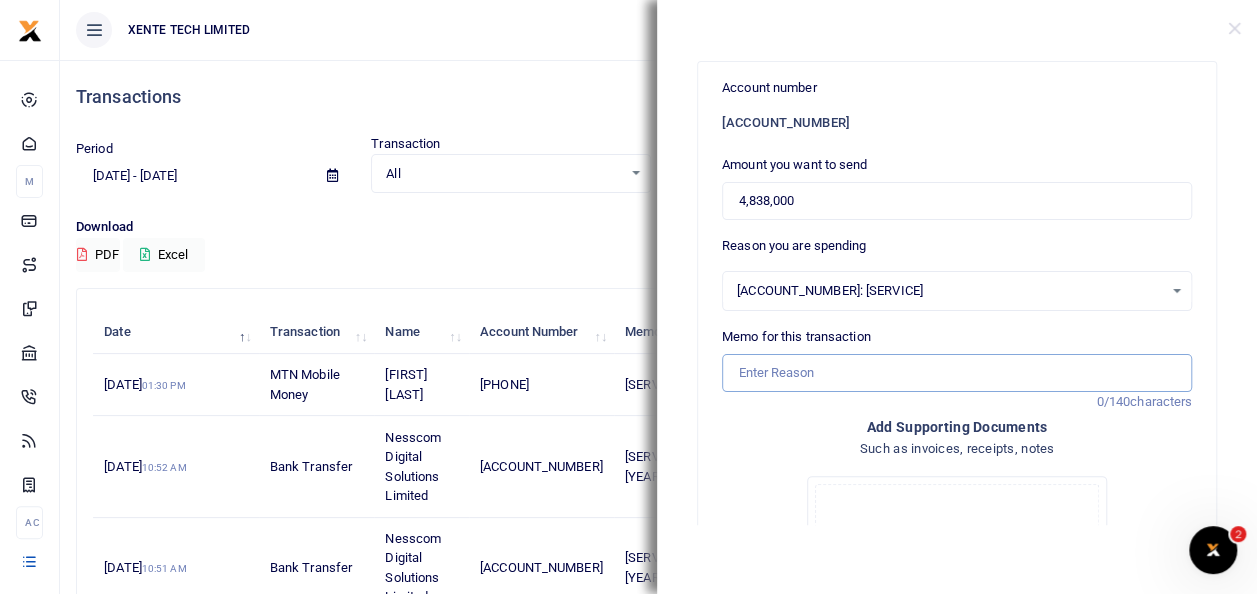 click on "Memo for this transaction" at bounding box center [957, 373] 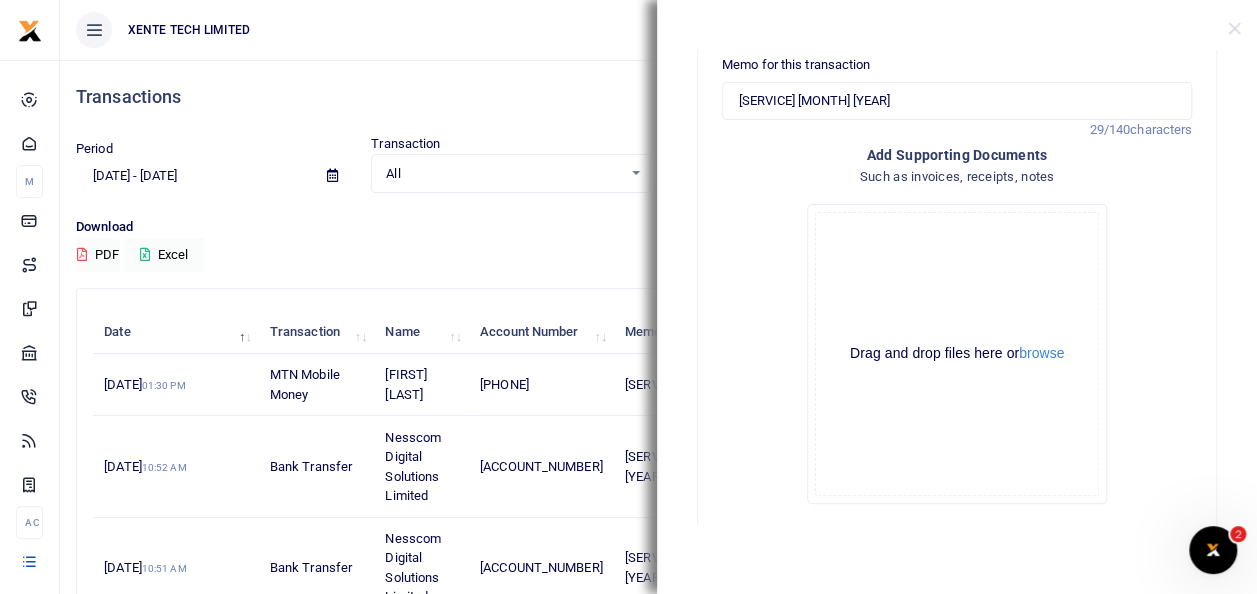 scroll, scrollTop: 361, scrollLeft: 0, axis: vertical 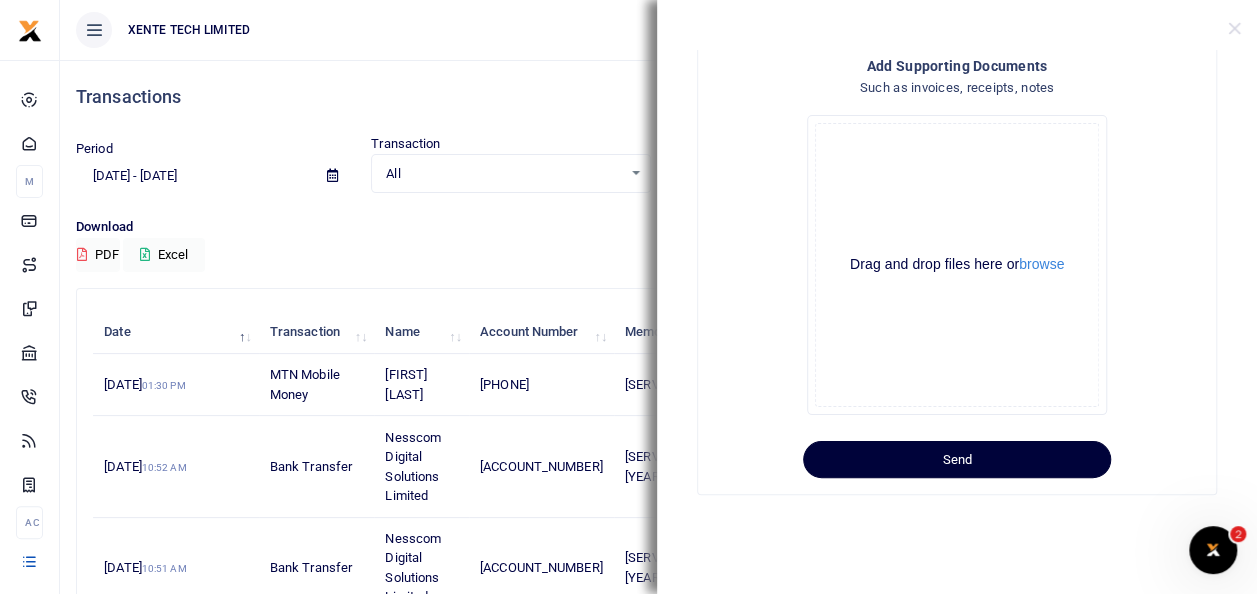 click on "Send" at bounding box center [957, 460] 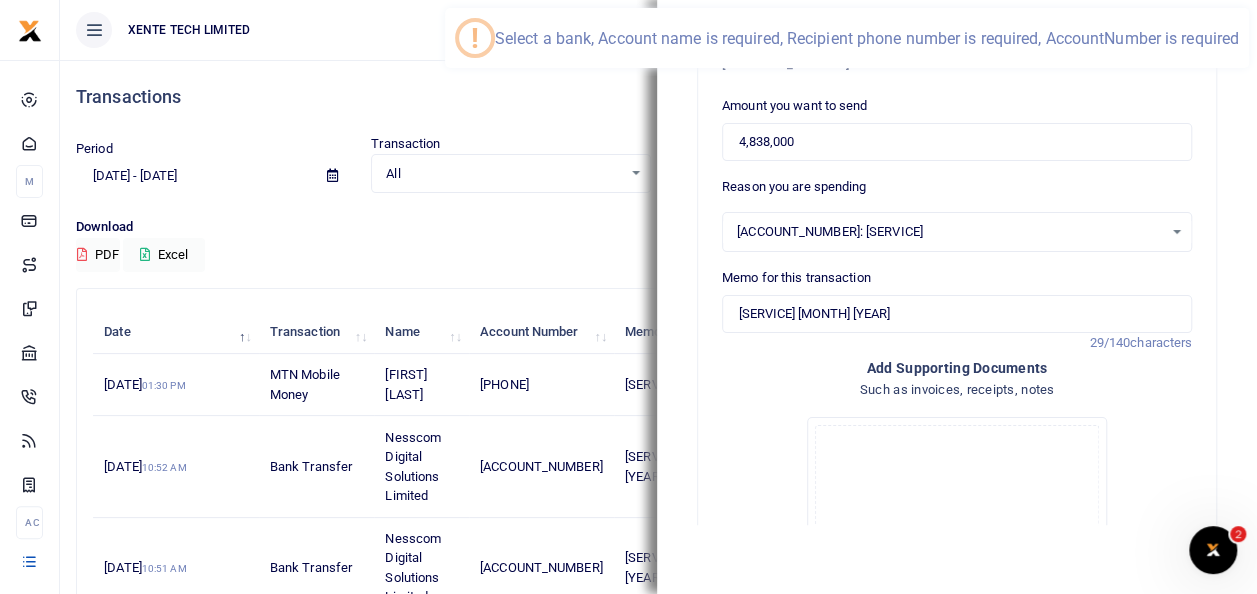 scroll, scrollTop: 0, scrollLeft: 0, axis: both 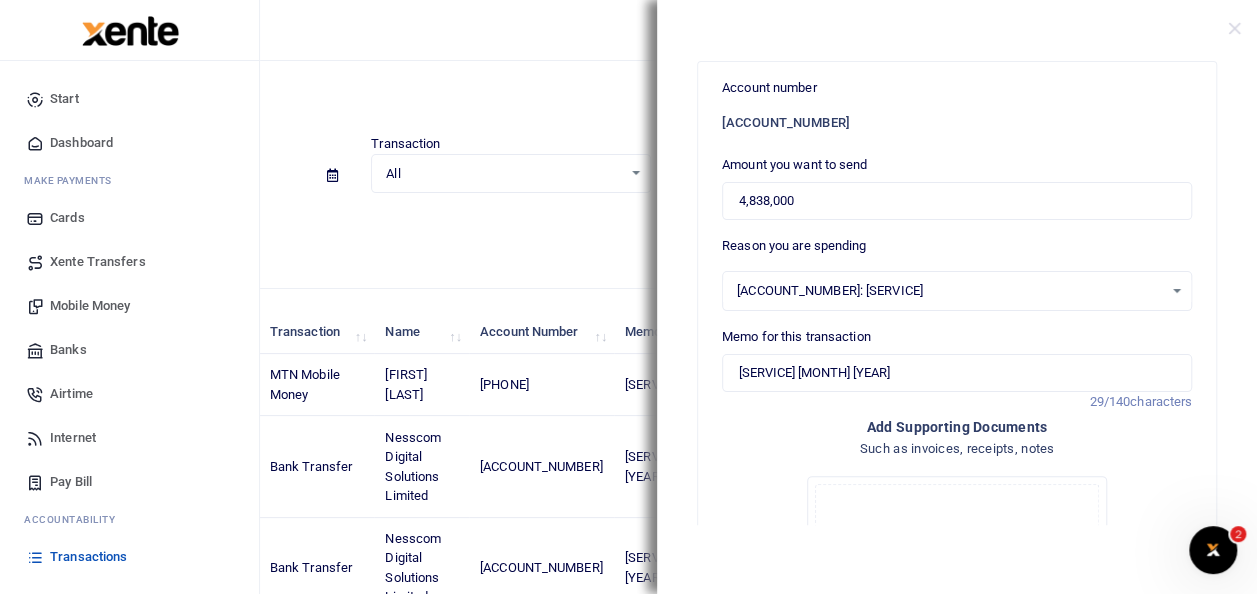 click on "Banks" at bounding box center (68, 350) 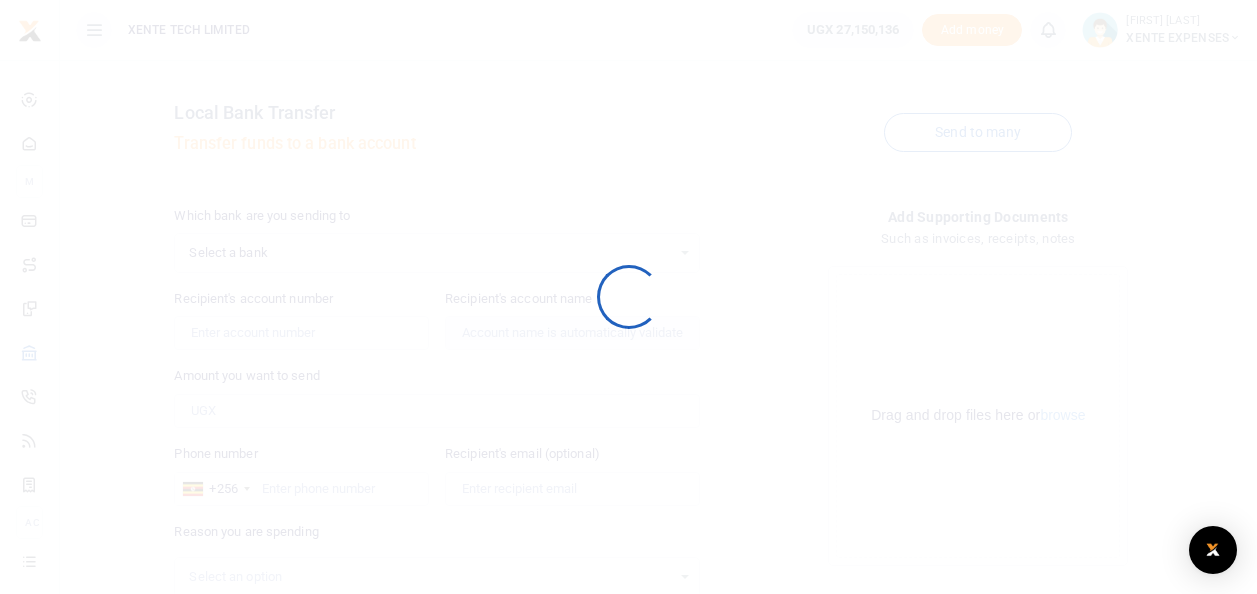 scroll, scrollTop: 0, scrollLeft: 0, axis: both 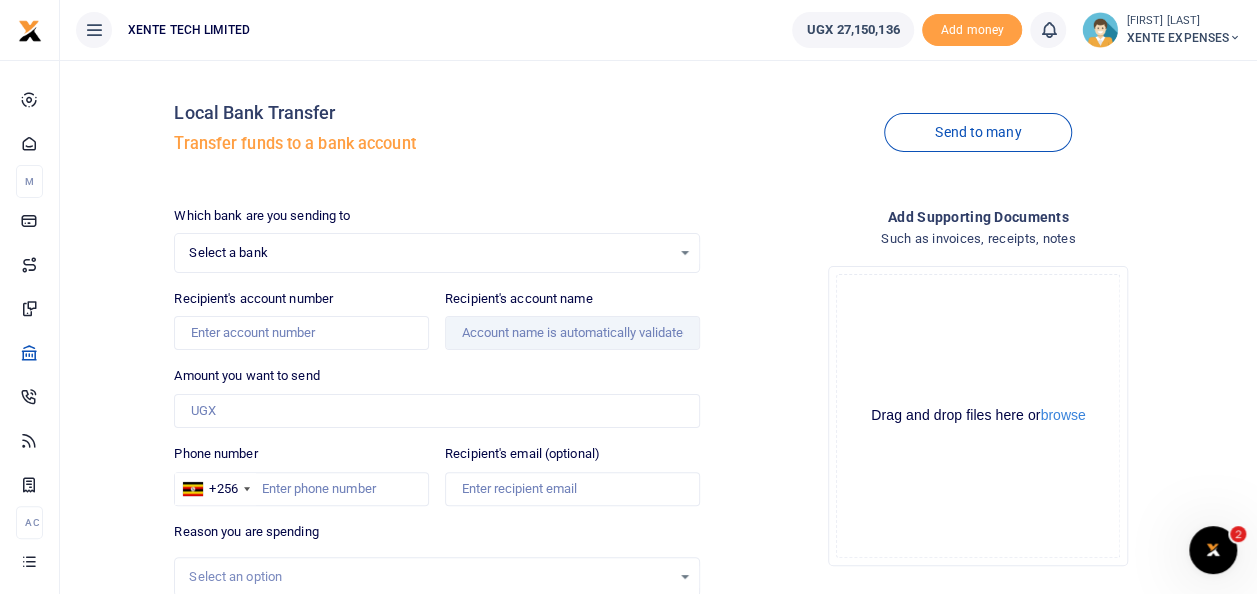 click on "Select a bank Select an option..." at bounding box center (436, 253) 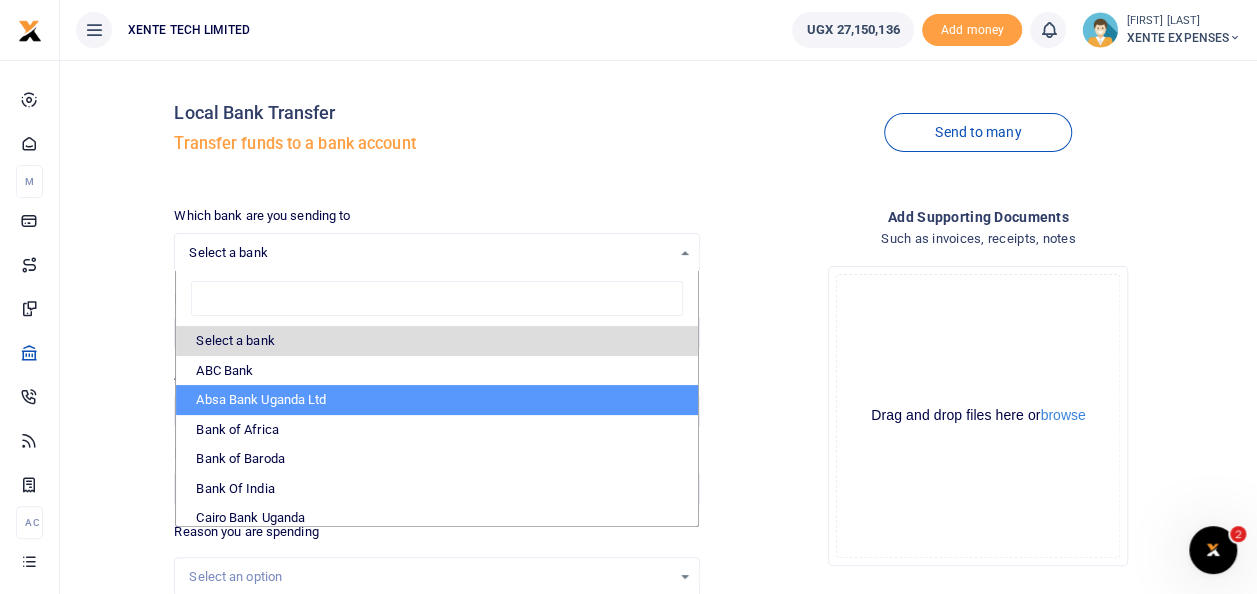 click on "Absa Bank Uganda Ltd" at bounding box center [436, 400] 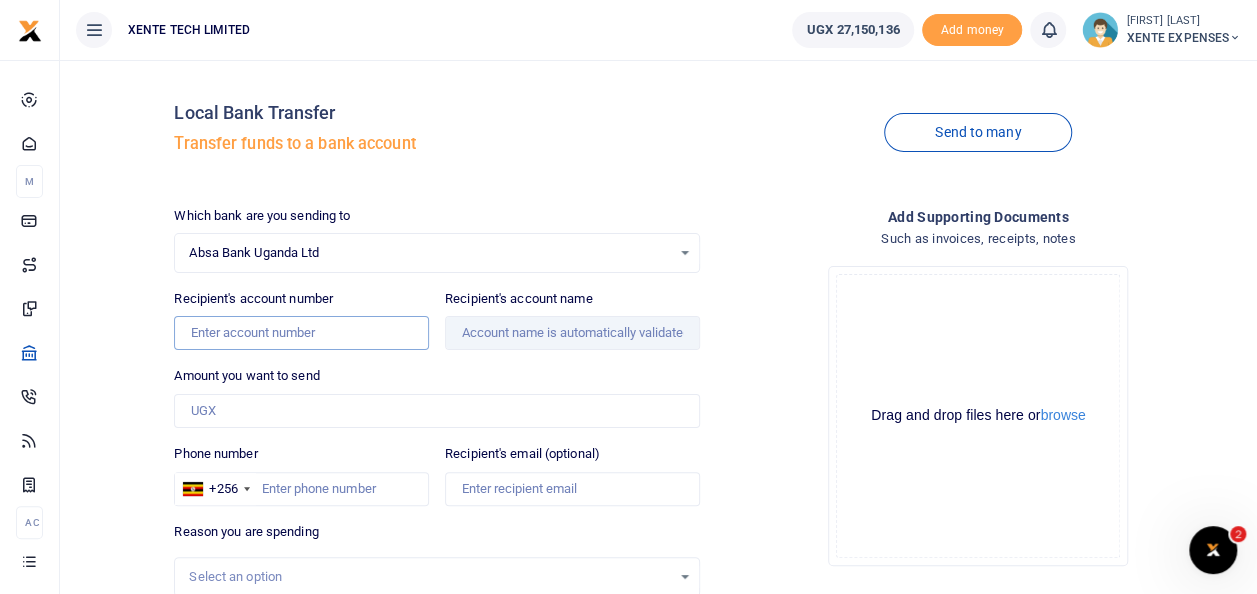 click on "Recipient's account number" at bounding box center (301, 333) 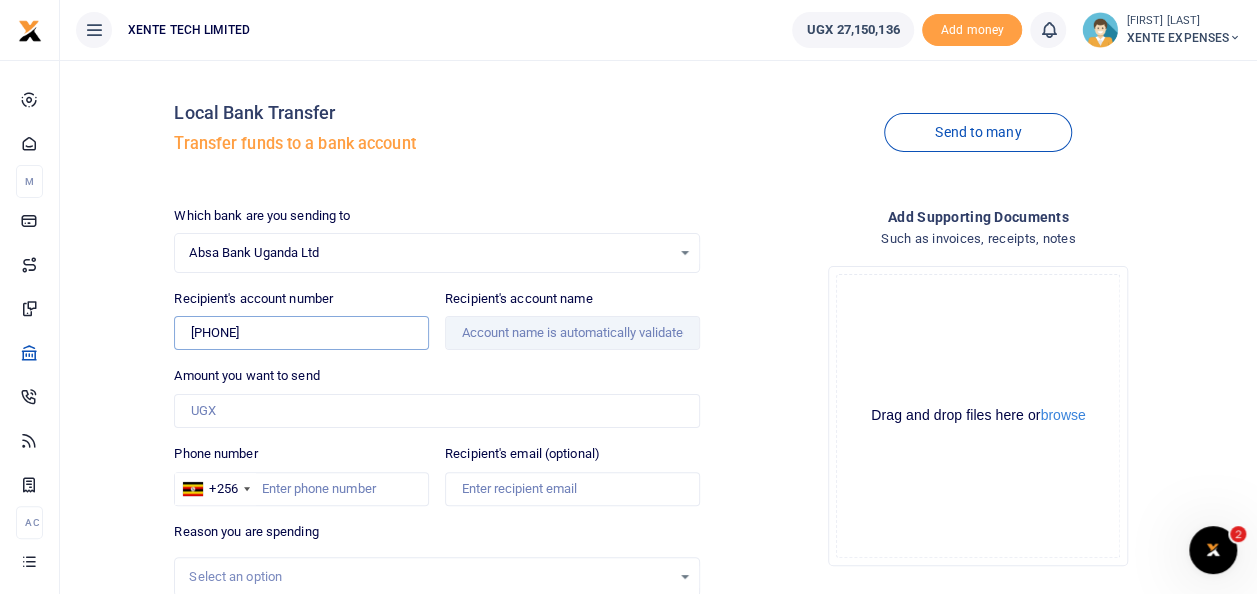 type on "6008305682" 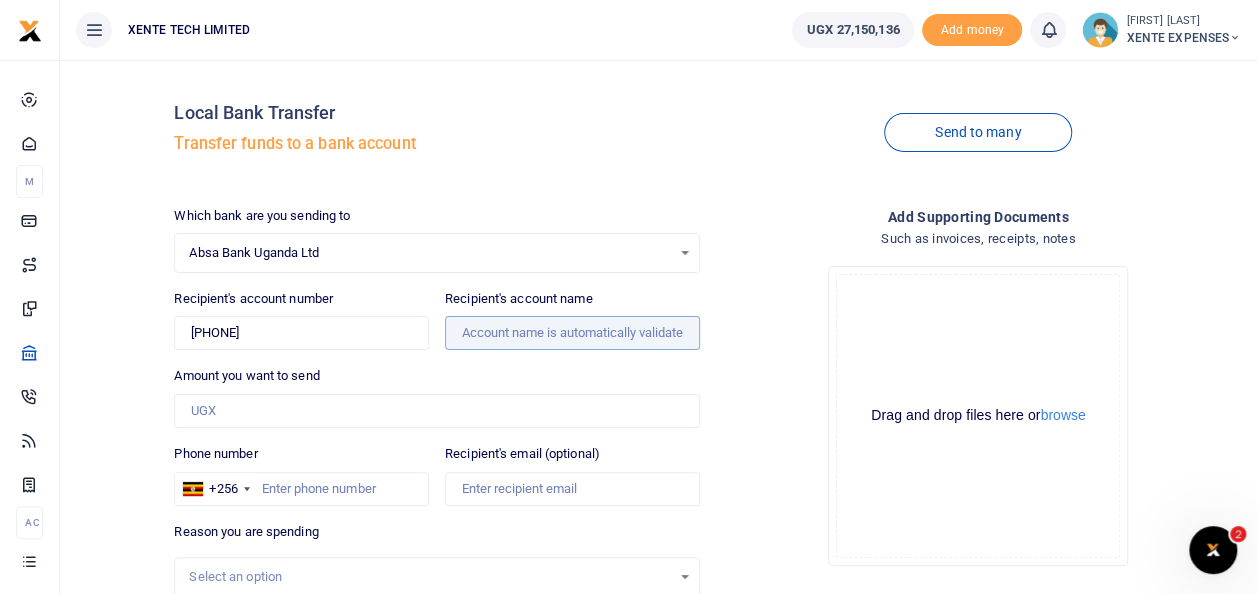 click on "Recipient's account name" at bounding box center [572, 333] 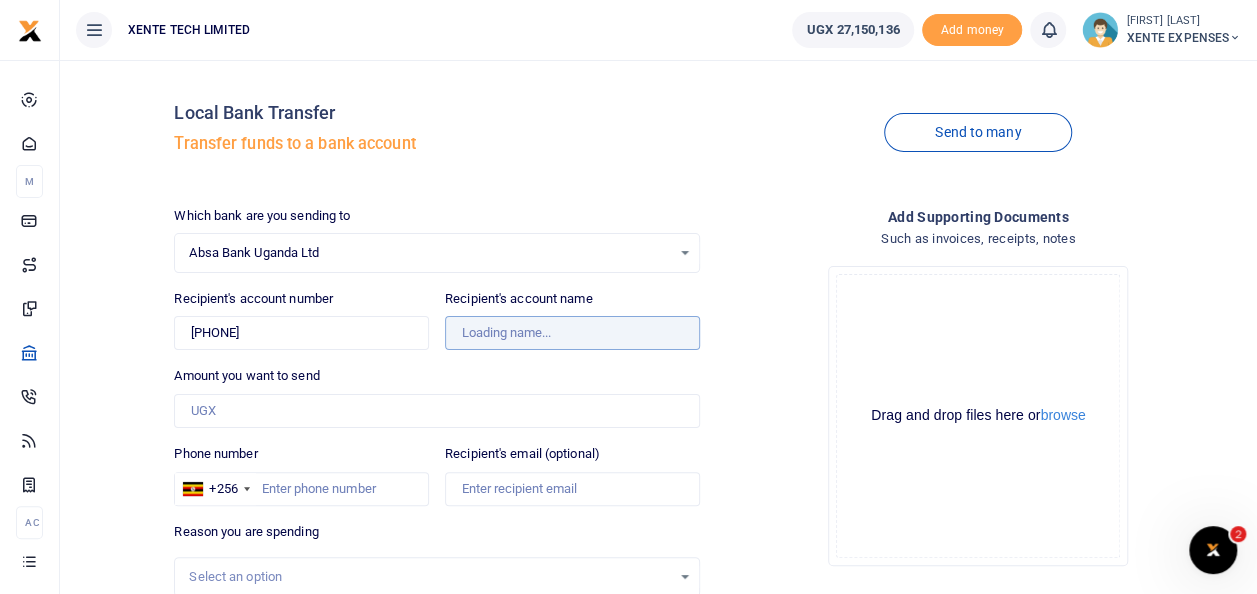 type on "Nesscom Digital Solutions Limited" 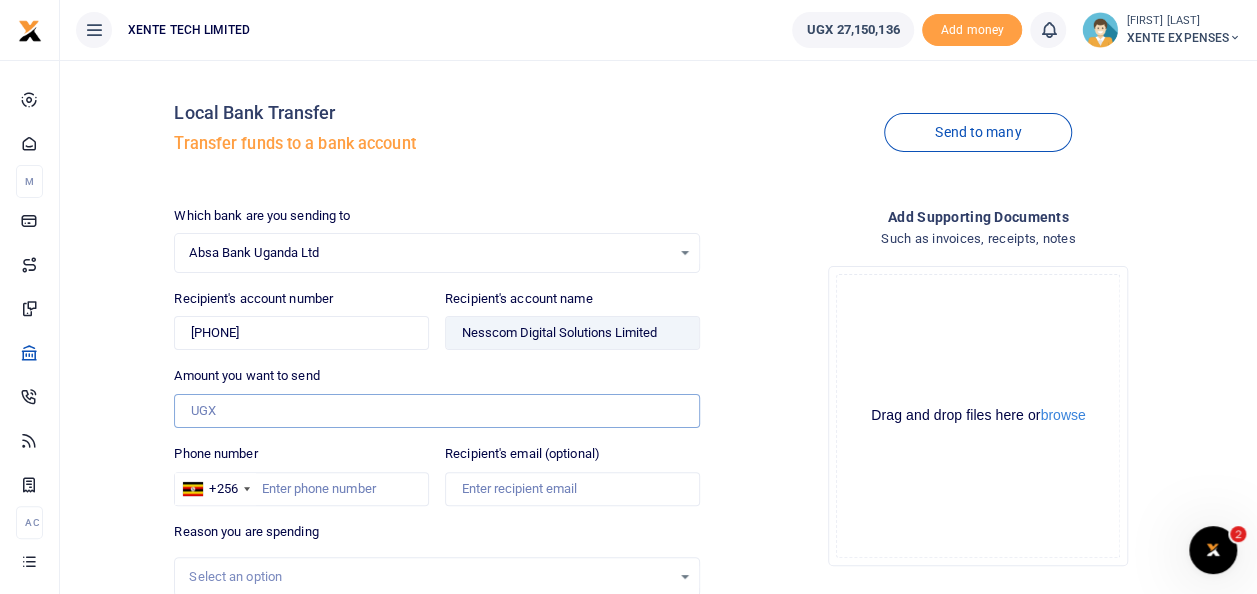 click on "Amount you want to send" at bounding box center [436, 411] 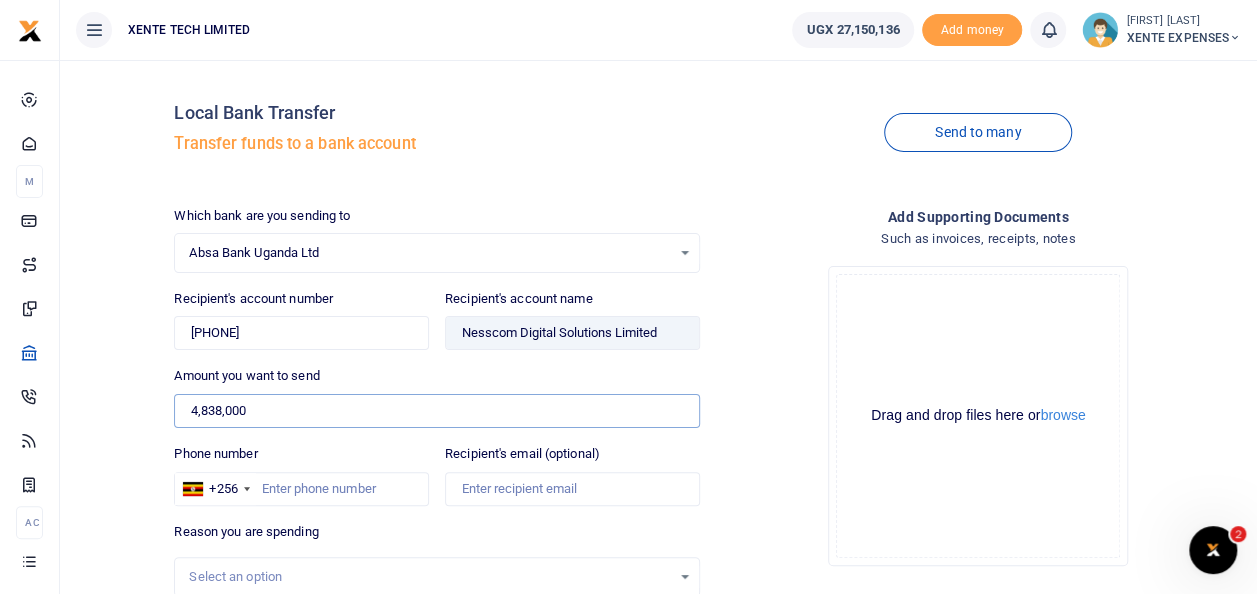 click on "4,838,000" at bounding box center [436, 411] 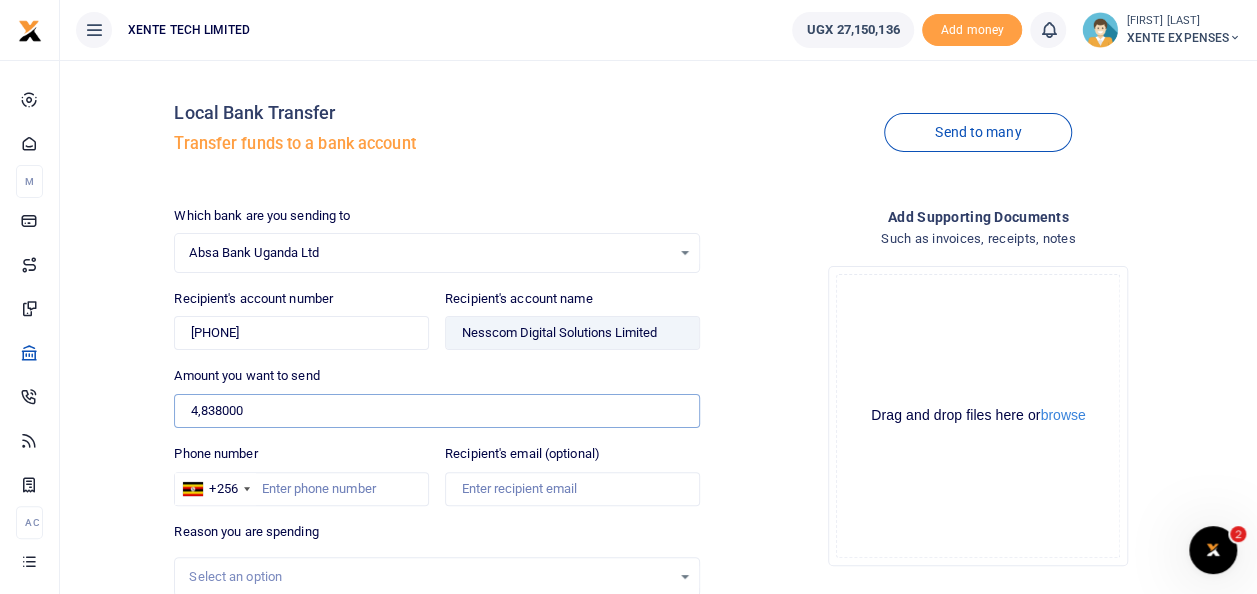 click on "4,838000" at bounding box center [436, 411] 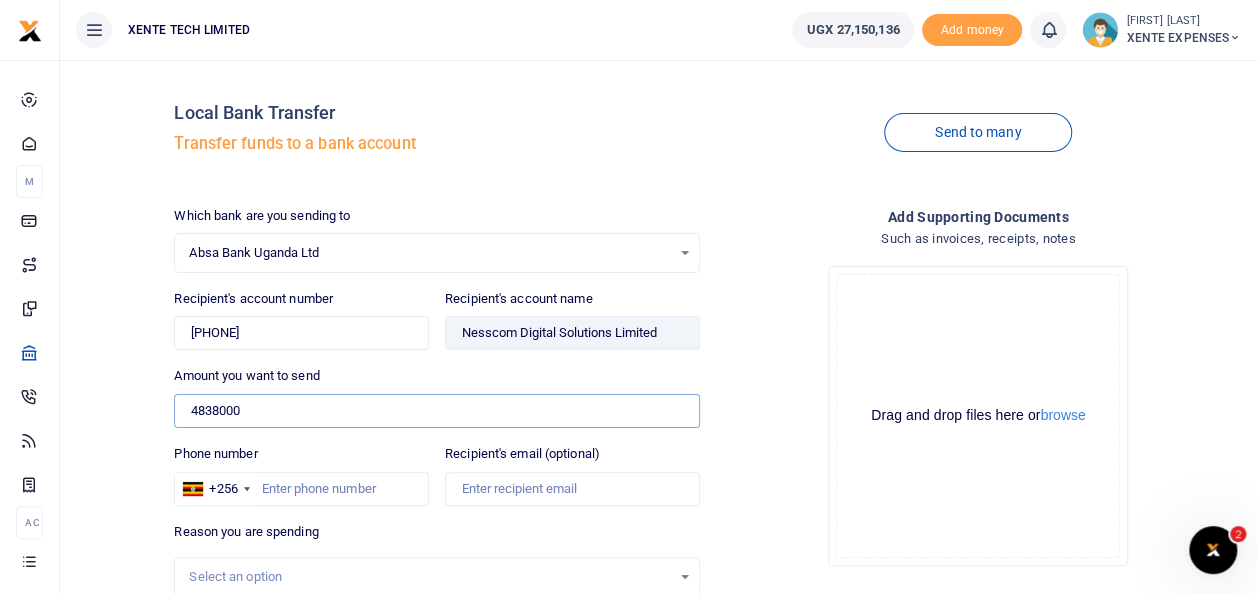 click on "4838000" at bounding box center (436, 411) 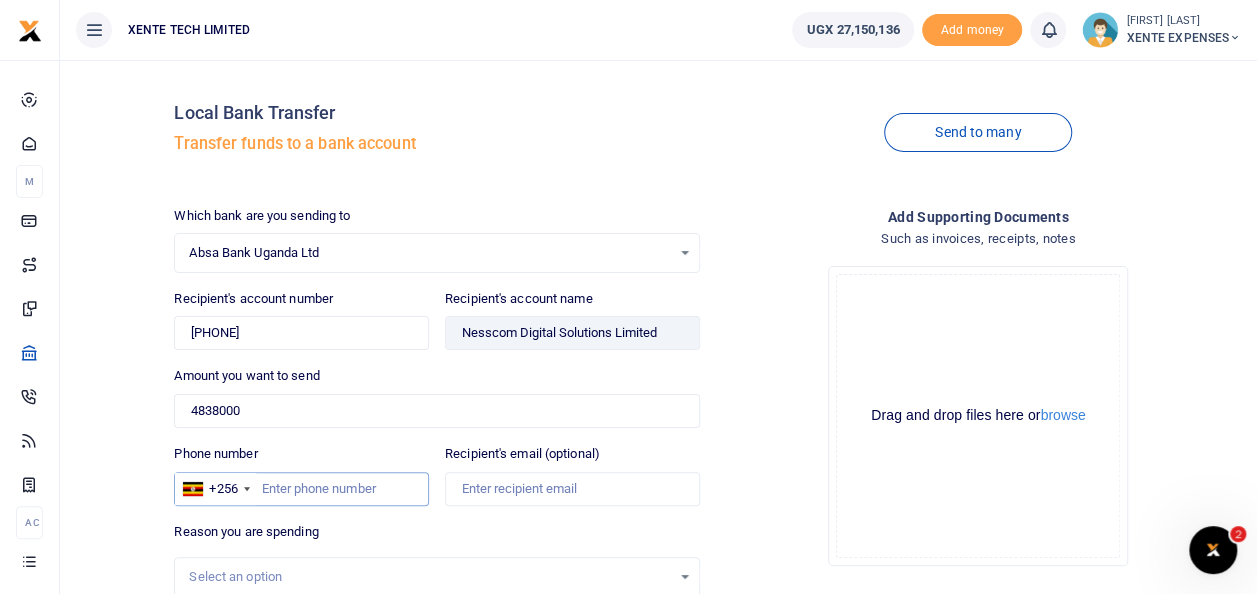click on "Phone number" at bounding box center (301, 489) 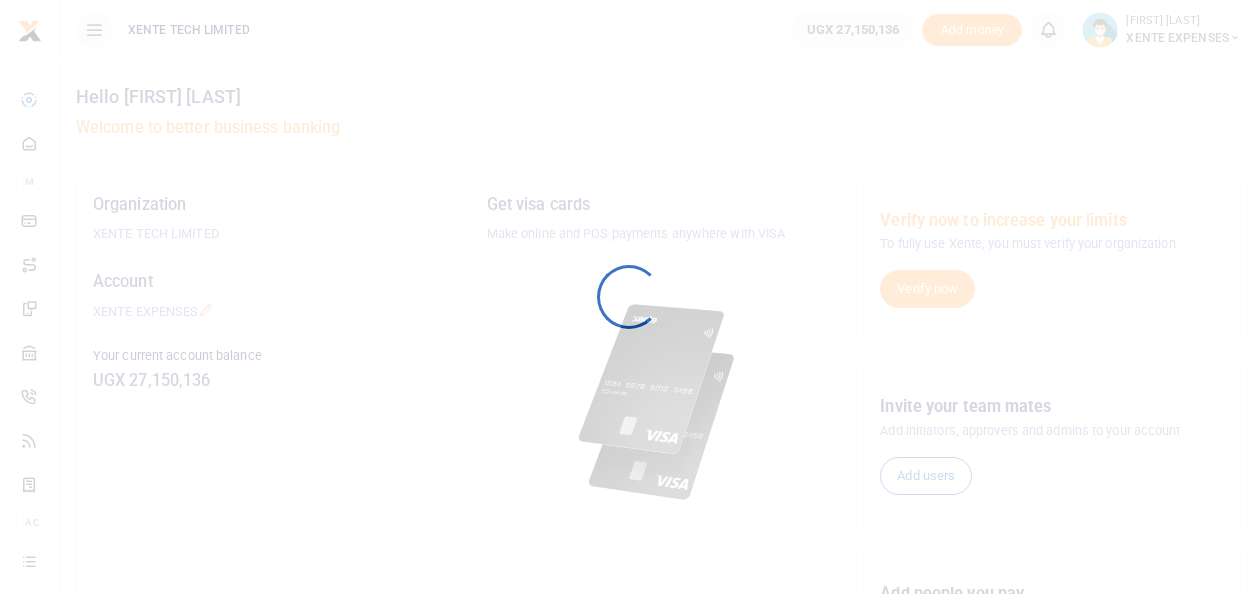 scroll, scrollTop: 0, scrollLeft: 0, axis: both 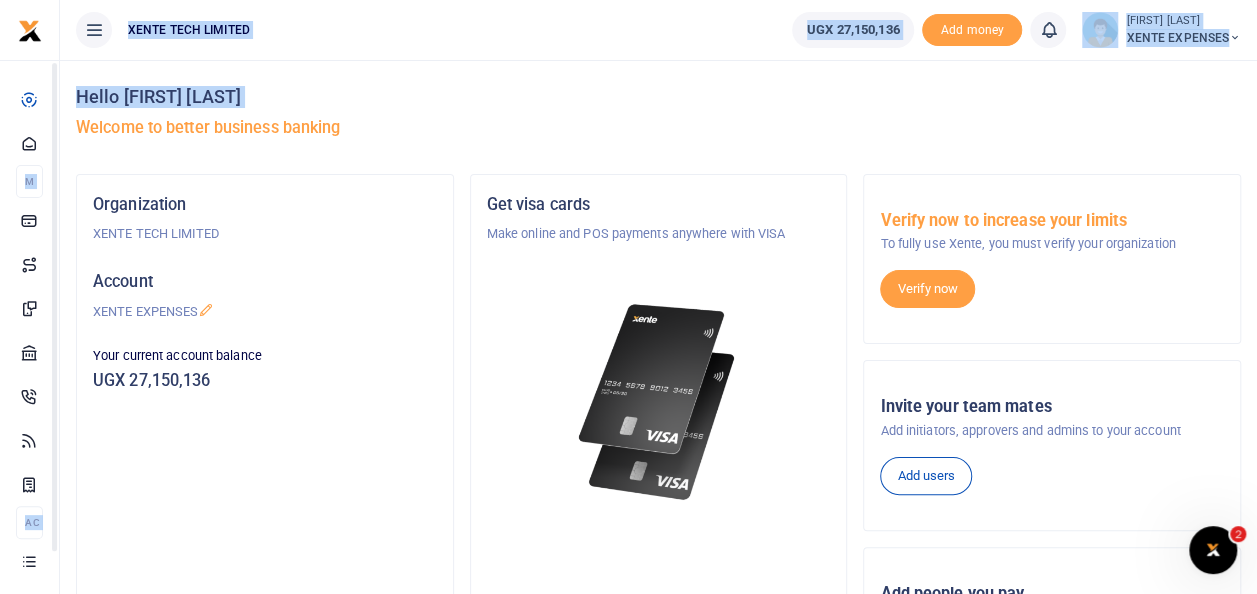 click on "Start
Dashboard
M ake Payments
Cards
Xente Transfers
Mobile Money
Banks
Airtime" at bounding box center (628, 490) 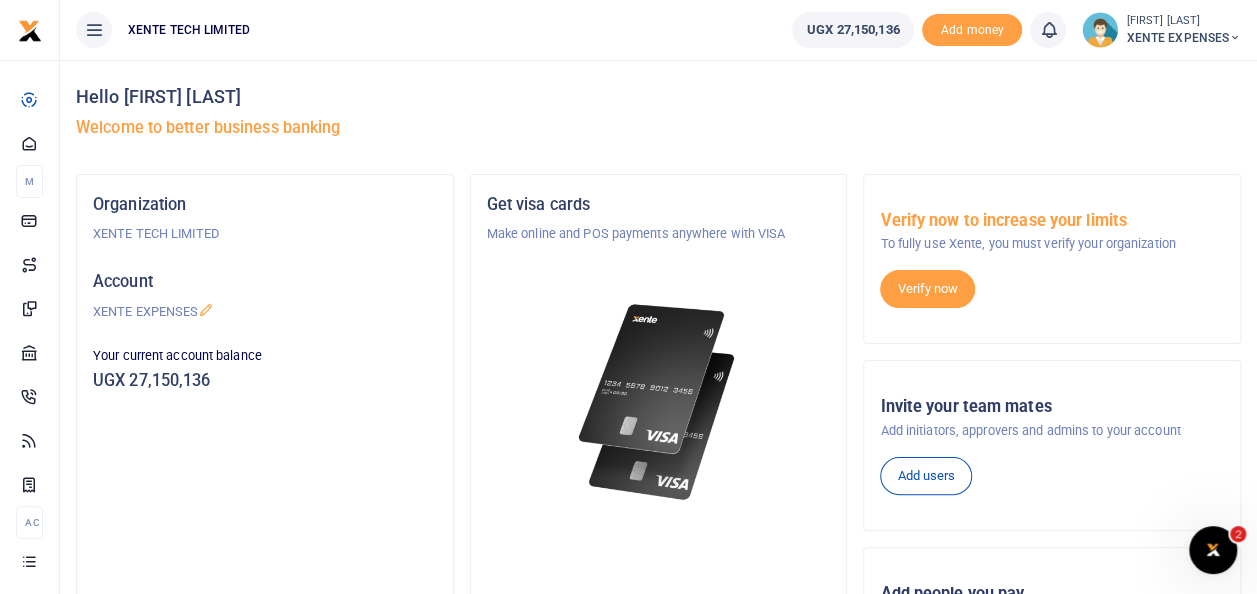click on "Organization
XENTE TECH LIMITED
Account
XENTE EXPENSES
Your current account balance
UGX 27,150,136" at bounding box center [265, 308] 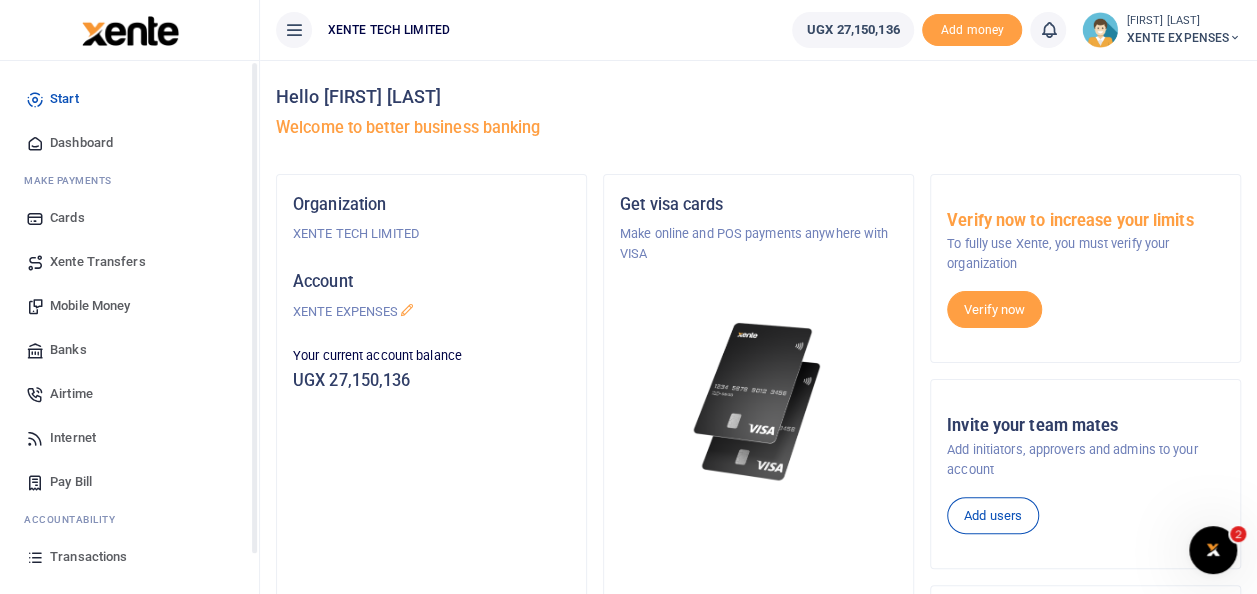 click on "Banks" at bounding box center (68, 350) 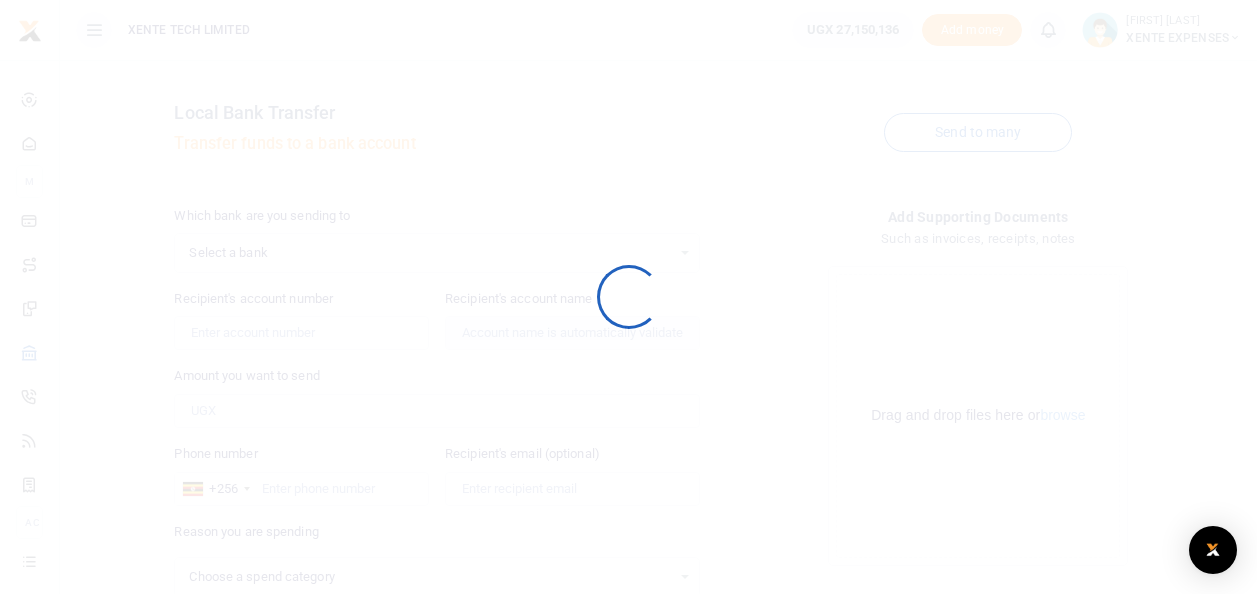 scroll, scrollTop: 0, scrollLeft: 0, axis: both 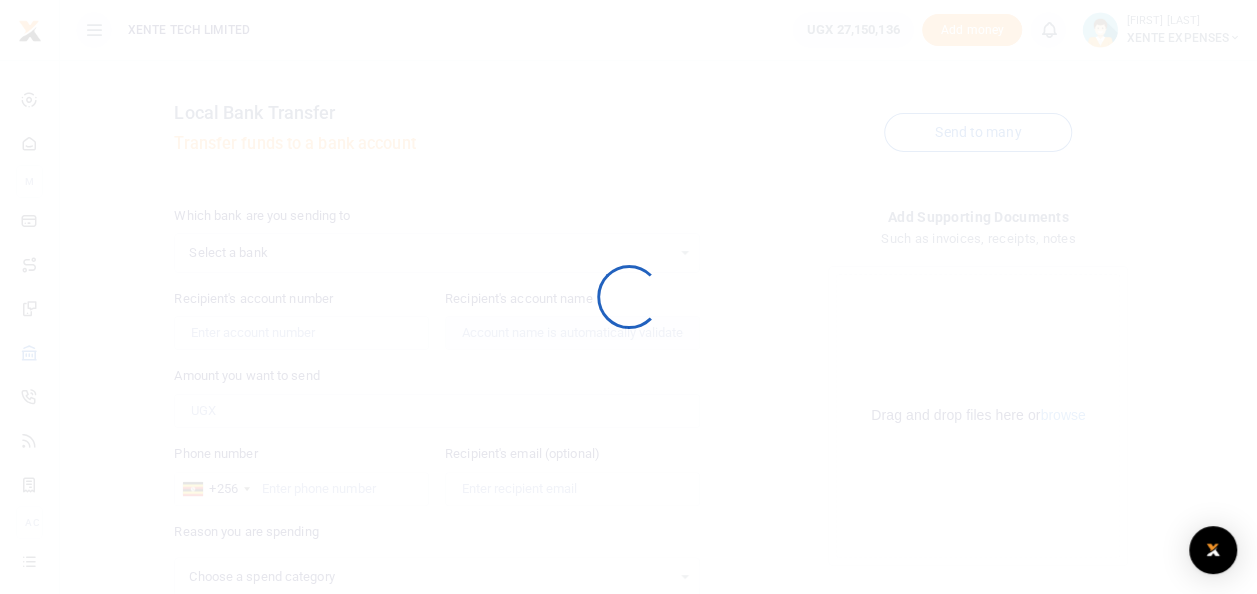 select 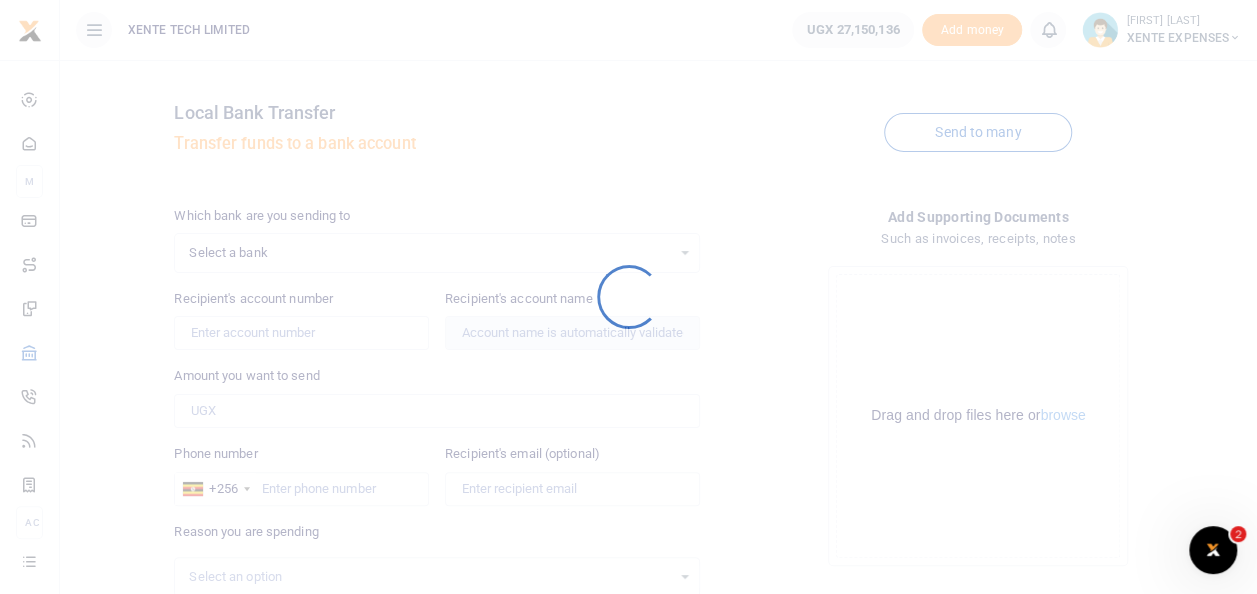 scroll, scrollTop: 0, scrollLeft: 0, axis: both 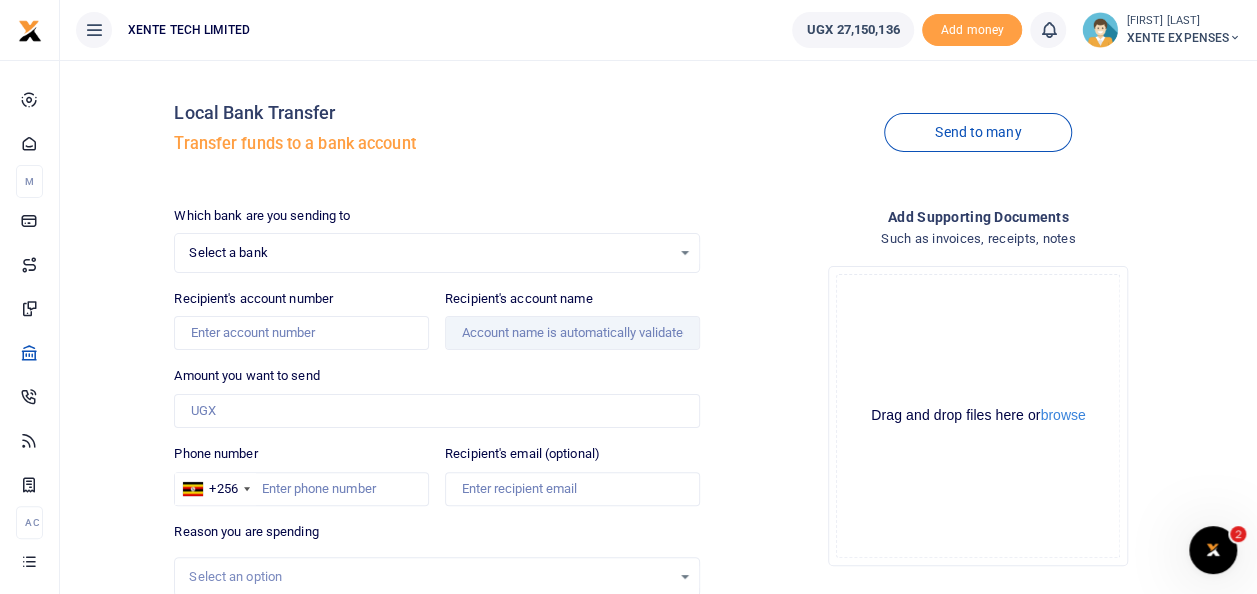click on "Select a bank" at bounding box center [429, 253] 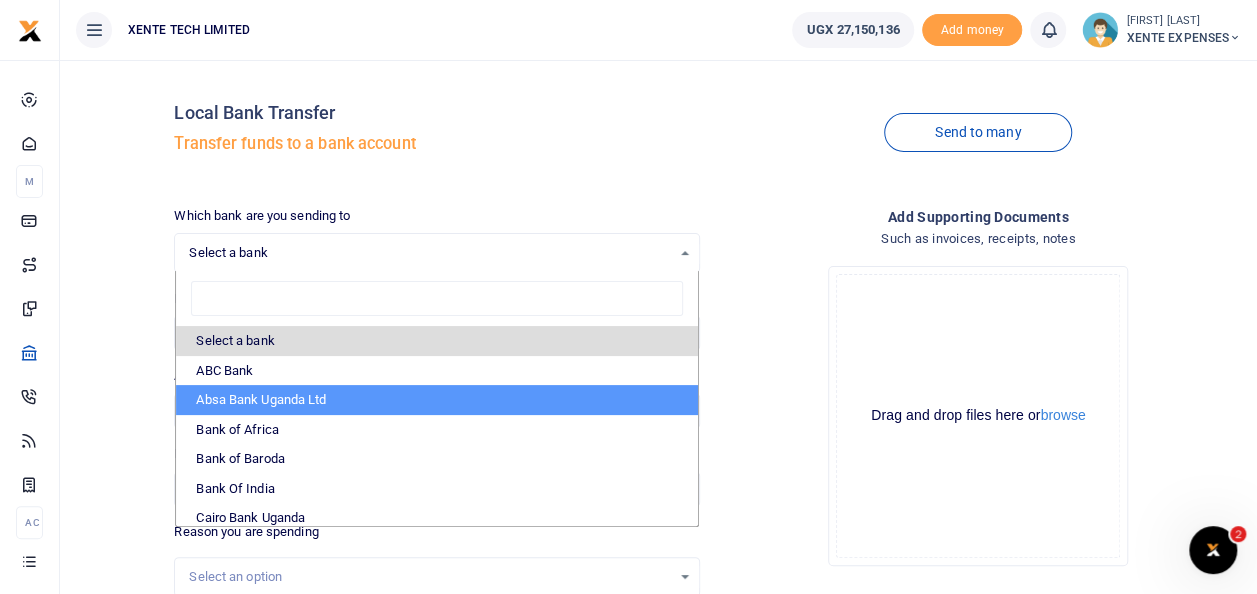 click on "Absa Bank Uganda Ltd" at bounding box center [436, 400] 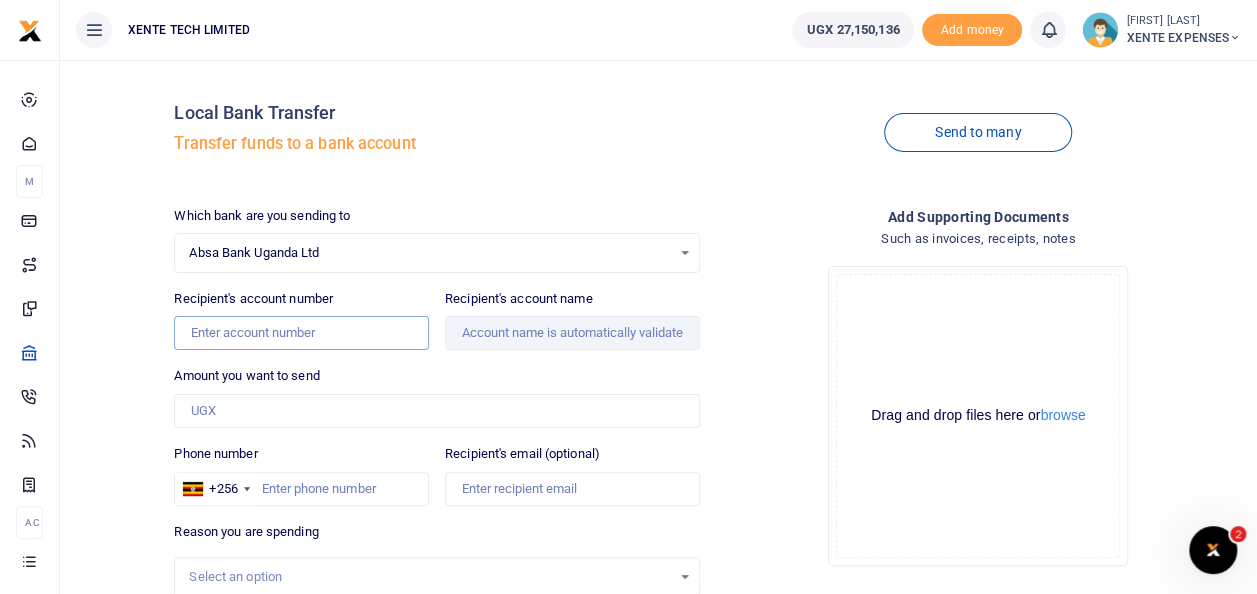 click on "Recipient's account number" at bounding box center [301, 333] 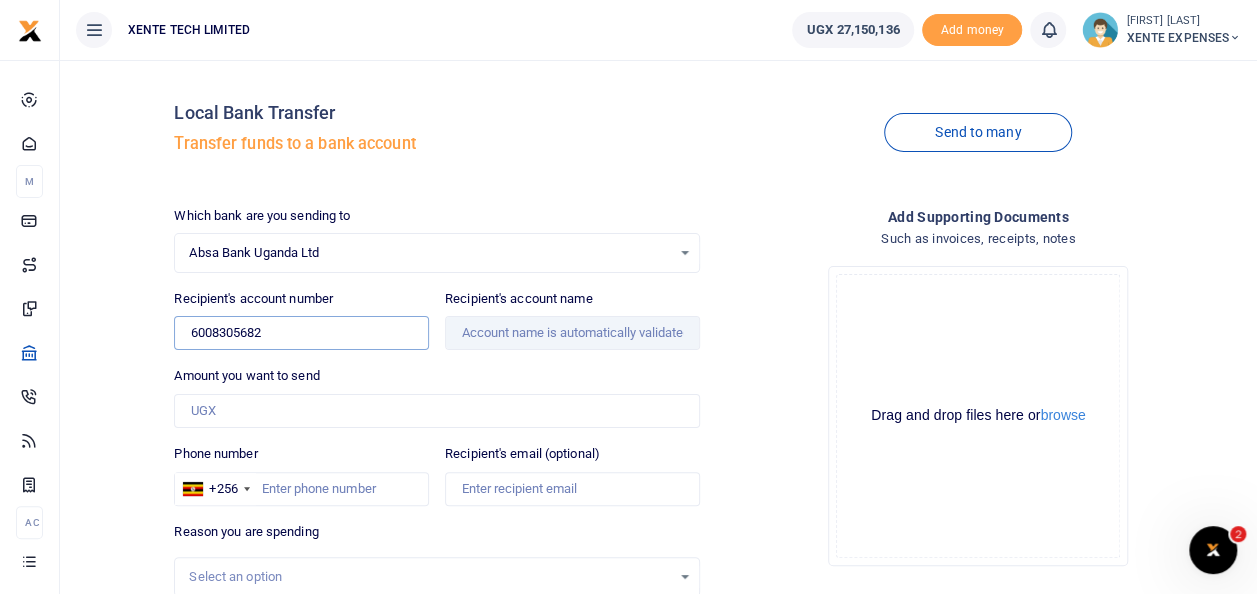 click on "6008305682" at bounding box center (301, 333) 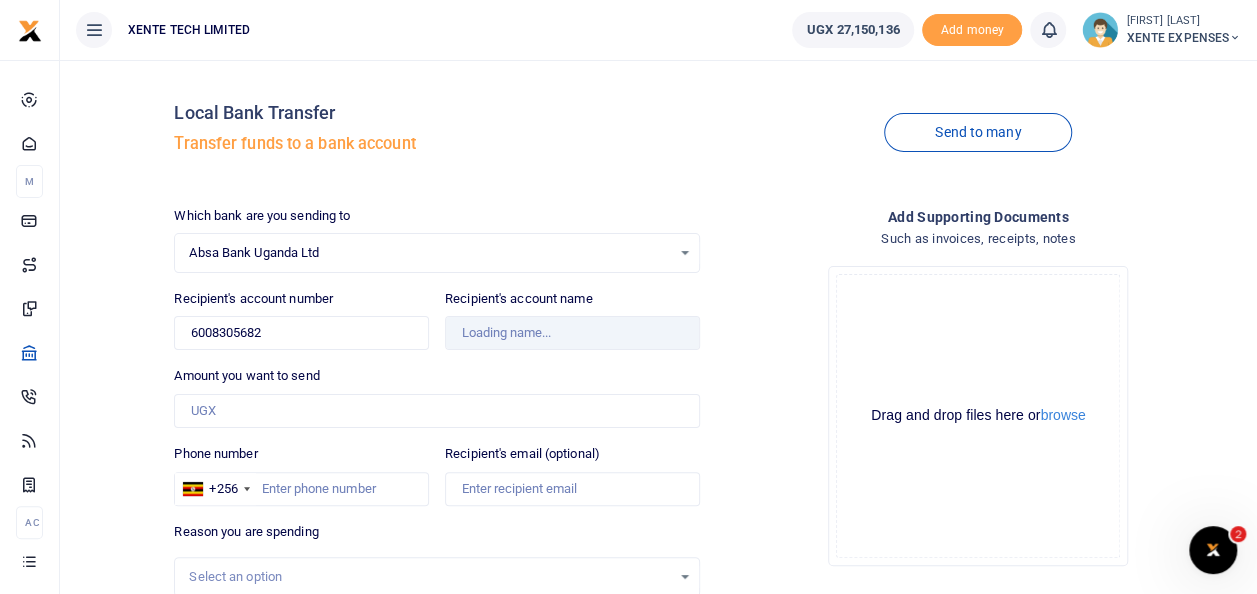 type on "Nesscom Digital Solutions Limited" 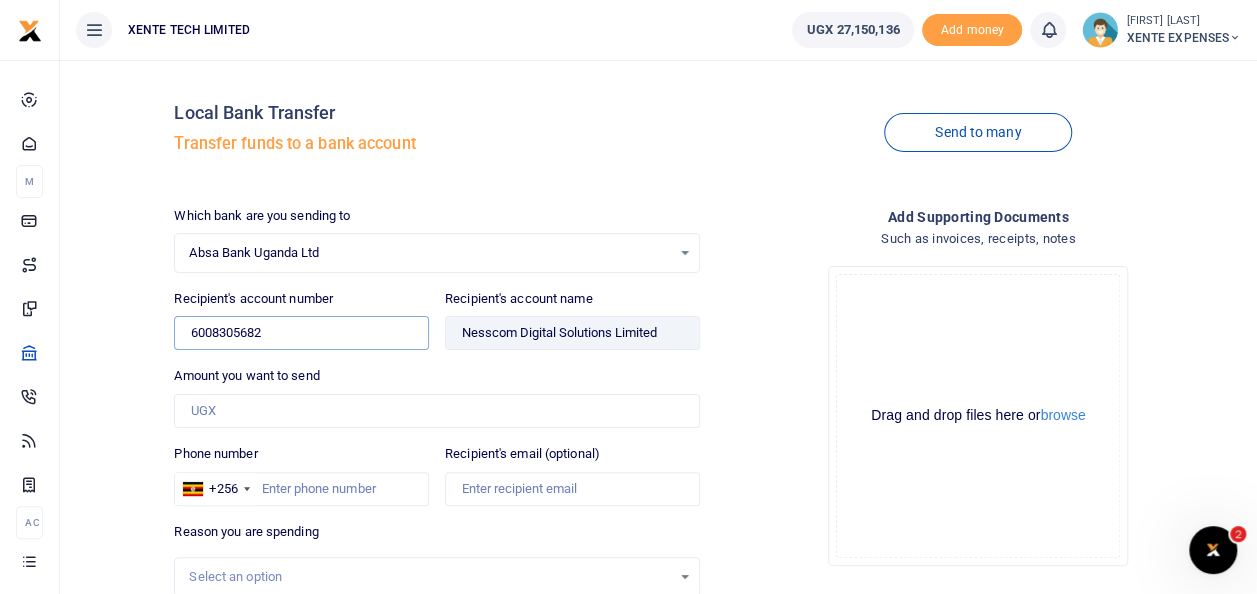 click on "6008305682" at bounding box center [301, 333] 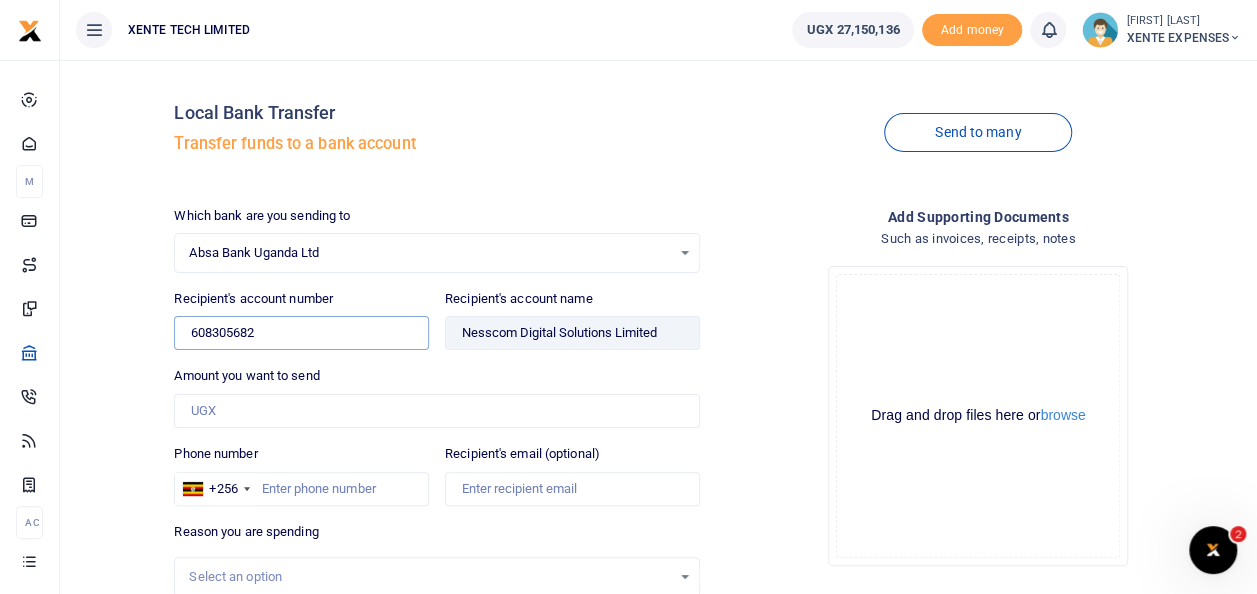 type on "08305682" 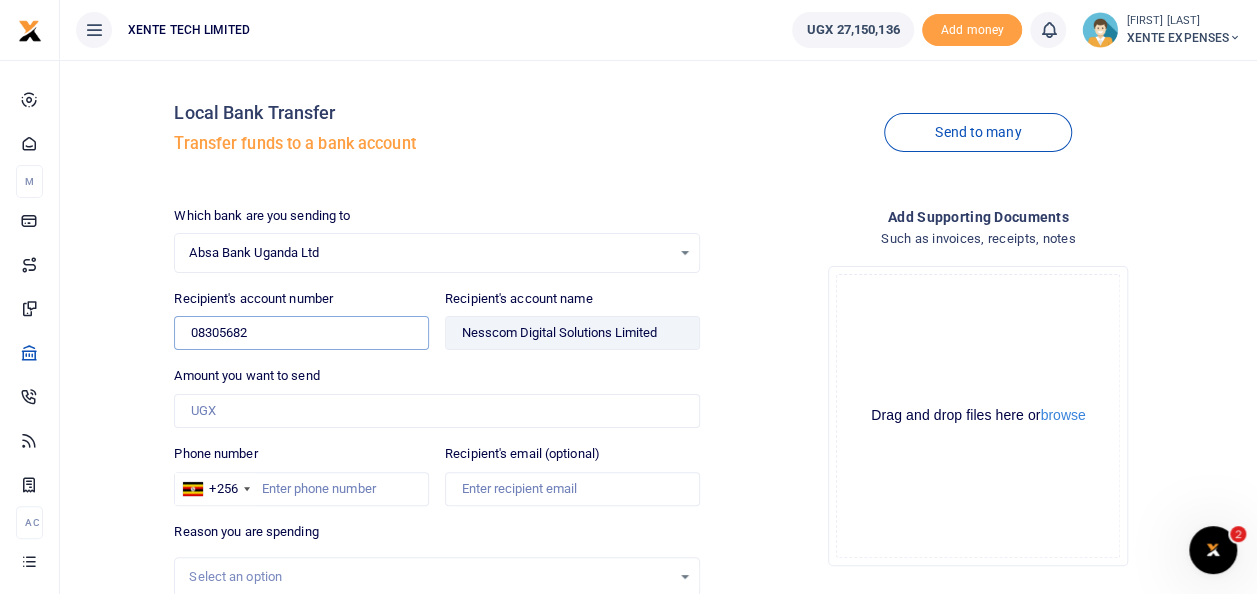 drag, startPoint x: 271, startPoint y: 324, endPoint x: 137, endPoint y: 332, distance: 134.23859 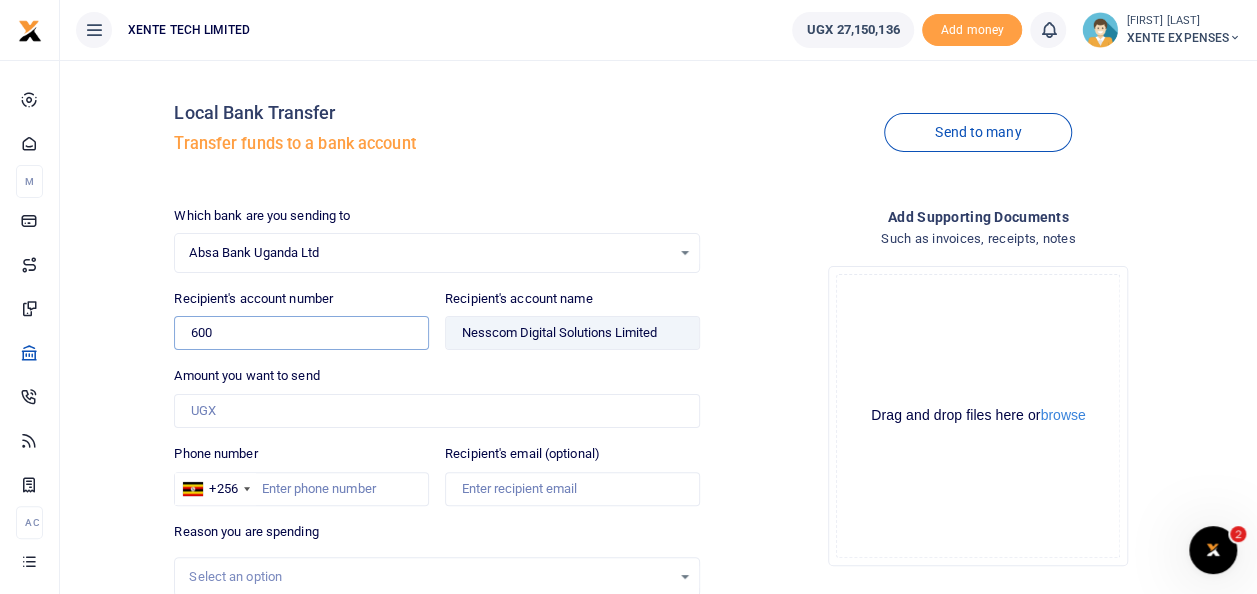 type on "600" 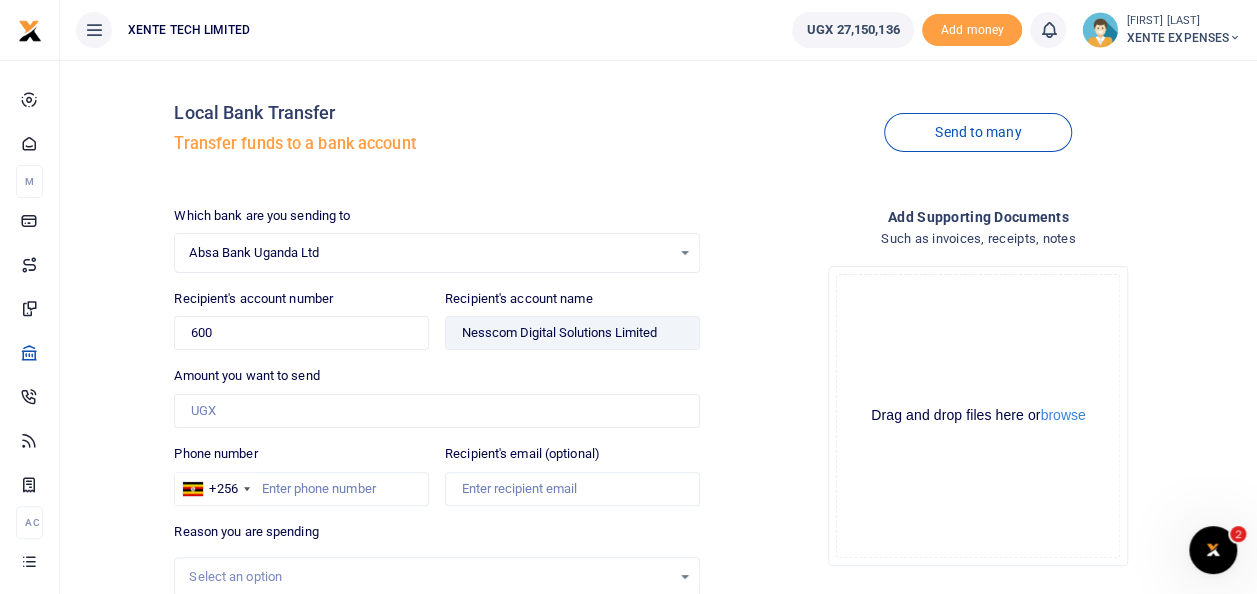 type 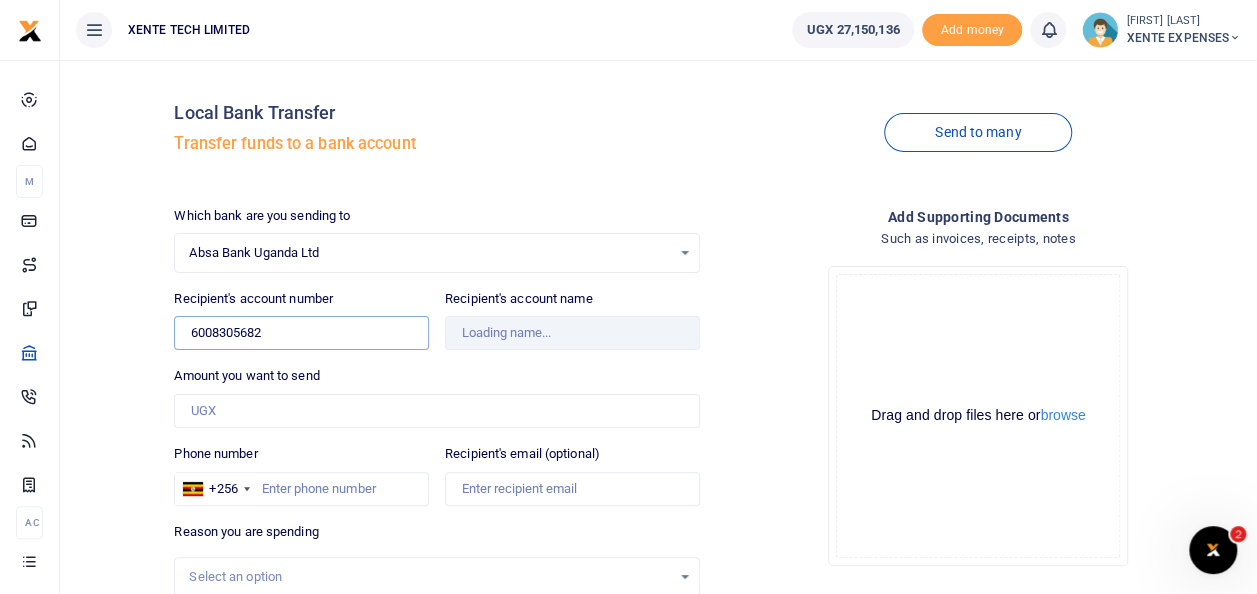type on "6008305682" 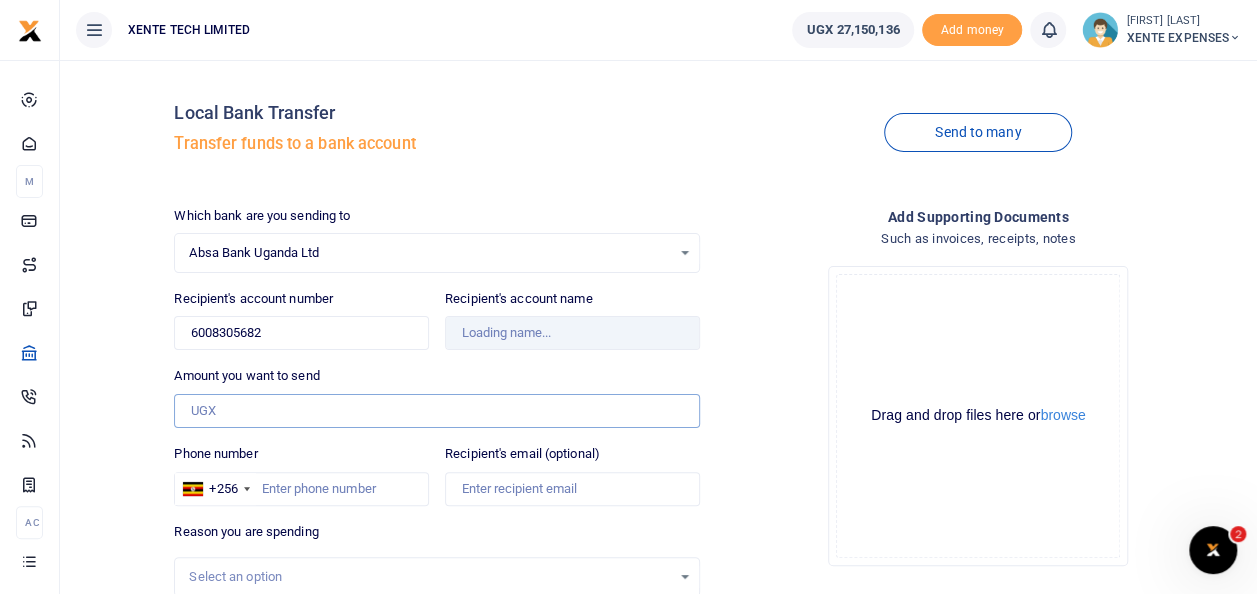 click on "Amount you want to send" at bounding box center (436, 411) 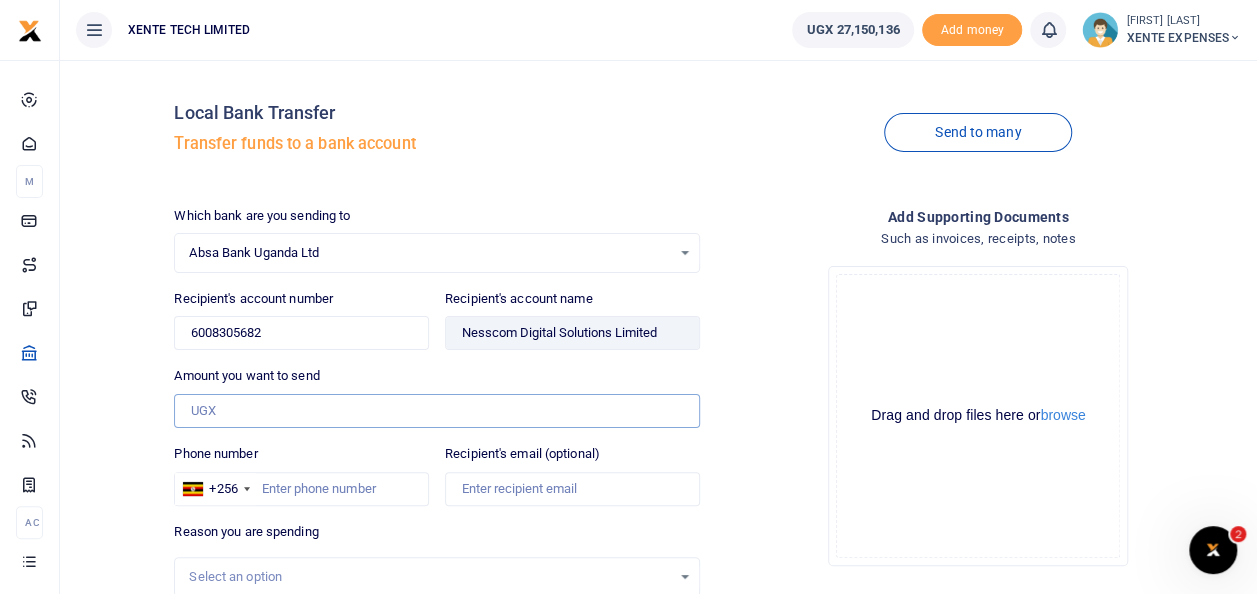 paste on "4,838,000.0" 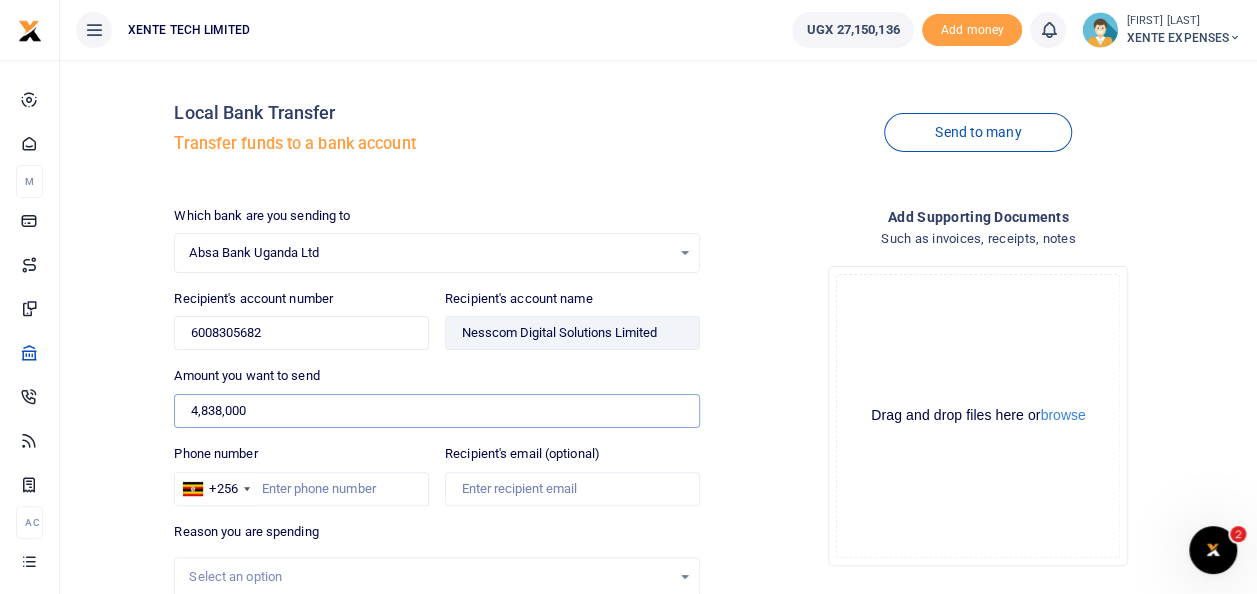 click on "4,838,000" at bounding box center (436, 411) 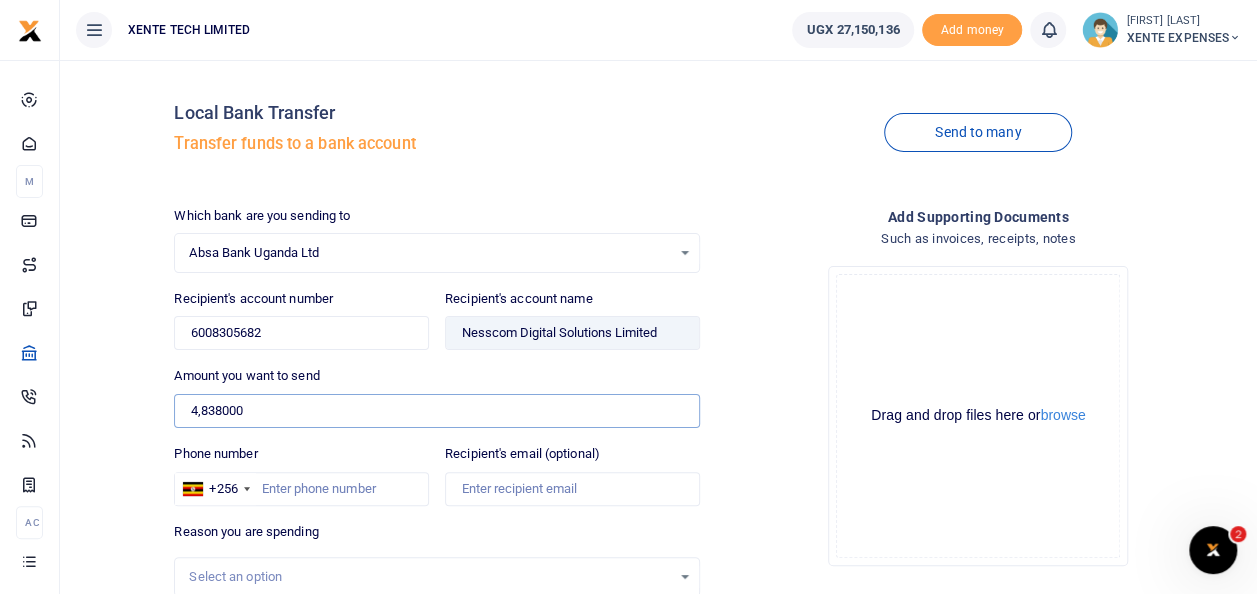 click on "4,838000" at bounding box center (436, 411) 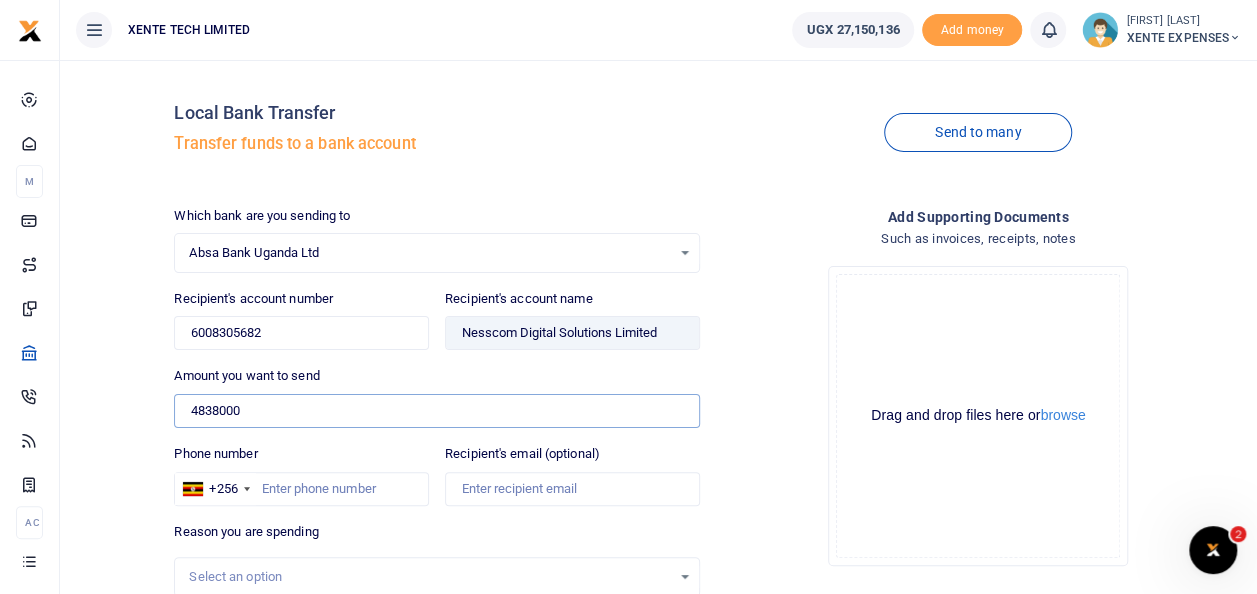 click on "4838000" at bounding box center [436, 411] 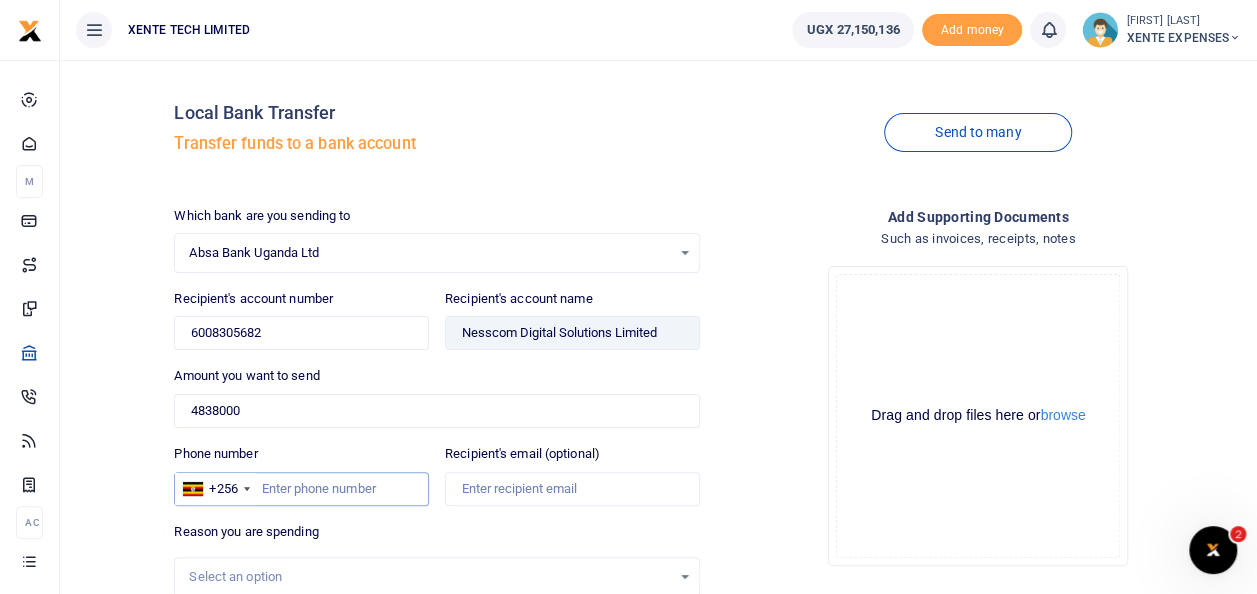 click on "Phone number" at bounding box center [301, 489] 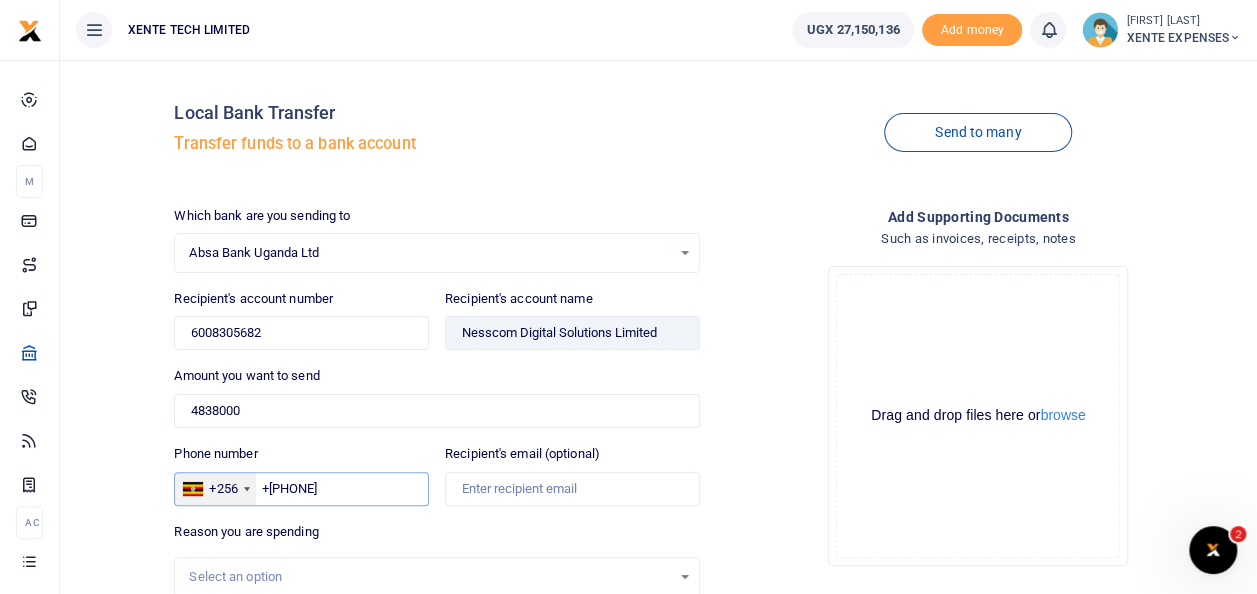 drag, startPoint x: 306, startPoint y: 486, endPoint x: 256, endPoint y: 493, distance: 50.48762 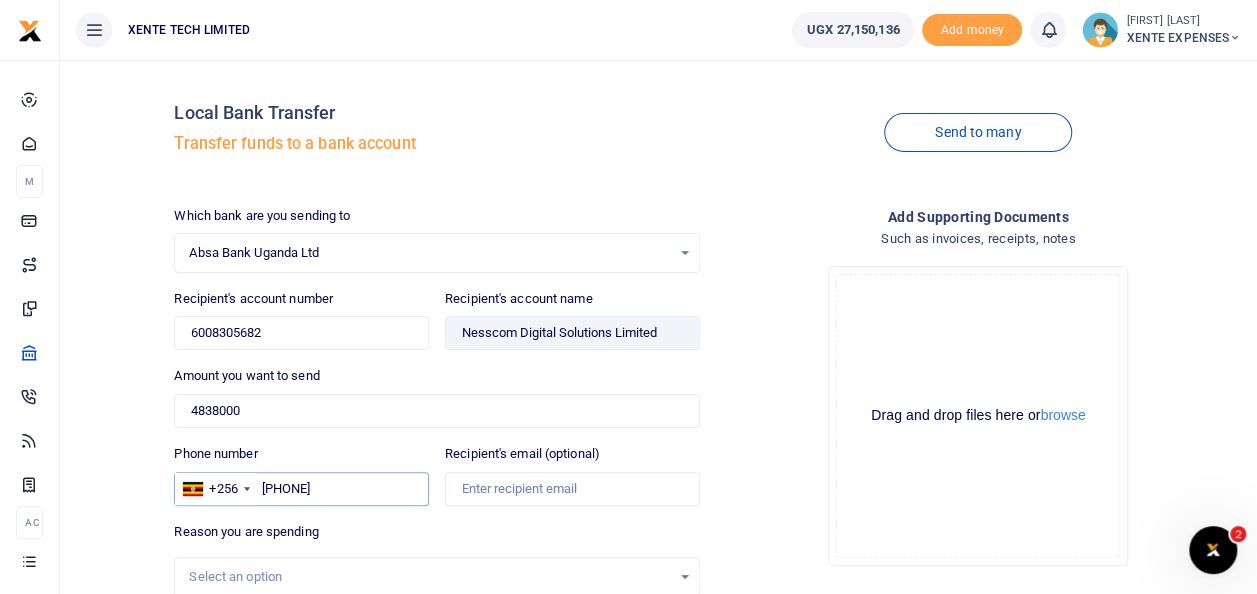 type on "205 090 190" 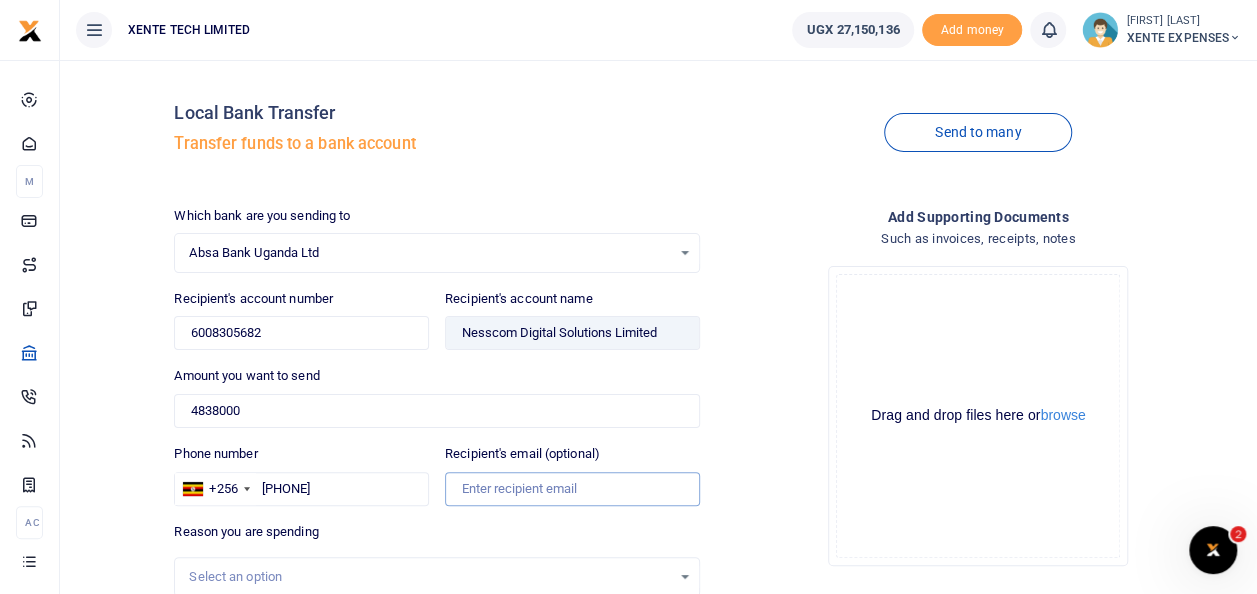 click on "Recipient's email (optional)" at bounding box center [572, 489] 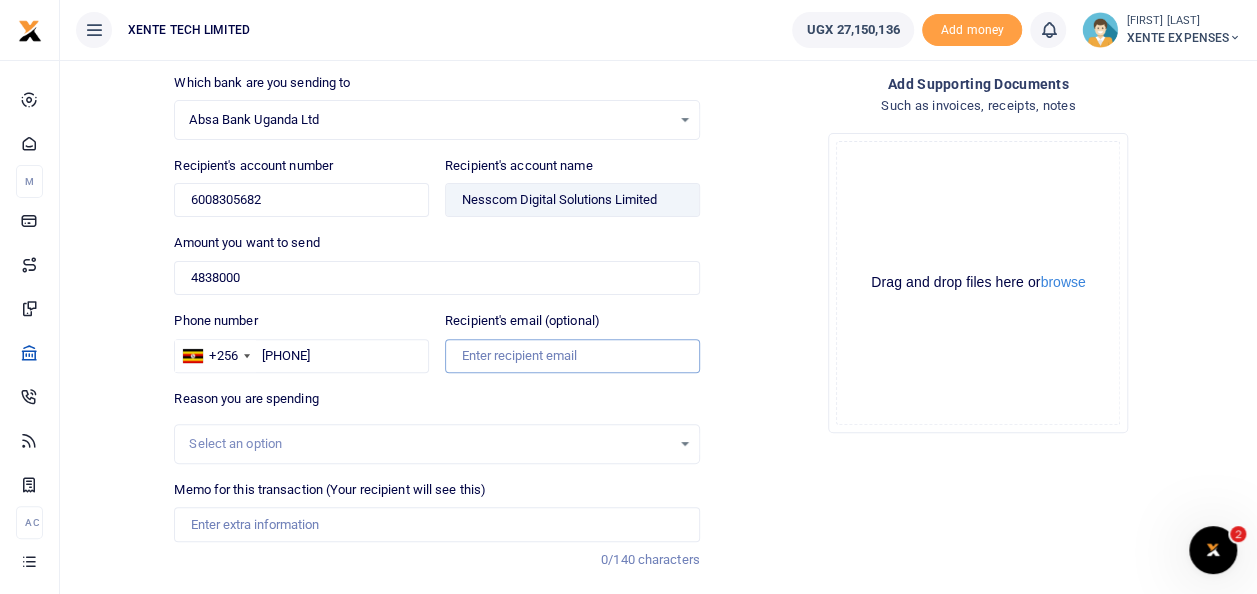 scroll, scrollTop: 256, scrollLeft: 0, axis: vertical 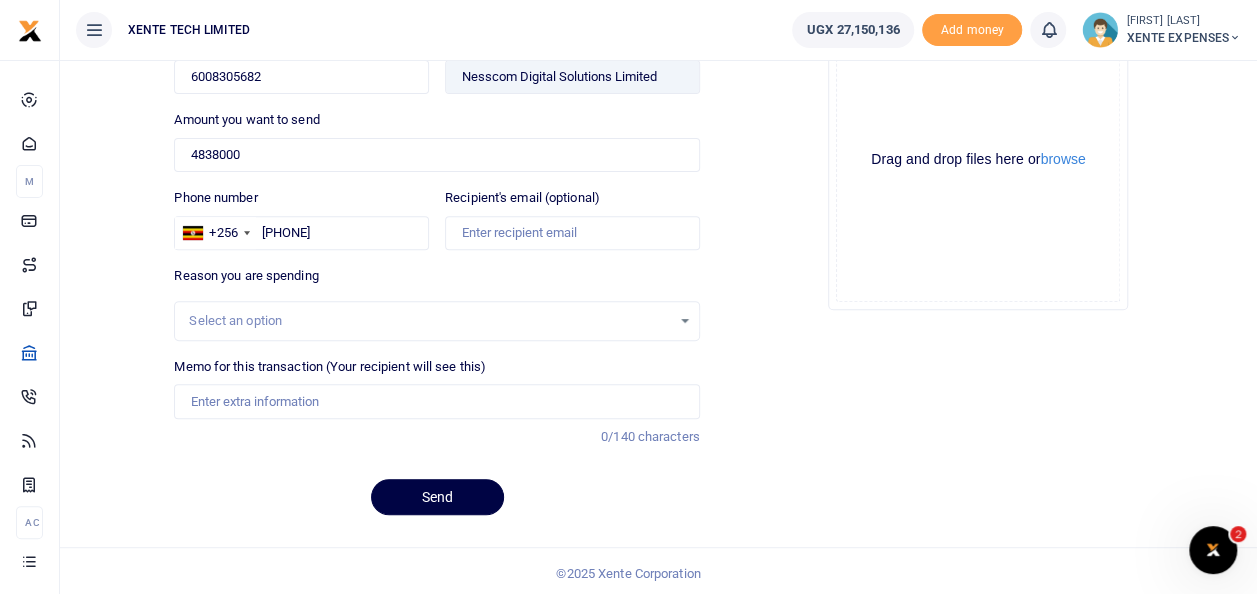 click on "Select an option" at bounding box center (436, 321) 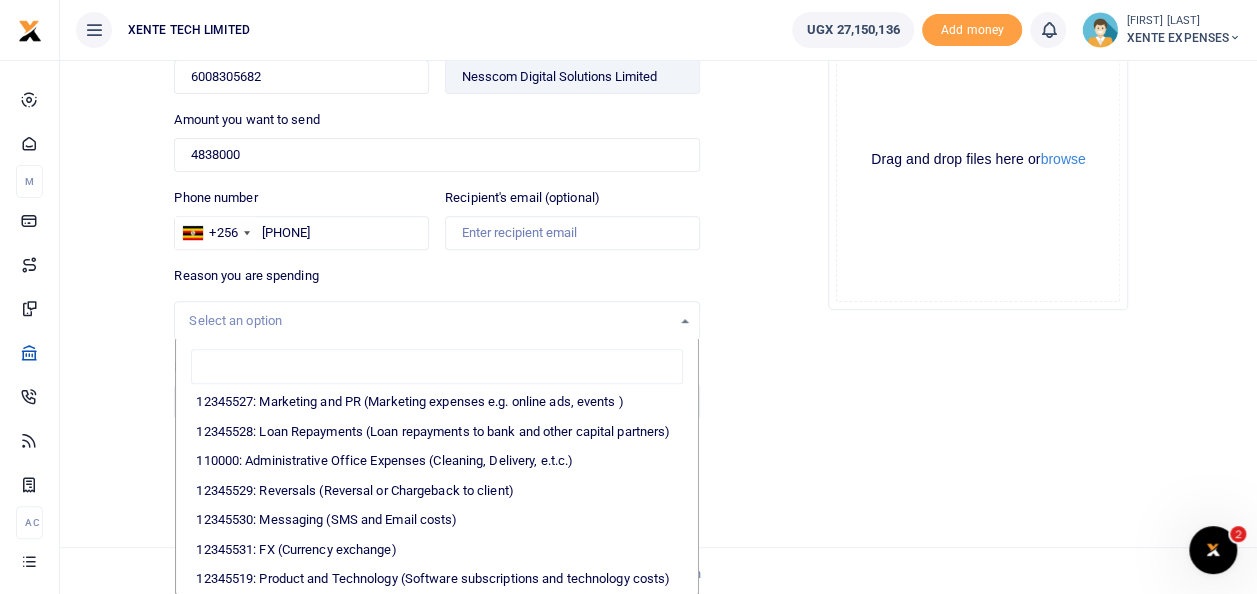 scroll, scrollTop: 379, scrollLeft: 0, axis: vertical 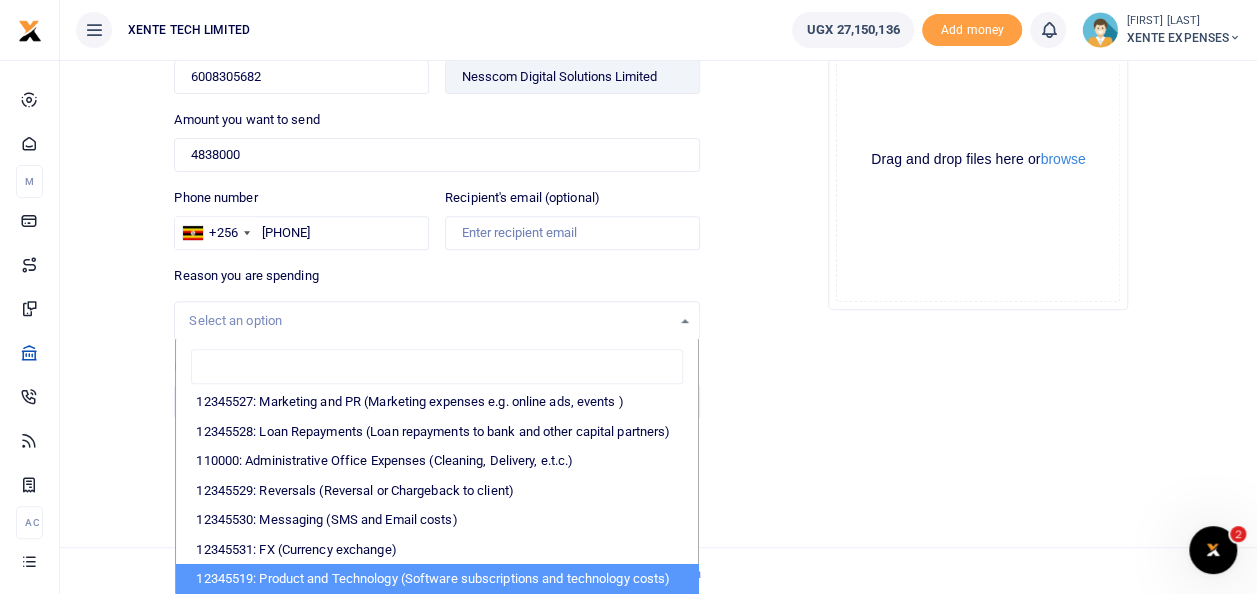 click on "12345519: Product and Technology (Software subscriptions and technology costs)" at bounding box center (436, 579) 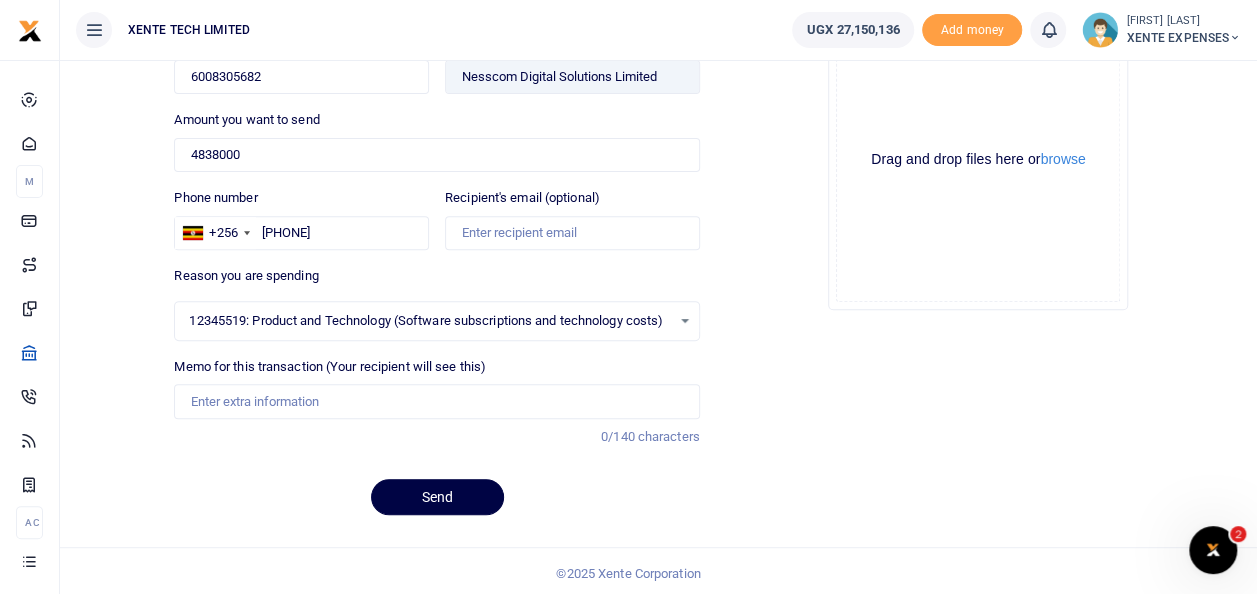 click on "12345519: Product and Technology (Software subscriptions and technology costs) Select an option" at bounding box center (436, 321) 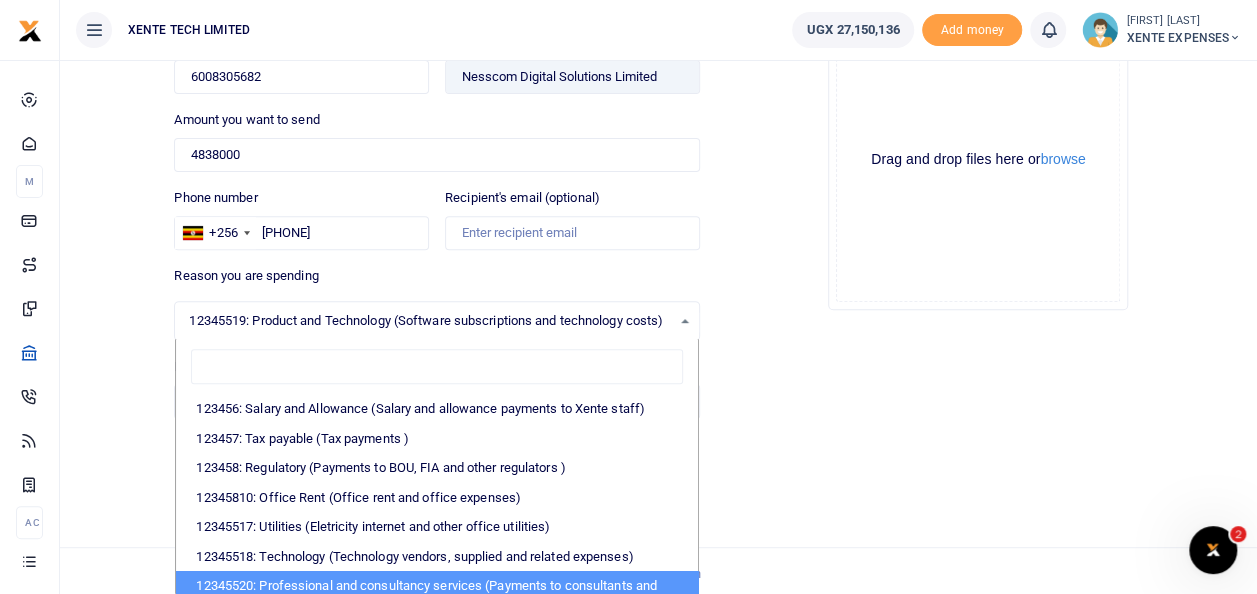 click on "12345520:  Professional and consultancy services (Payments to consultants and other professional services e.g. Finance audit, IT audit )" at bounding box center [436, 595] 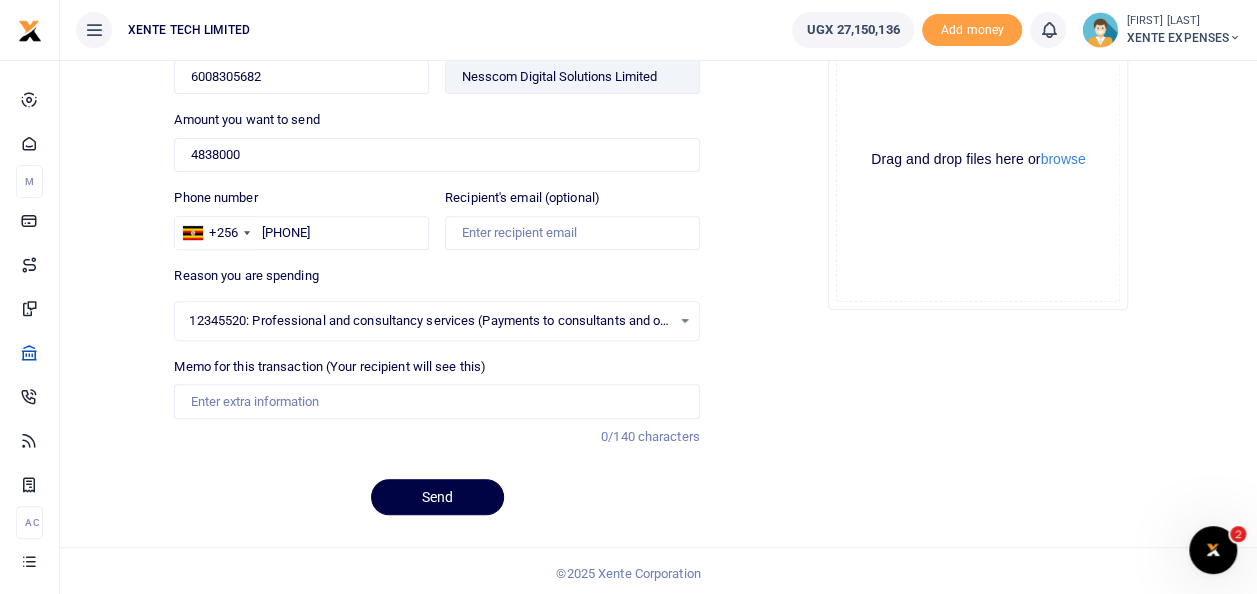 click on "12345520:  Professional and consultancy services (Payments to consultants and other professional services e.g. Finance audit, IT audit ) Select an option" at bounding box center (436, 321) 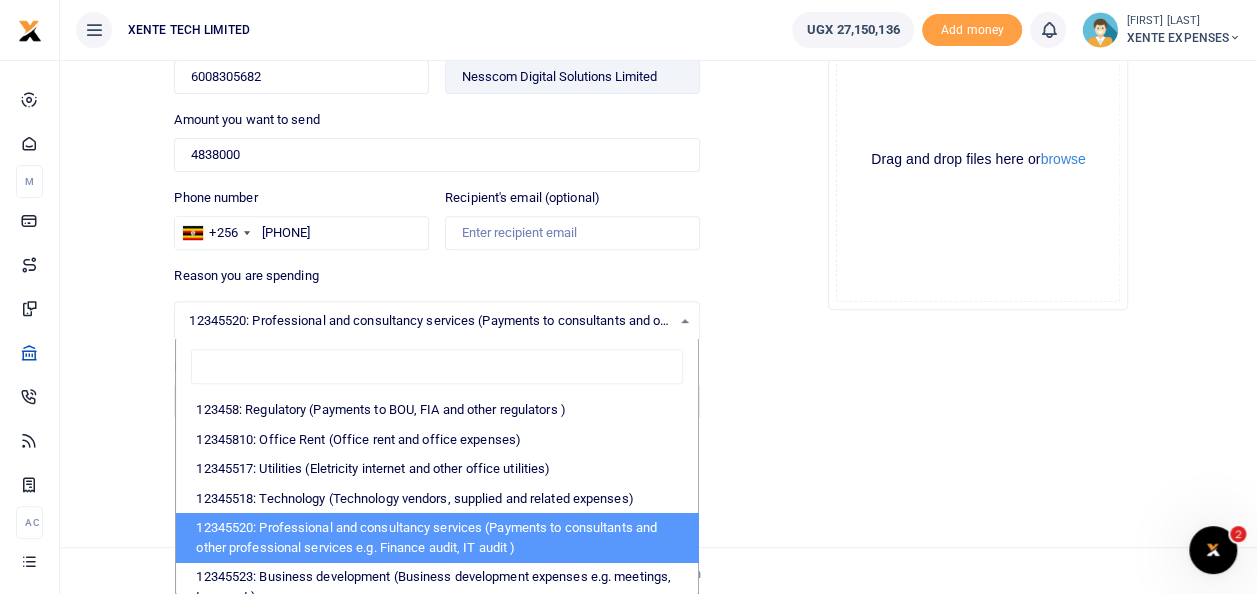scroll, scrollTop: 68, scrollLeft: 0, axis: vertical 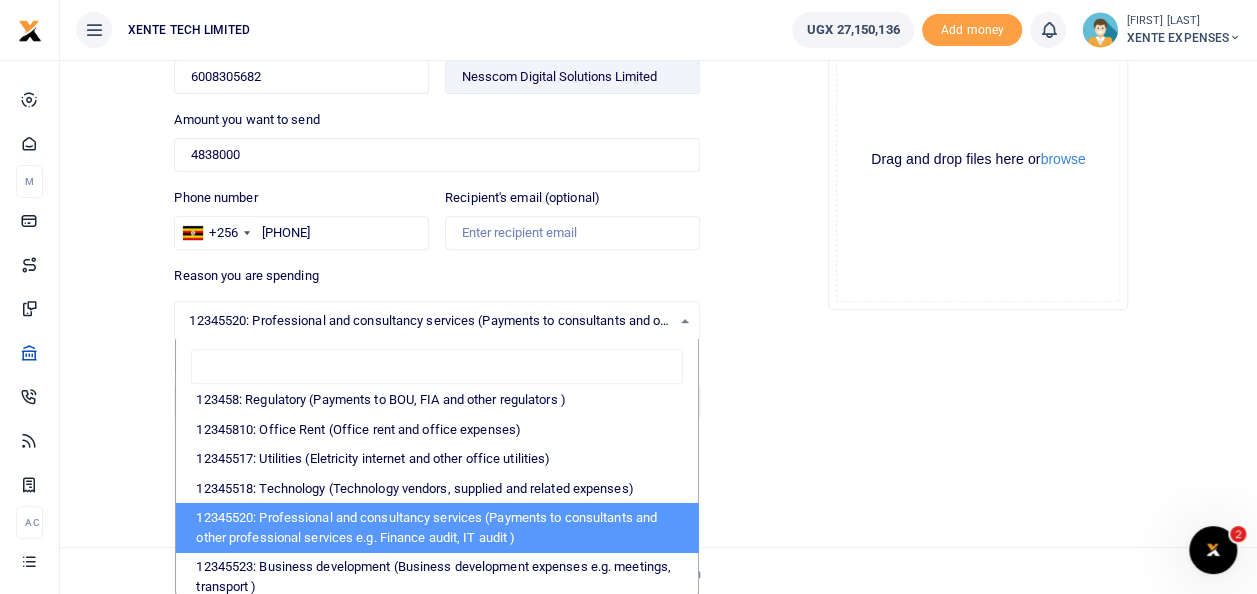 click on "Add supporting Documents
Such as invoices, receipts, notes
Drop your files here Drag and drop files here or  browse Powered by  Uppy" at bounding box center (978, 241) 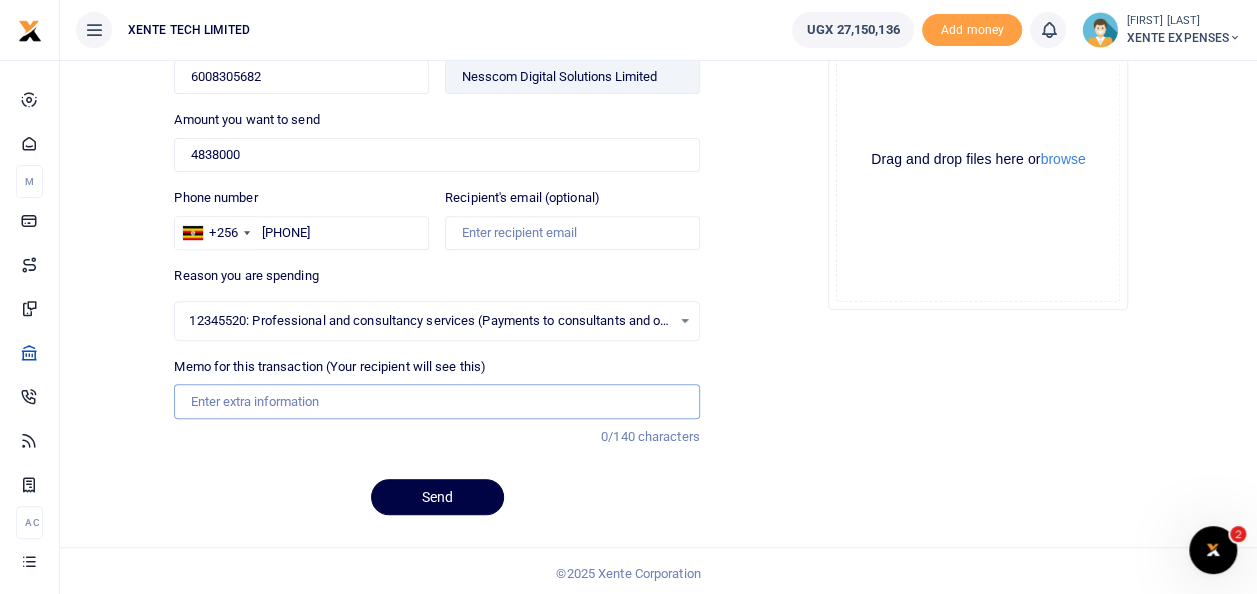 click on "Memo for this transaction (Your recipient will see this)" at bounding box center (436, 401) 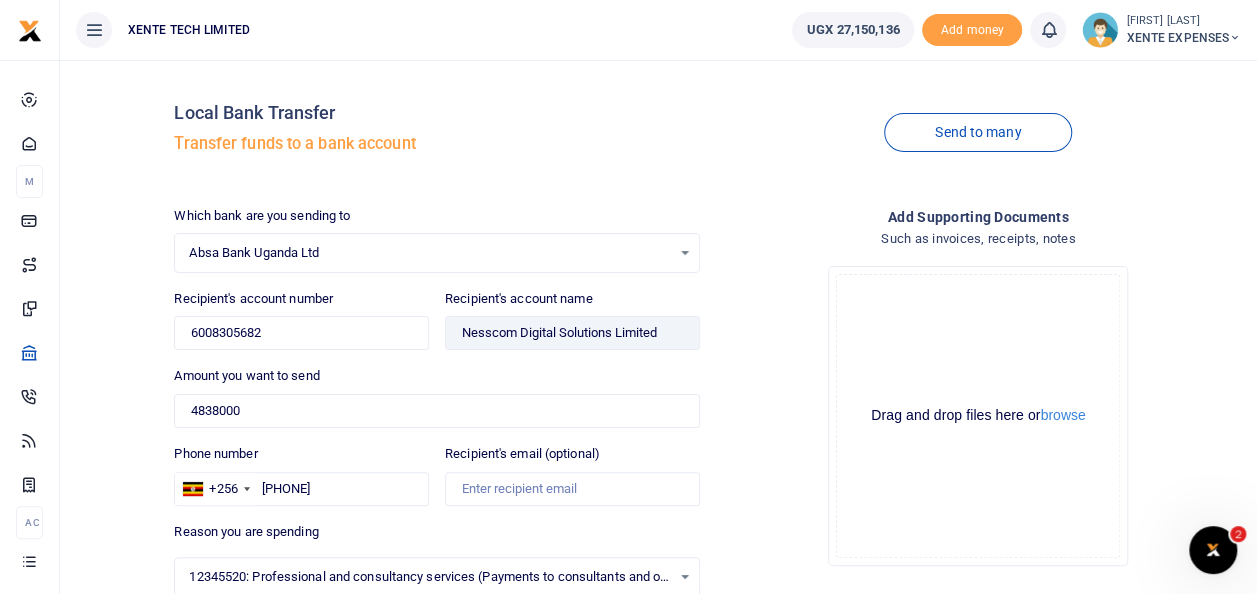 scroll, scrollTop: 256, scrollLeft: 0, axis: vertical 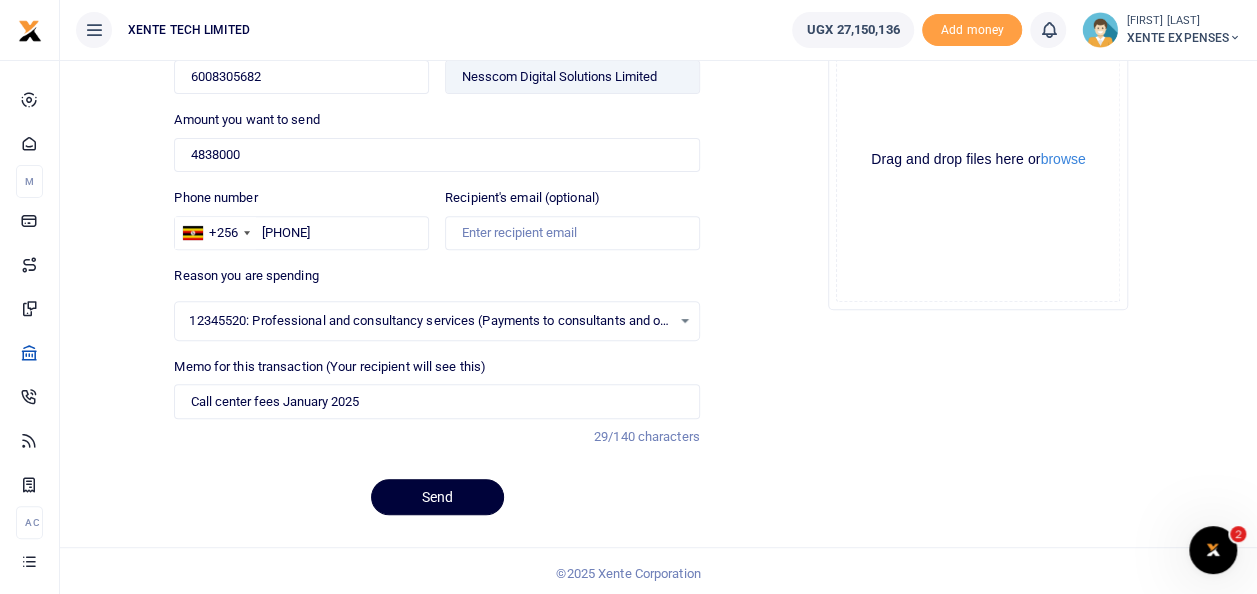 click on "Send" at bounding box center (437, 497) 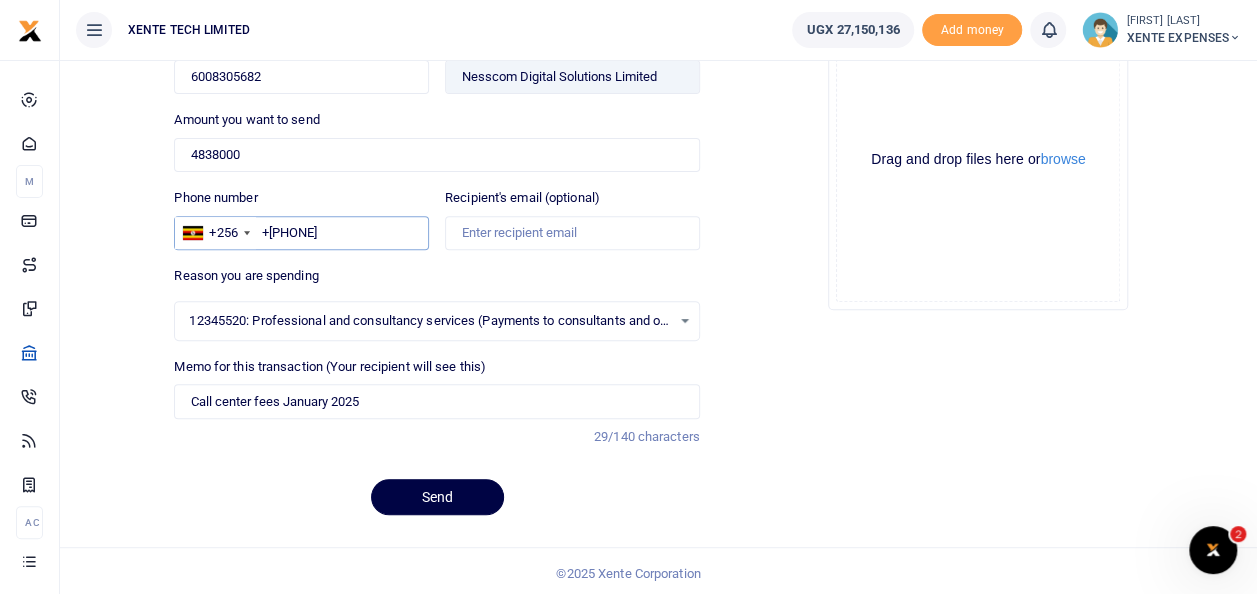 click on "Send" at bounding box center [437, 497] 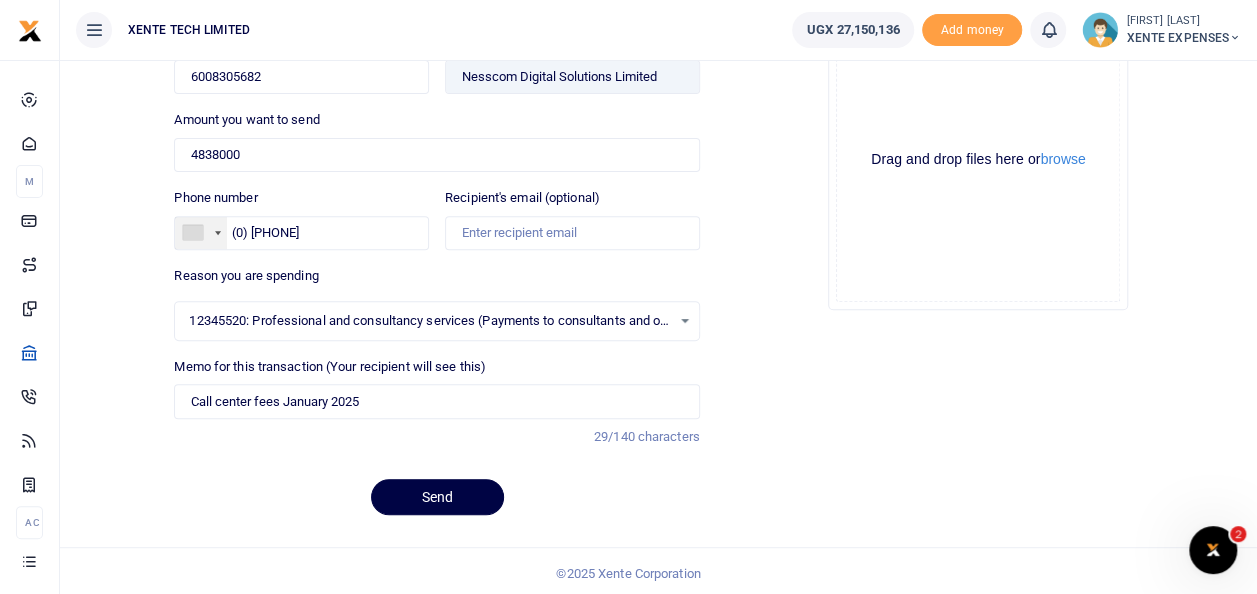 click at bounding box center [218, 233] 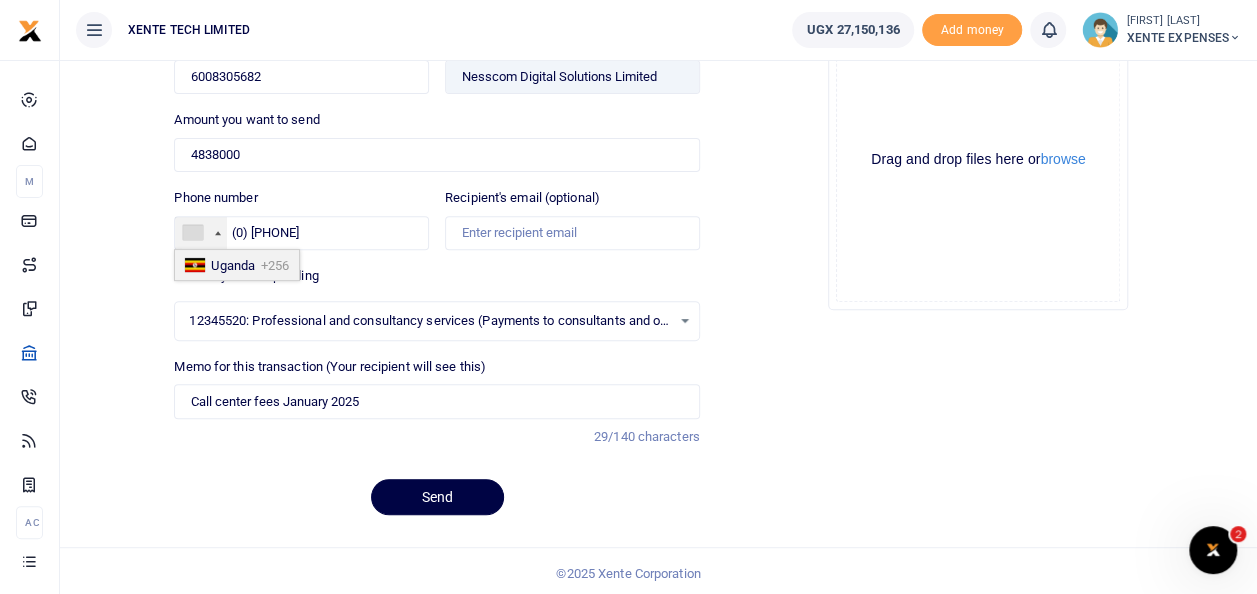 click on "Uganda" at bounding box center [233, 265] 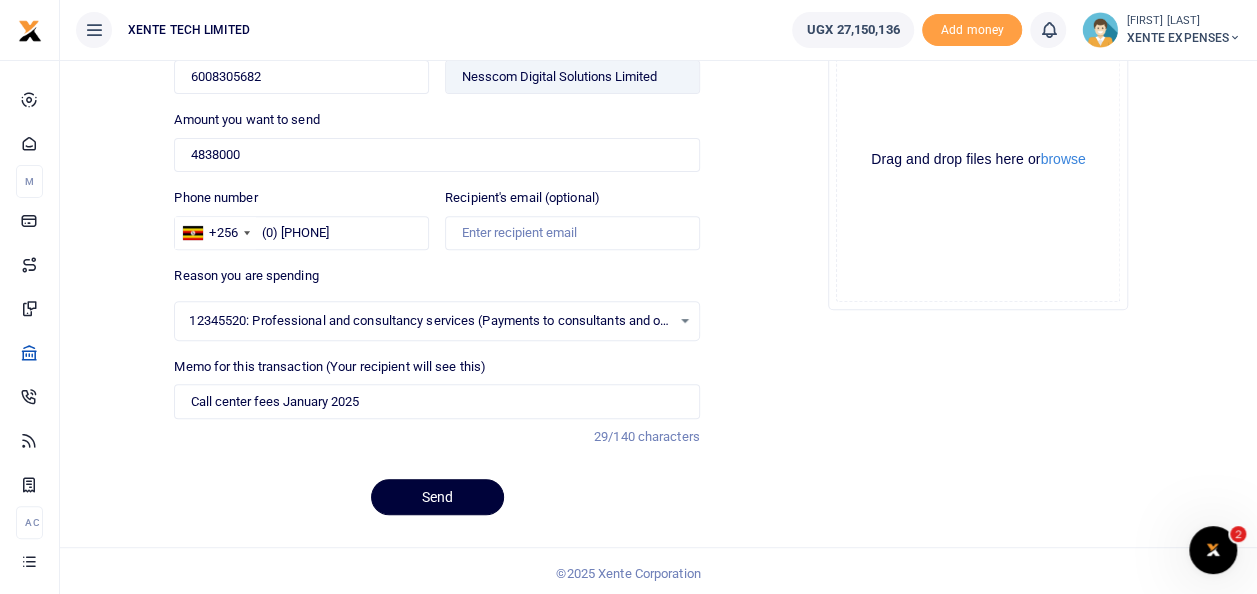 click on "Send" at bounding box center (437, 497) 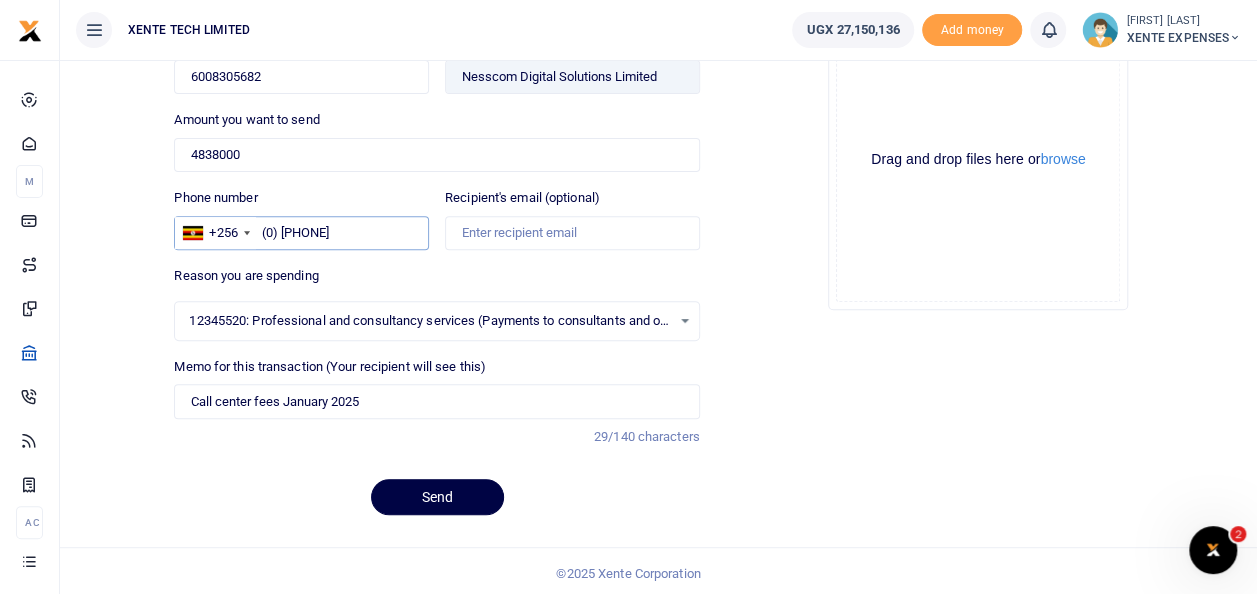 drag, startPoint x: 369, startPoint y: 226, endPoint x: 132, endPoint y: 230, distance: 237.03375 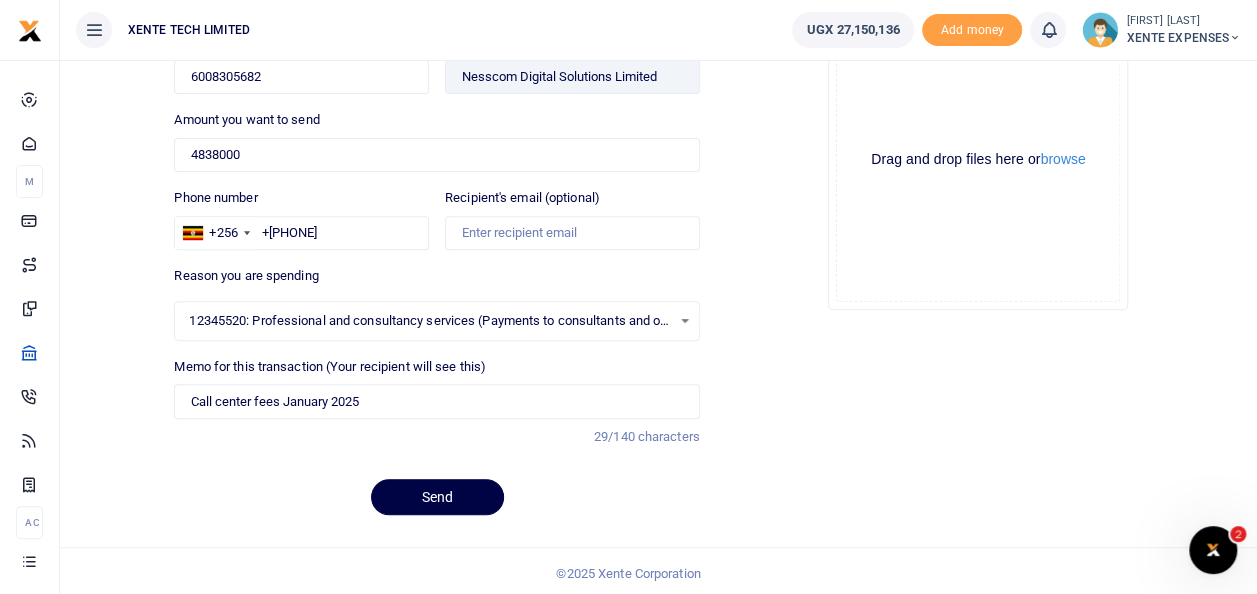 click on "Reason you are spending" at bounding box center [246, 276] 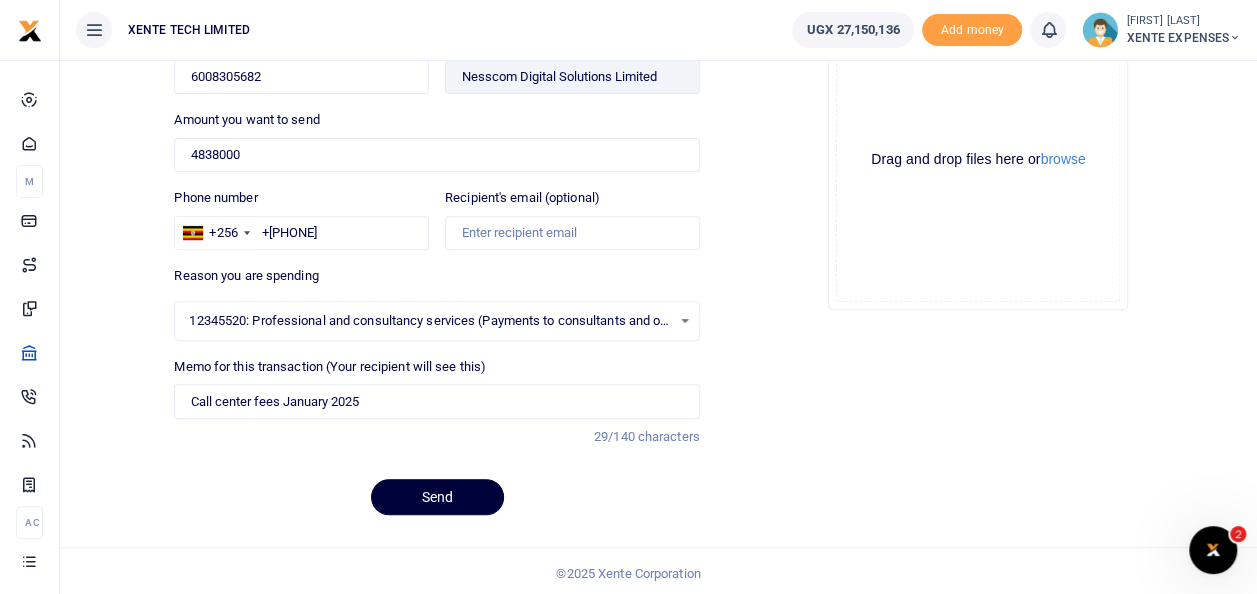 click on "Send" at bounding box center [437, 497] 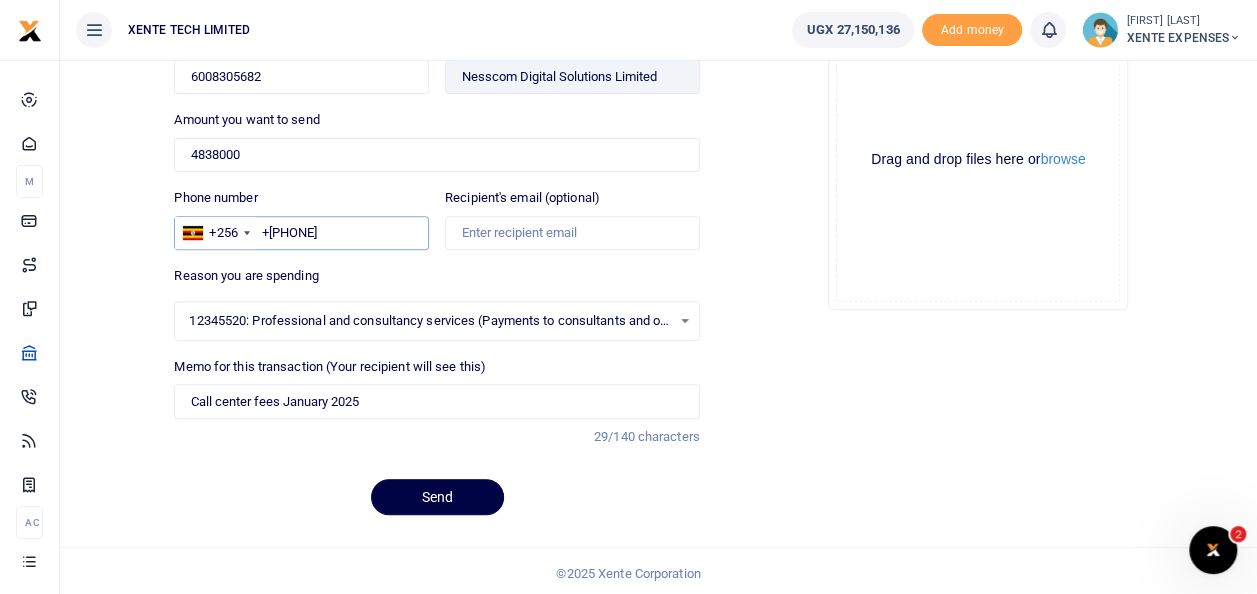 click on "+256(0)205 090 190" at bounding box center (301, 233) 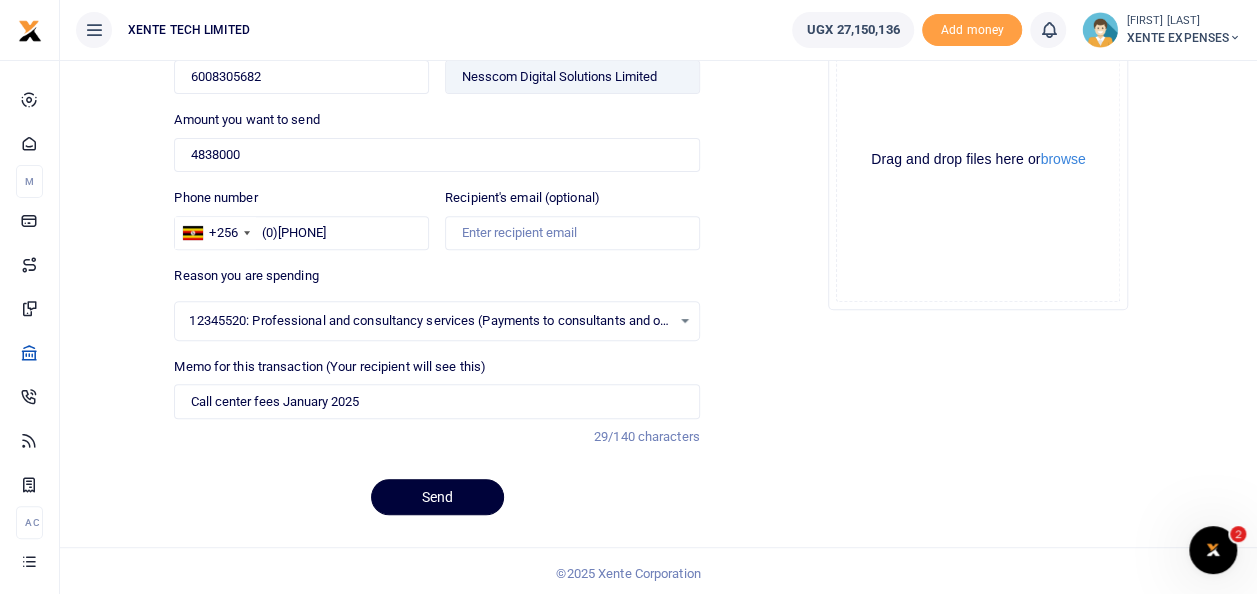 click on "Send" at bounding box center (437, 497) 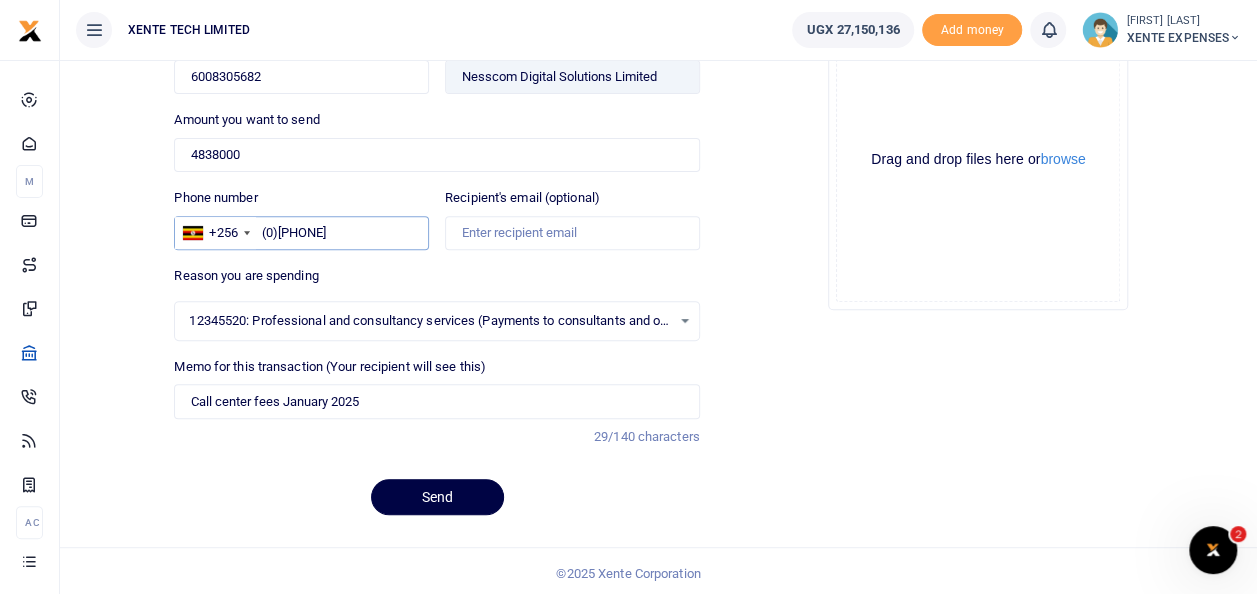 click on "(0)205 090 190" at bounding box center [301, 233] 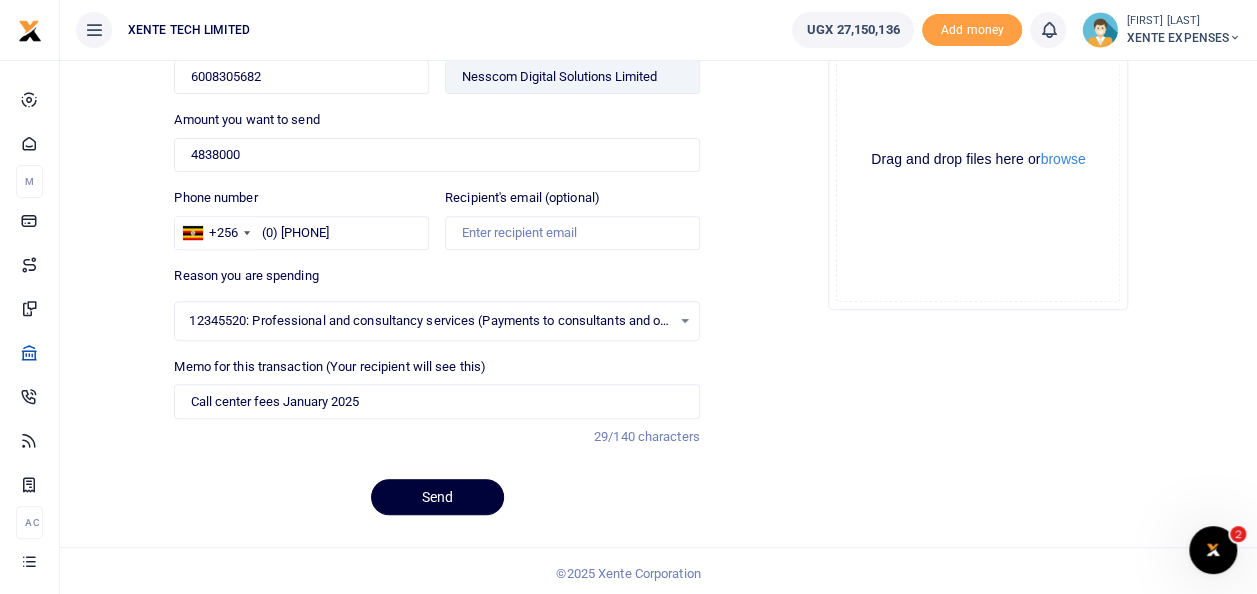click on "Send" at bounding box center [437, 497] 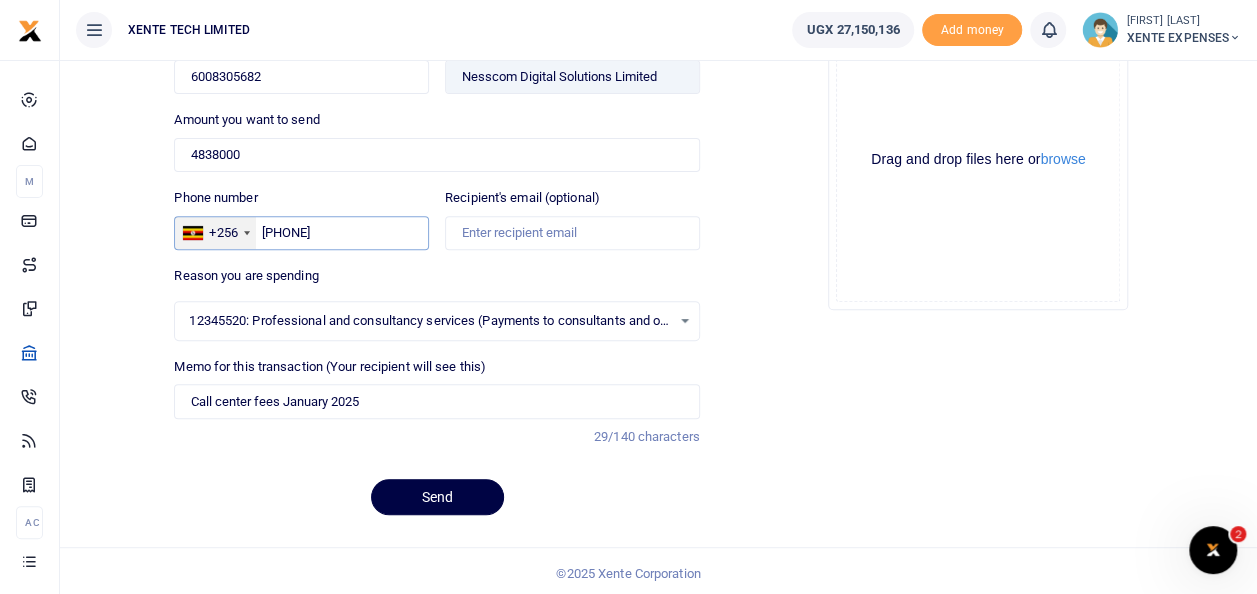 type on "205 090 190" 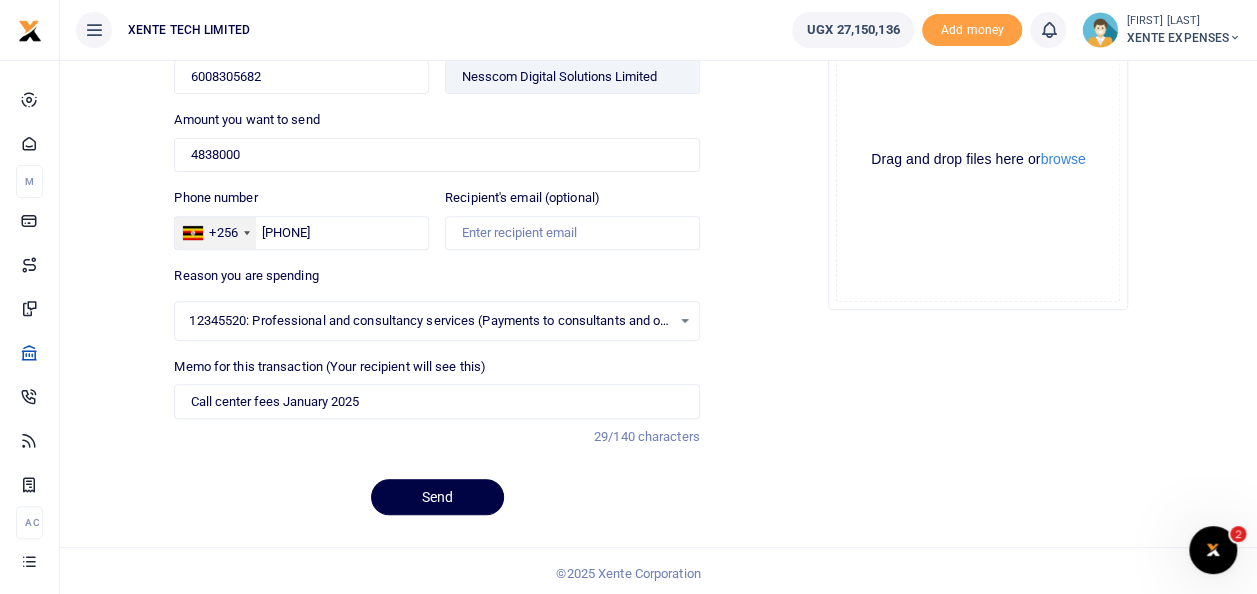 click on "+256" at bounding box center [215, 233] 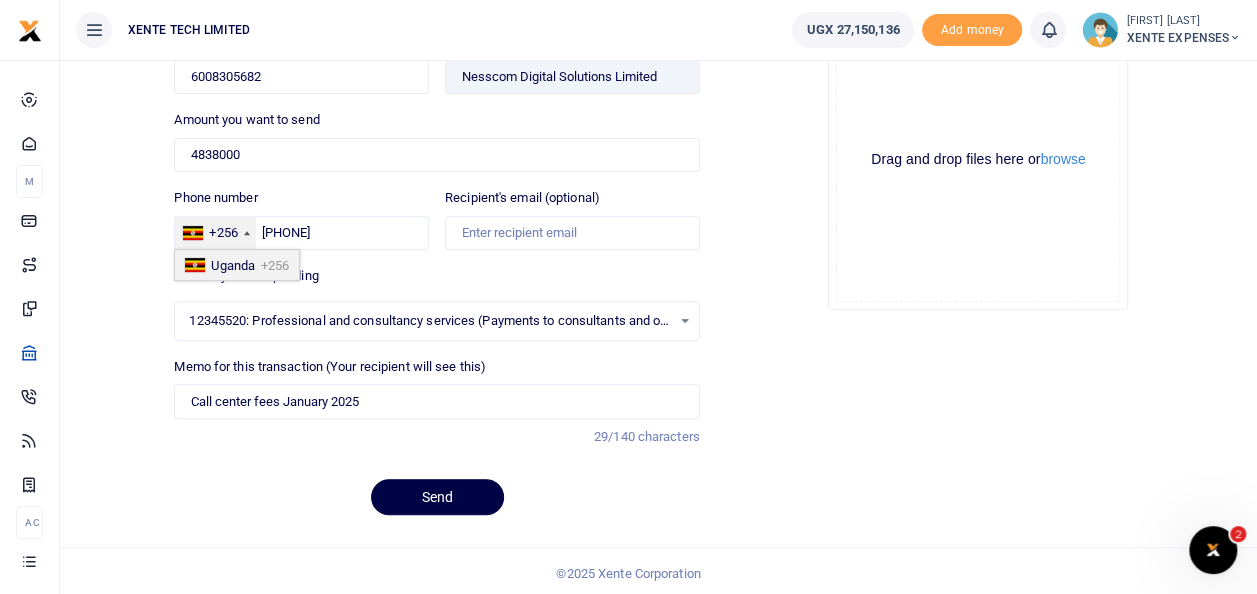 click on "+256" at bounding box center (215, 233) 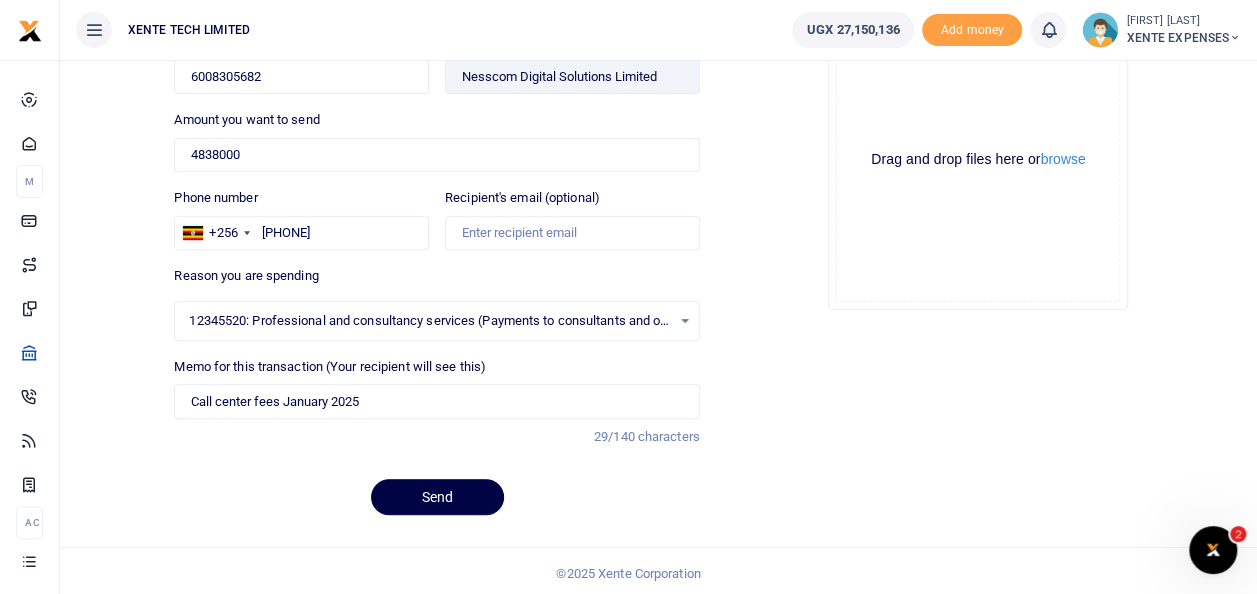 click on "Reason you are spending
12345520:  Professional and consultancy services (Payments to consultants and other professional services e.g. Finance audit, IT audit ) Select an option 12345519: Product and Technology (Software subscriptions and technology costs) 12345520:  Professional and consultancy services (Payments to consultants and other professional services e.g. Finance audit, IT audit )" at bounding box center [436, 303] 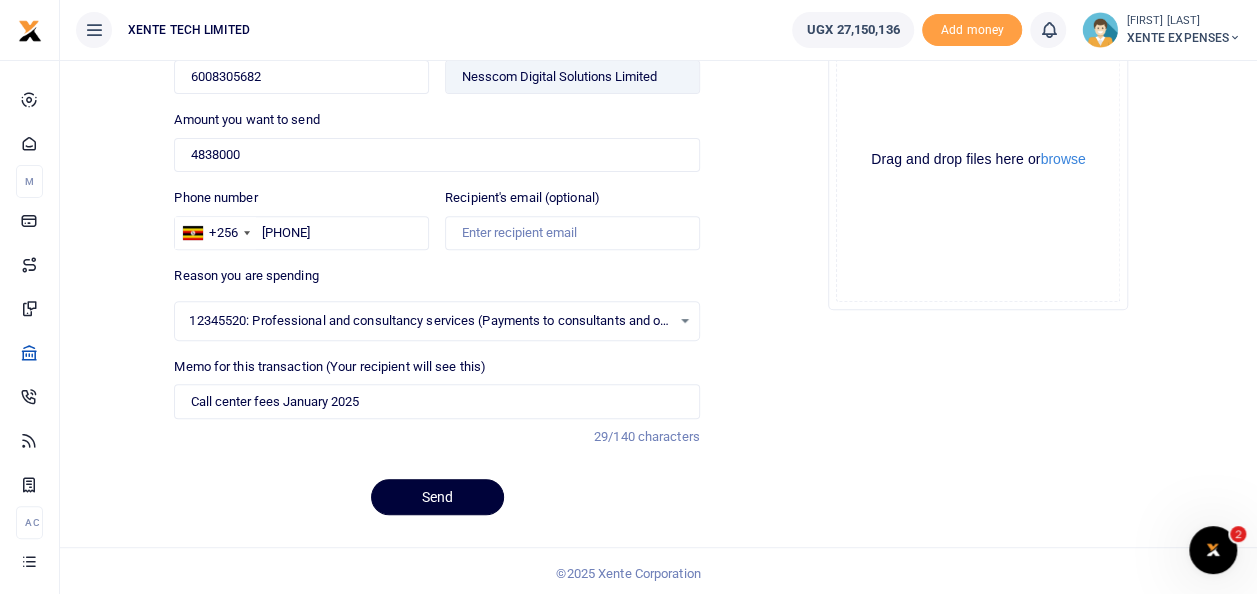 click on "Send" at bounding box center (437, 497) 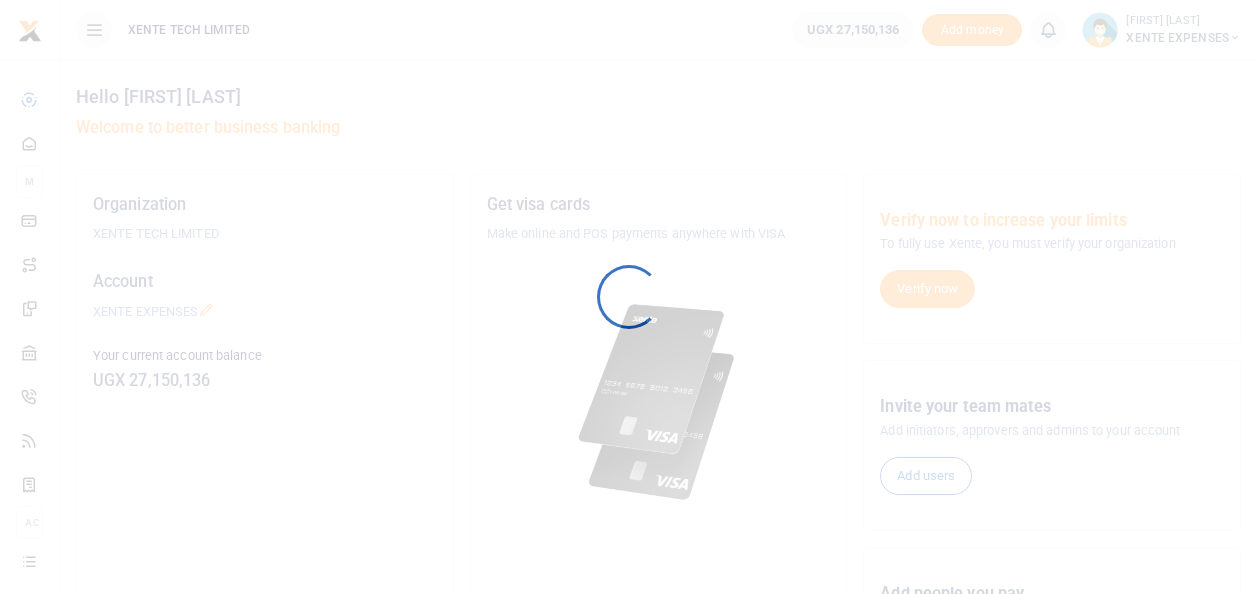 scroll, scrollTop: 0, scrollLeft: 0, axis: both 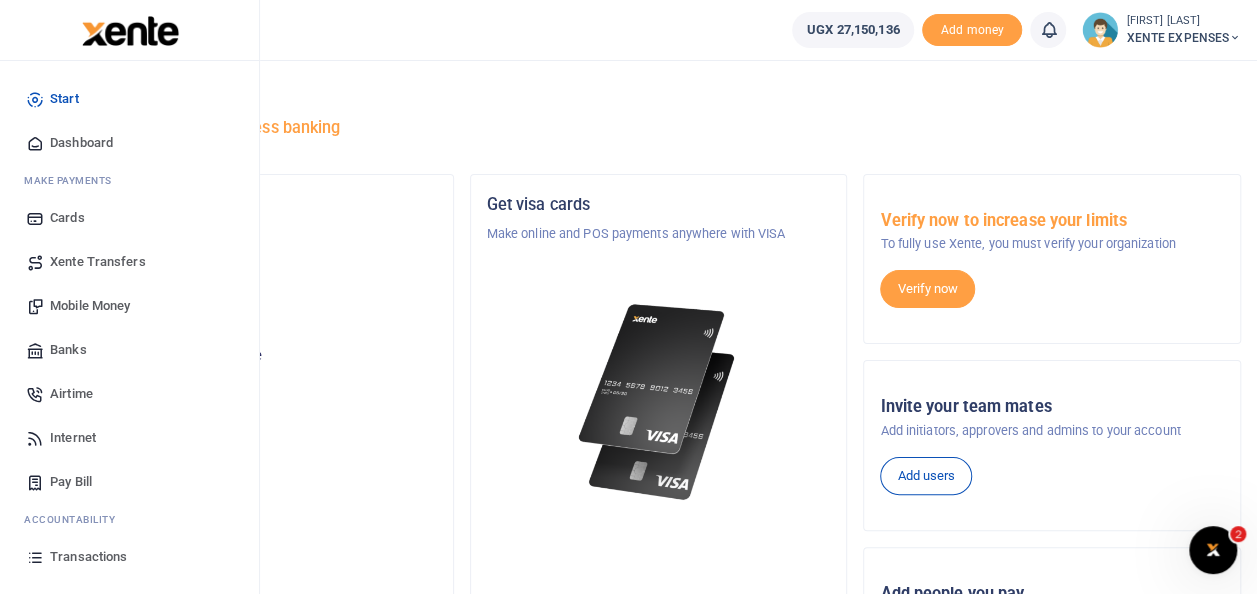 click on "Transactions" at bounding box center [88, 557] 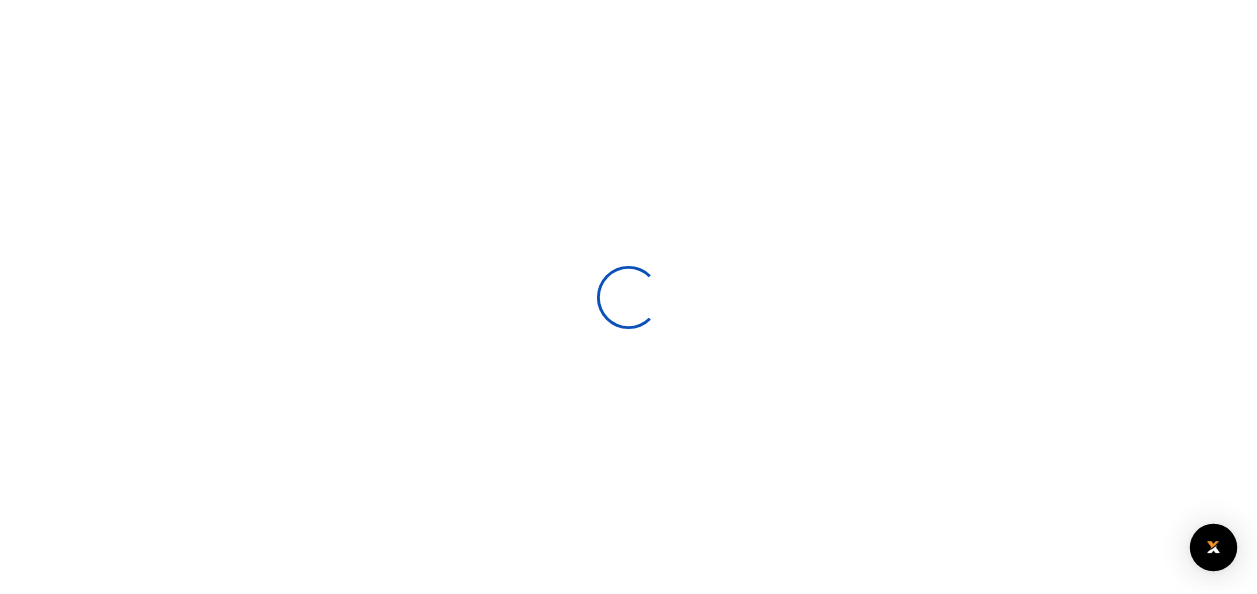 scroll, scrollTop: 0, scrollLeft: 0, axis: both 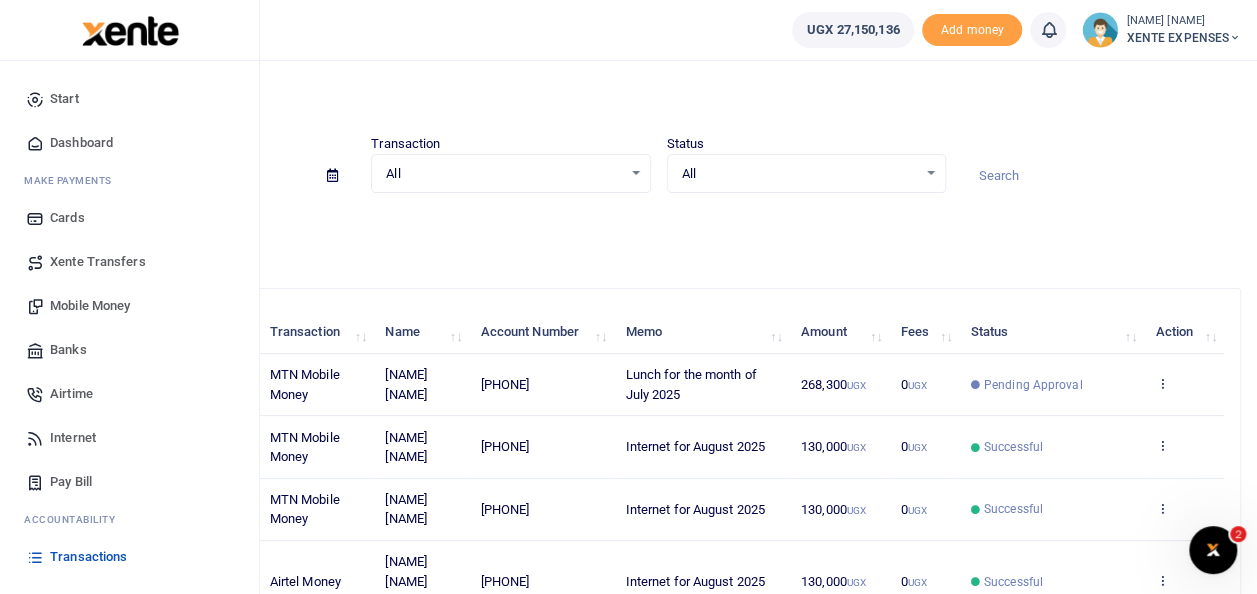 click on "Banks" at bounding box center [68, 350] 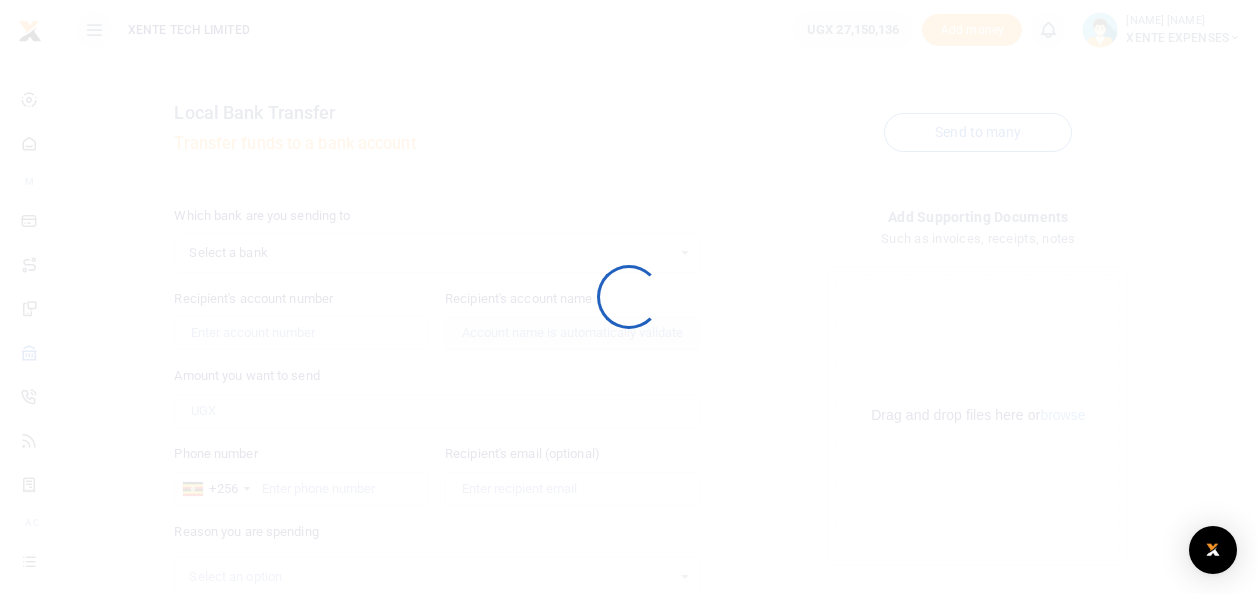 scroll, scrollTop: 0, scrollLeft: 0, axis: both 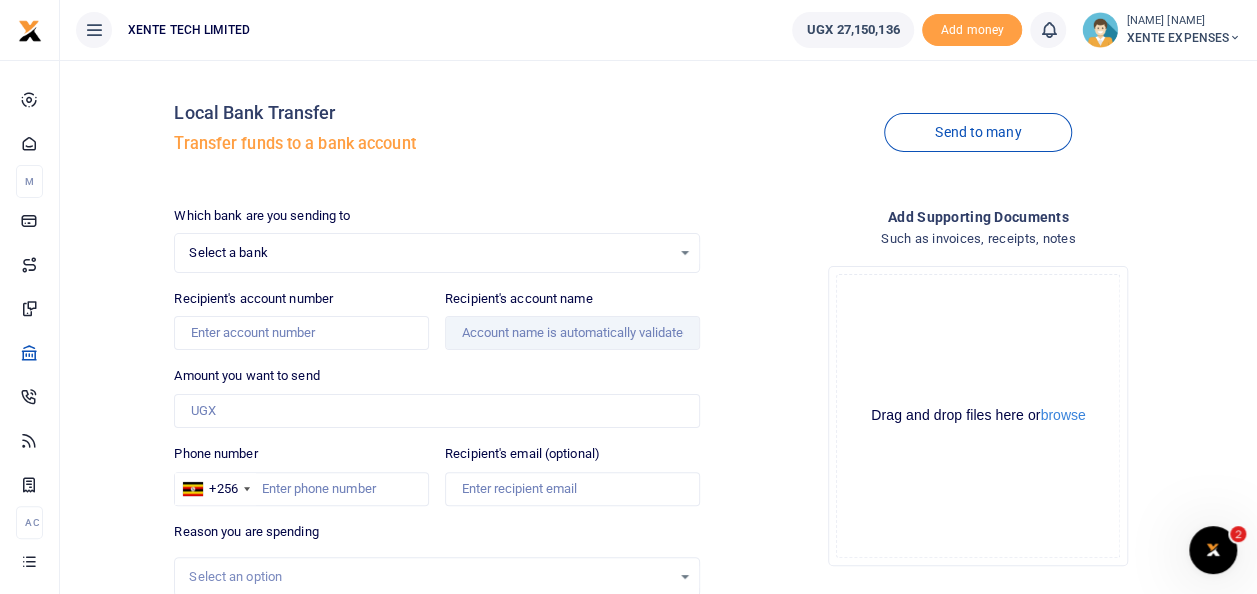 click on "Select a bank Select an option..." at bounding box center [436, 253] 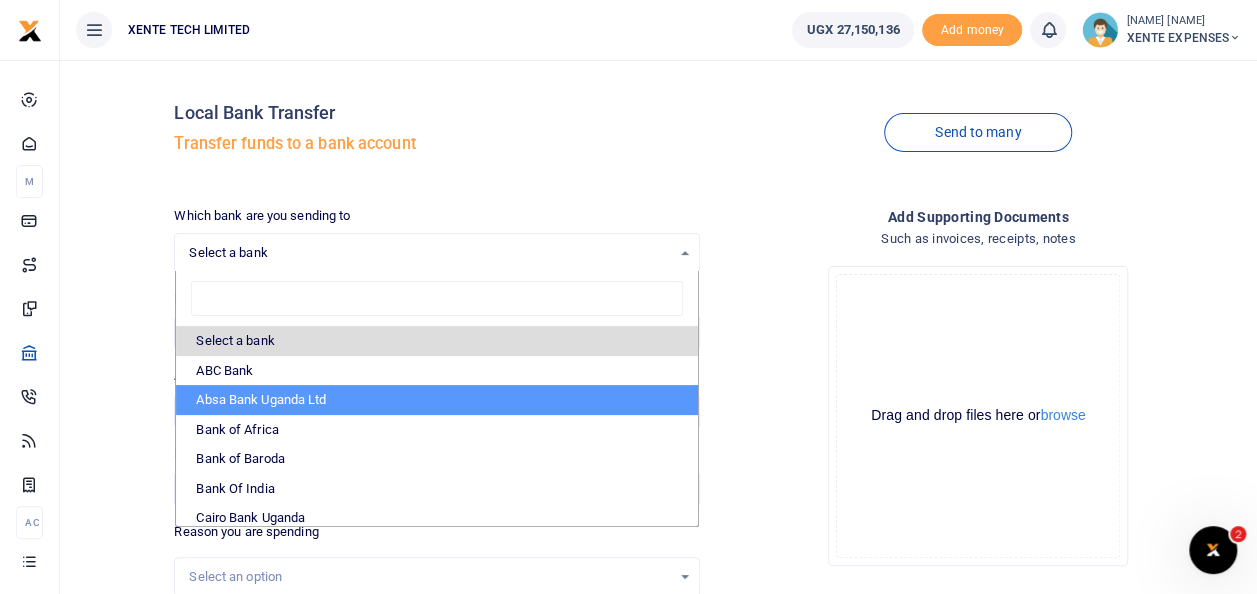click on "Absa Bank Uganda Ltd" at bounding box center (436, 400) 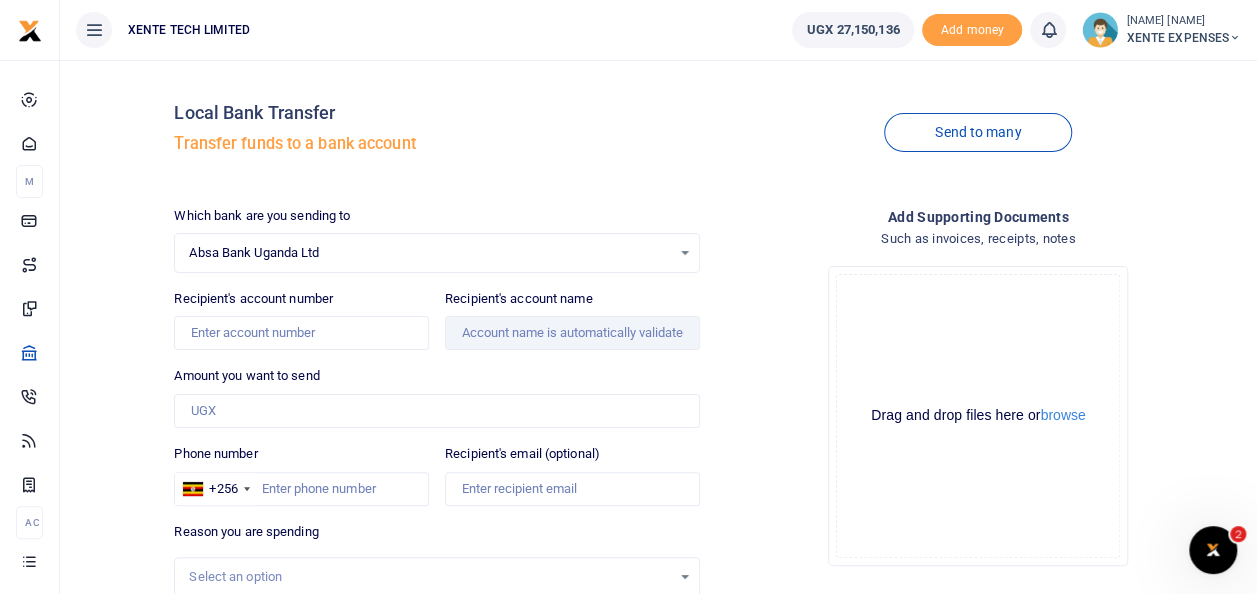 click on "Phone number
[COUNTRY] [COUNTRY]" at bounding box center [301, 475] 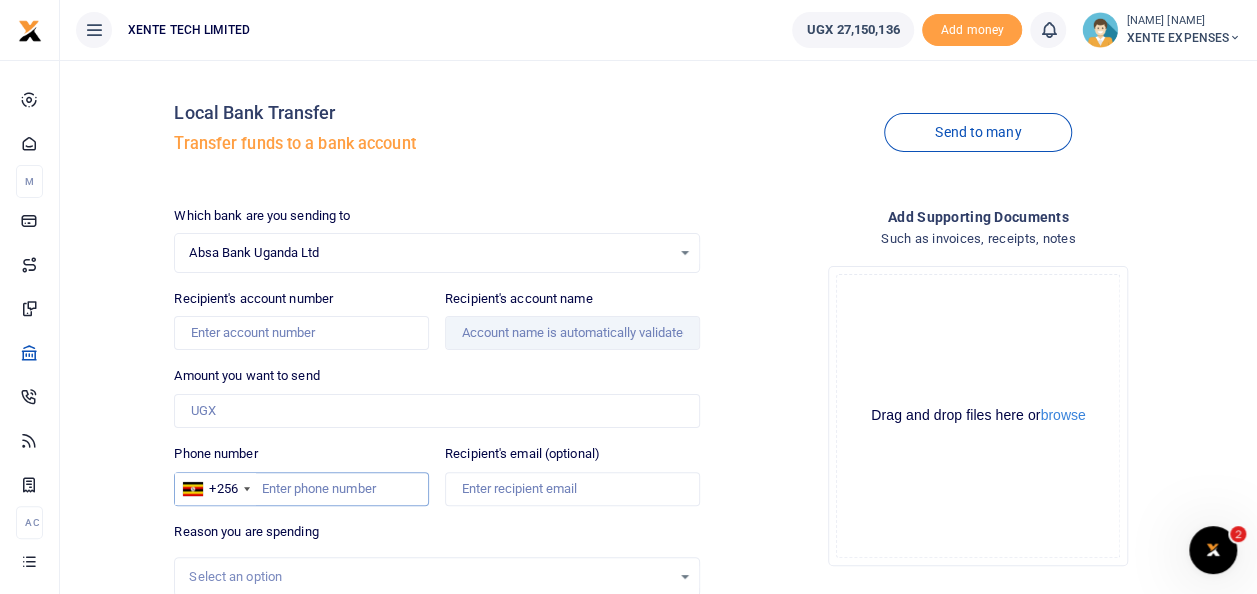 click on "Phone number" at bounding box center [301, 489] 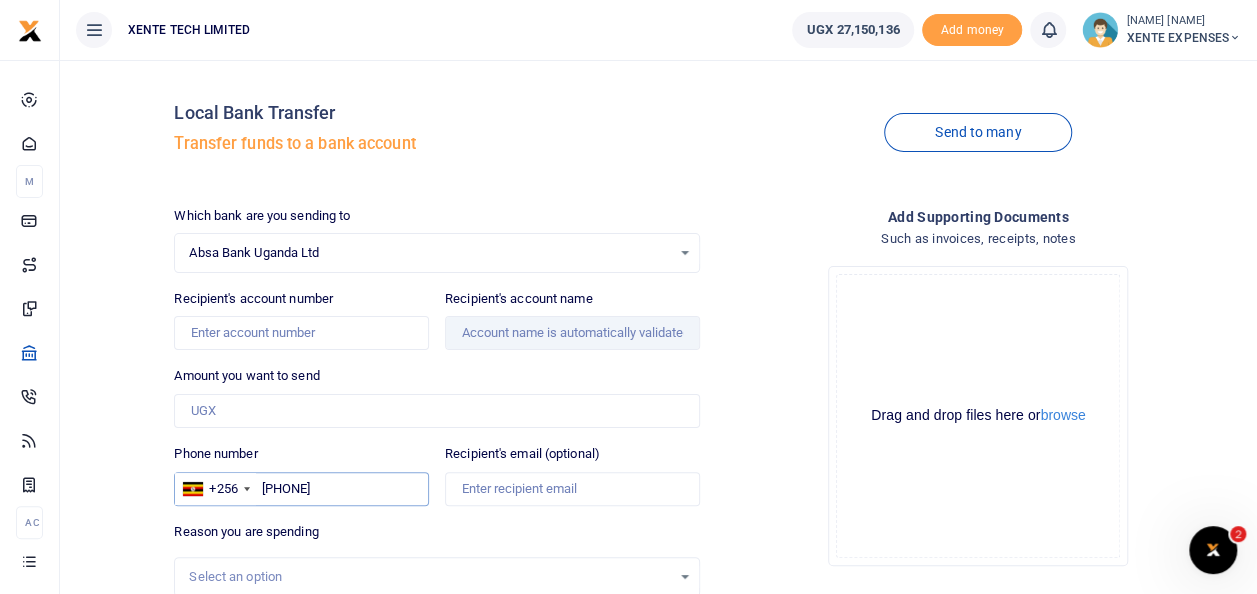 click on "[PHONE]" at bounding box center [301, 489] 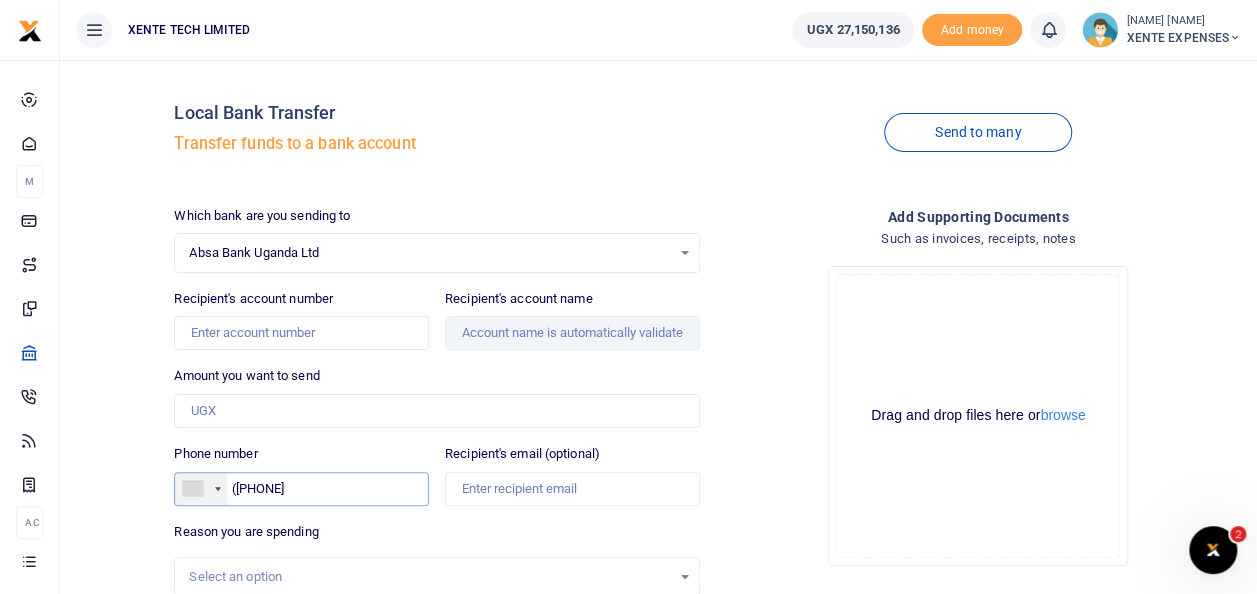 type on "([PHONE]" 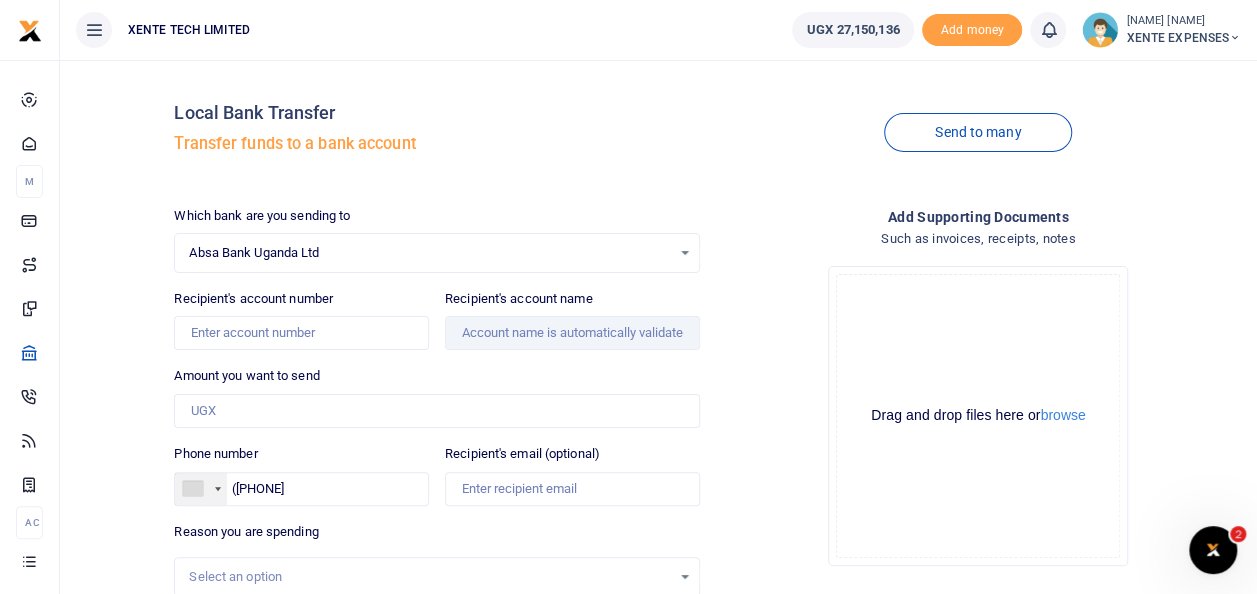 click at bounding box center [201, 489] 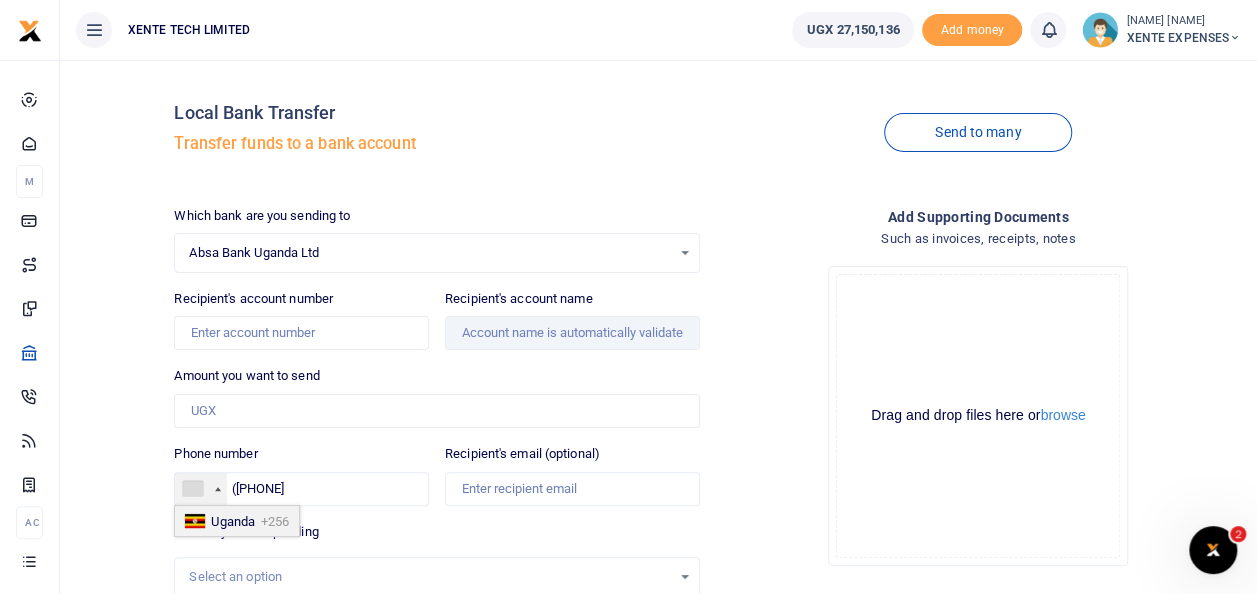click on "Uganda" at bounding box center (233, 521) 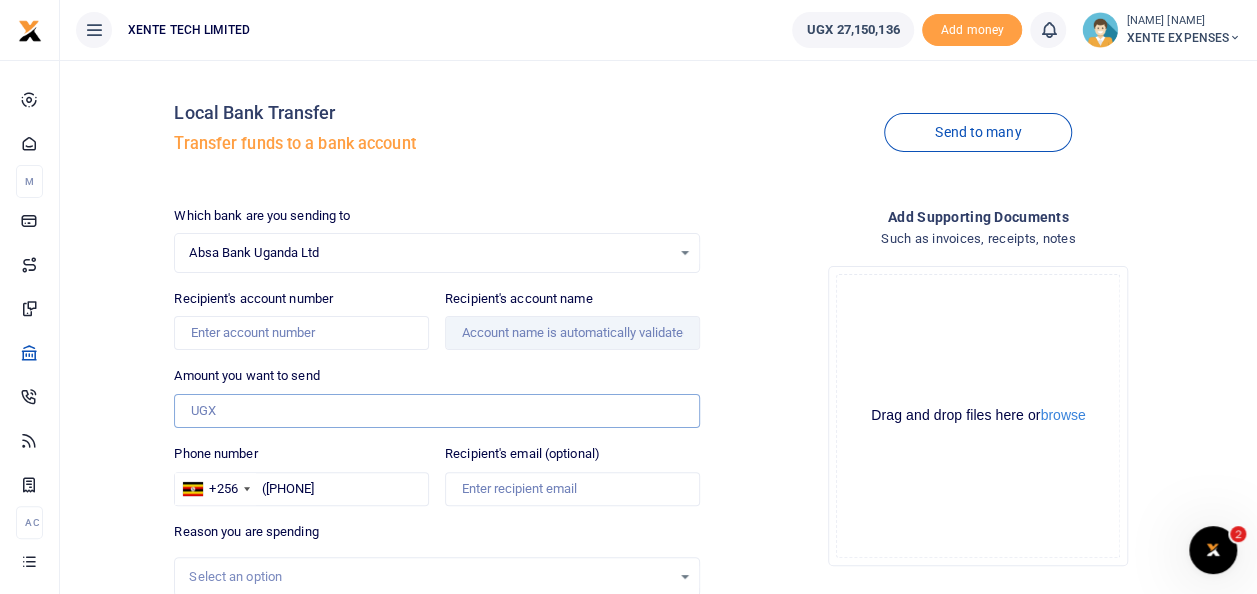 click on "Amount you want to send" at bounding box center [436, 411] 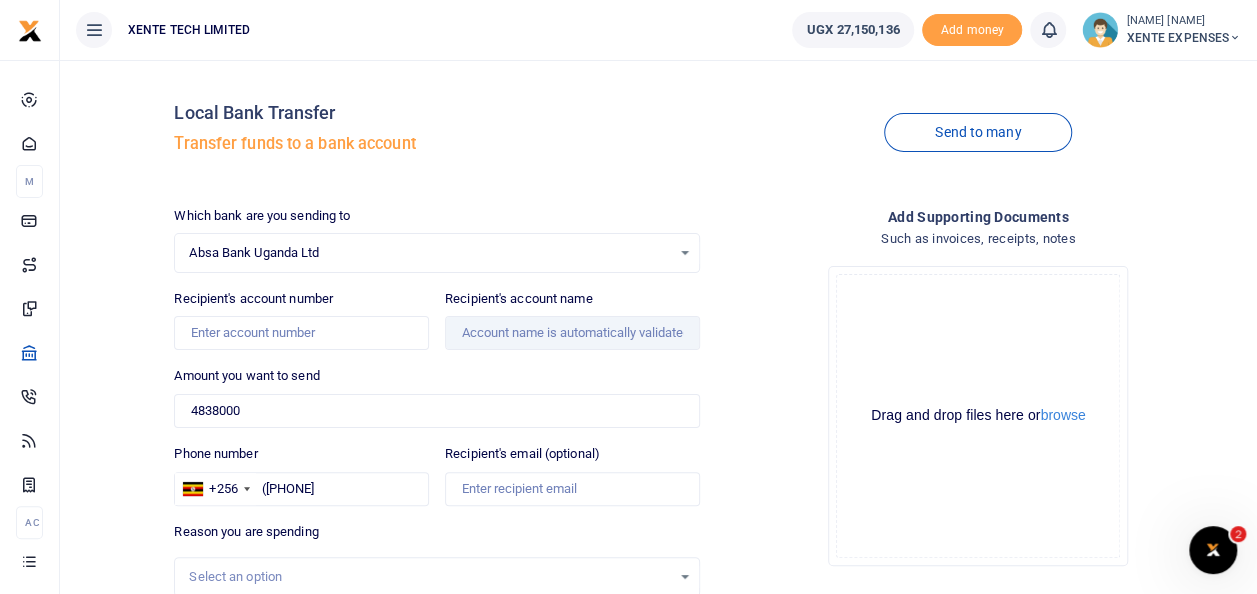 type on "4,838,000" 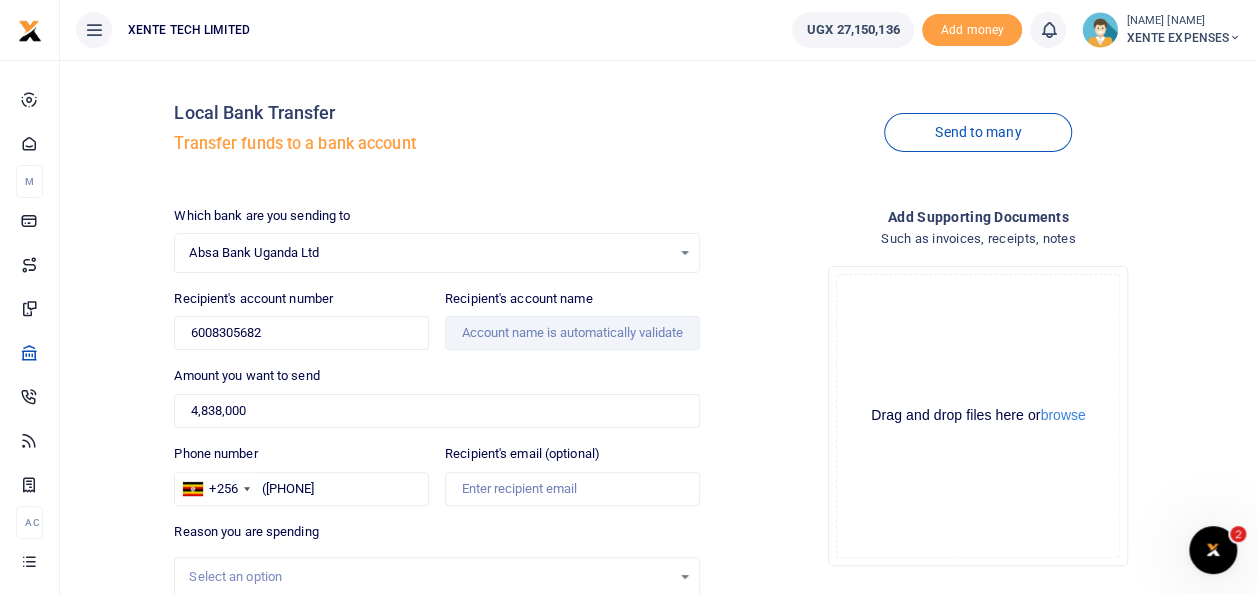 type on "Call center fees January 2025" 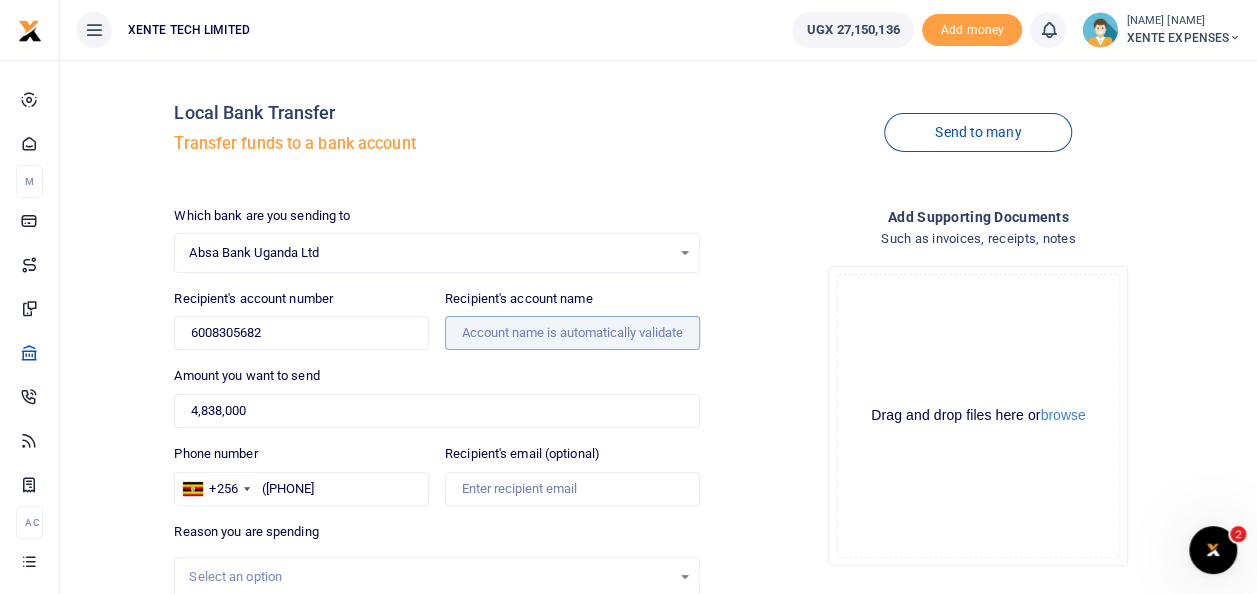 click on "Recipient's account name" at bounding box center [572, 333] 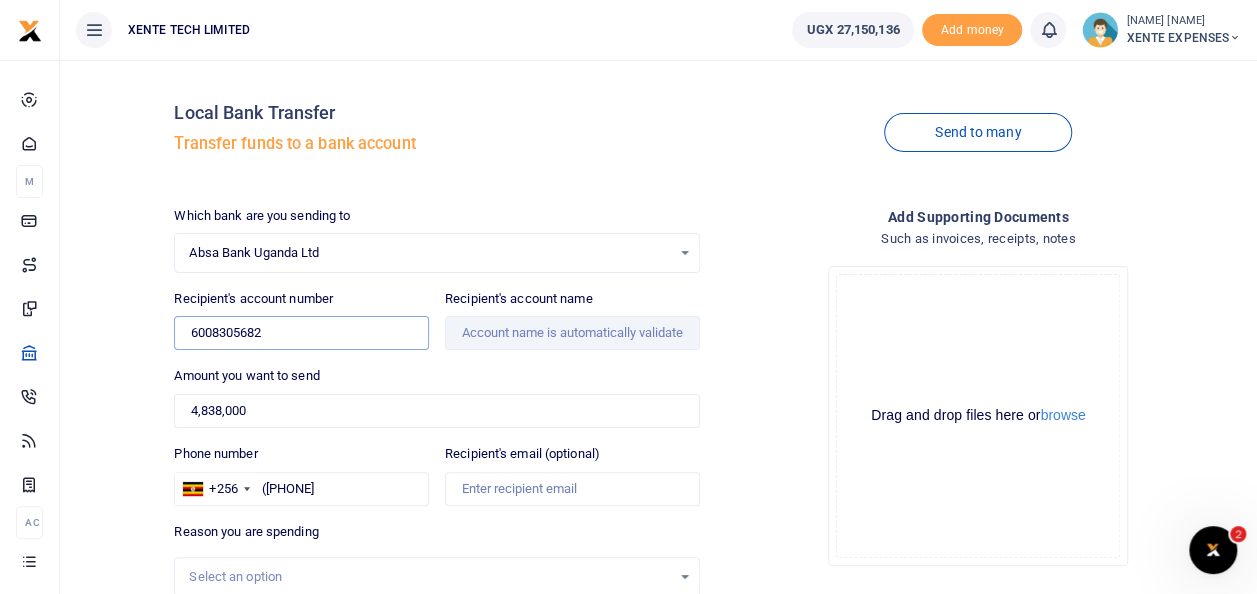 drag, startPoint x: 290, startPoint y: 332, endPoint x: 116, endPoint y: 313, distance: 175.03429 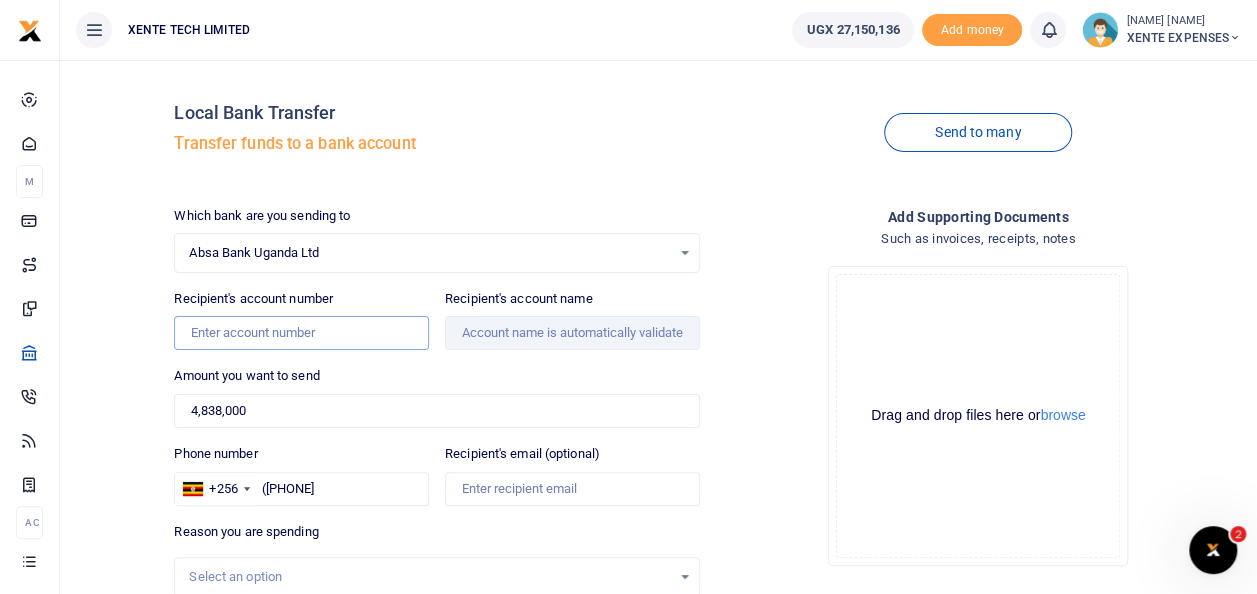 type on "9" 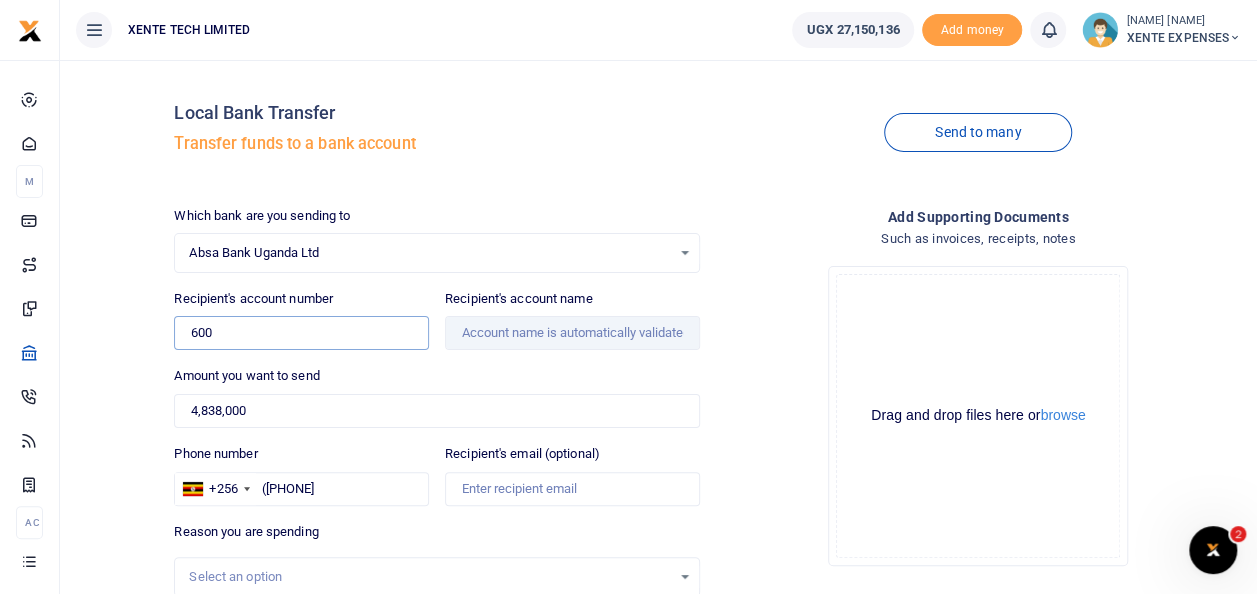 type on "6008305682" 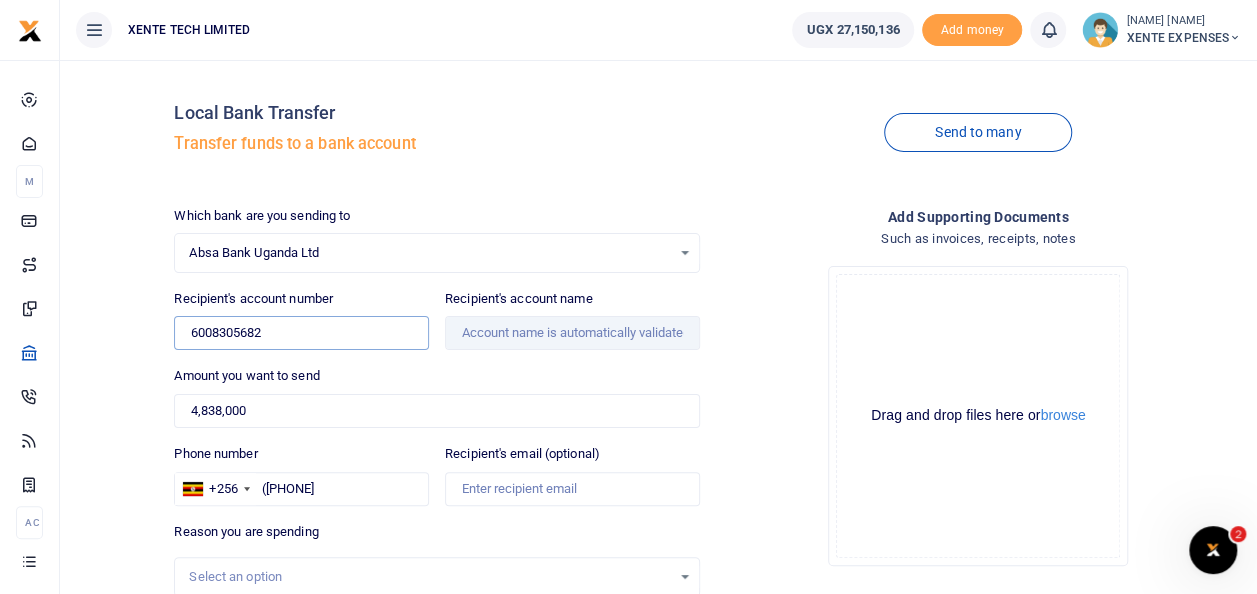 drag, startPoint x: 284, startPoint y: 346, endPoint x: 101, endPoint y: 296, distance: 189.70767 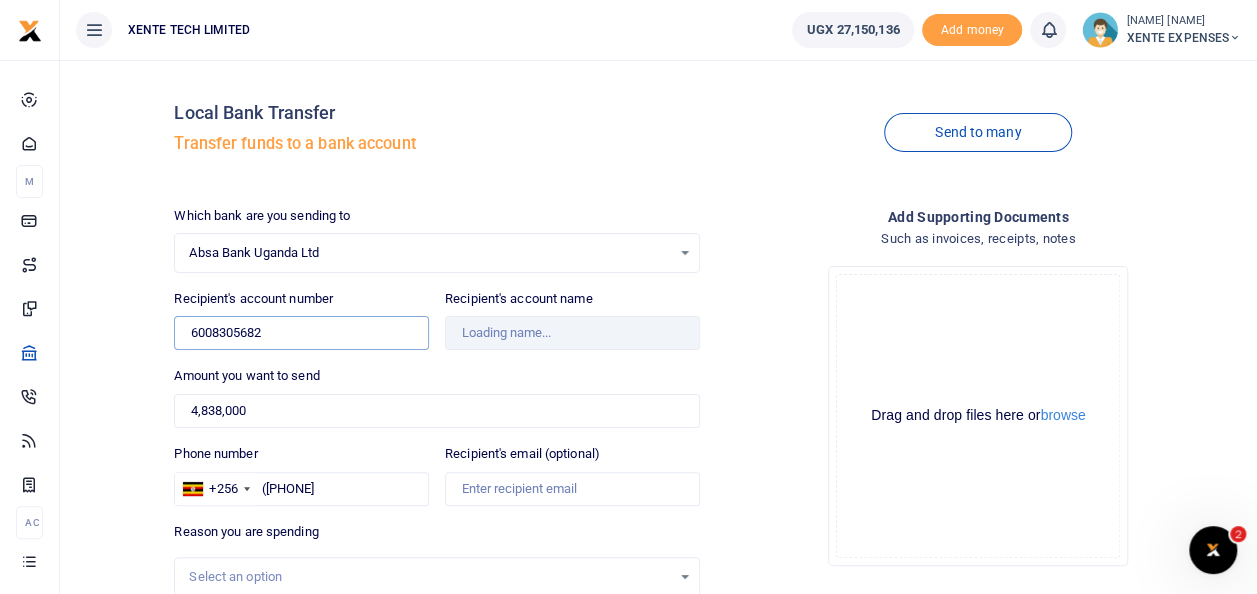 type on "6008305682" 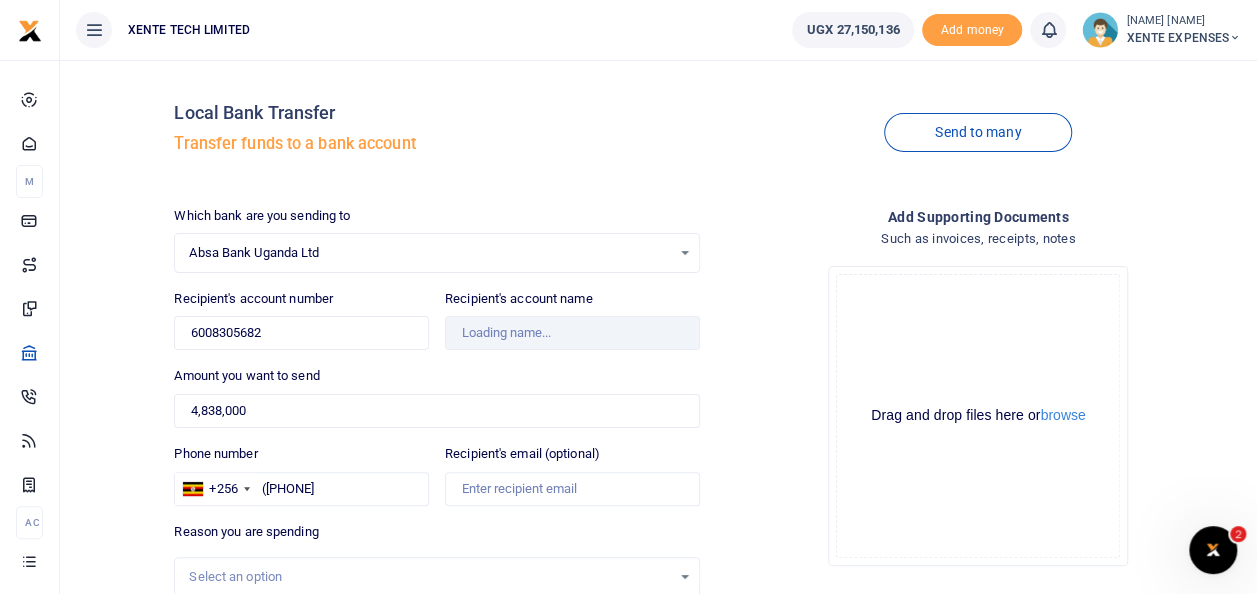 type on "Nesscom Digital Solutions Limited" 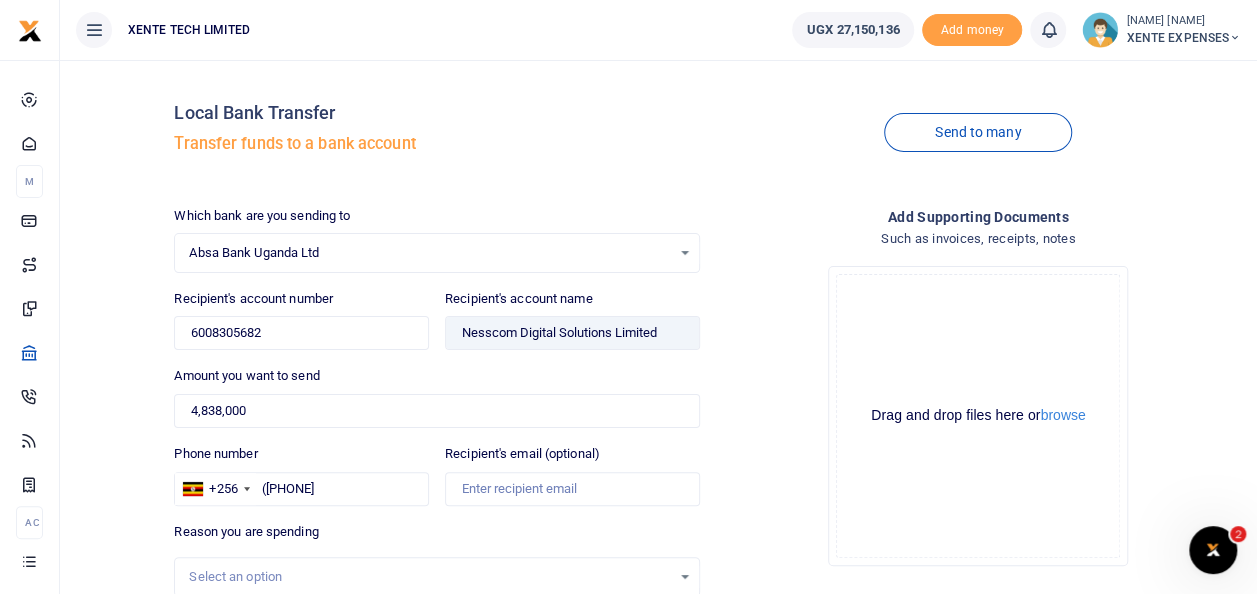 click on "Select an option" at bounding box center [429, 577] 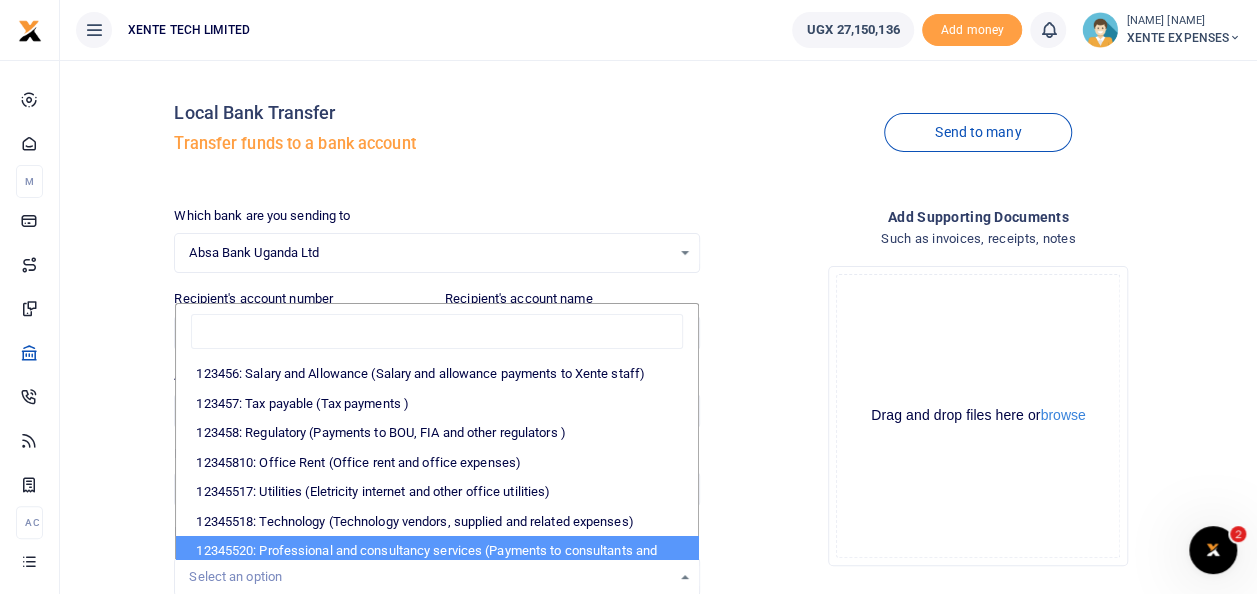click on "12345520:  Professional and consultancy services (Payments to consultants and other professional services e.g. Finance audit, IT audit )" at bounding box center [436, 560] 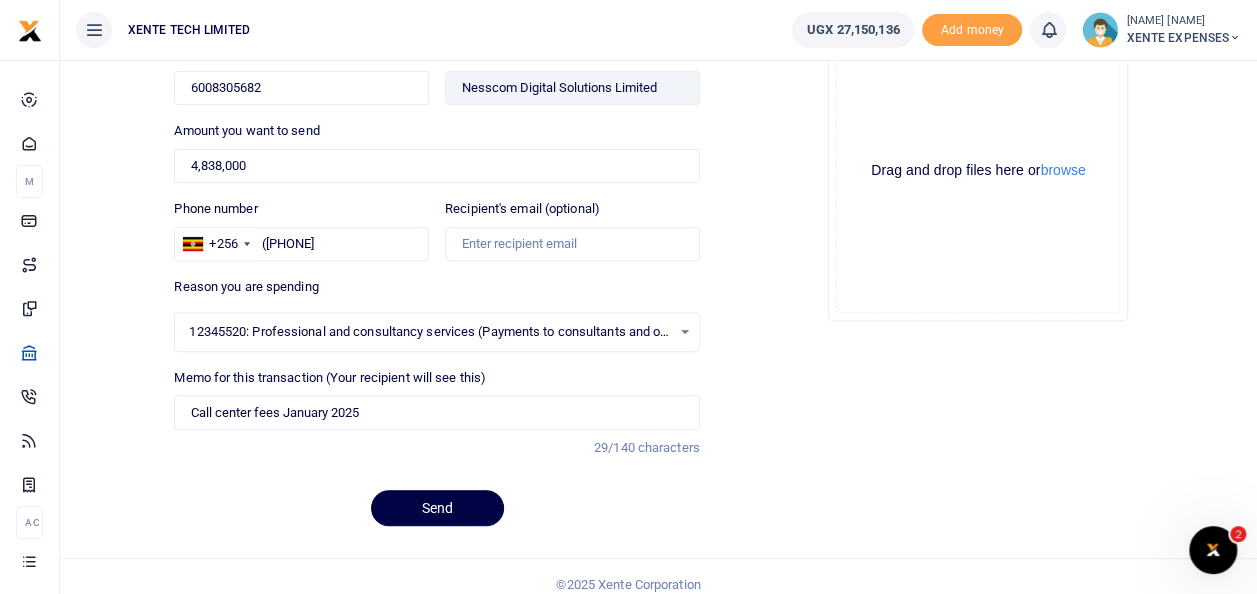 scroll, scrollTop: 256, scrollLeft: 0, axis: vertical 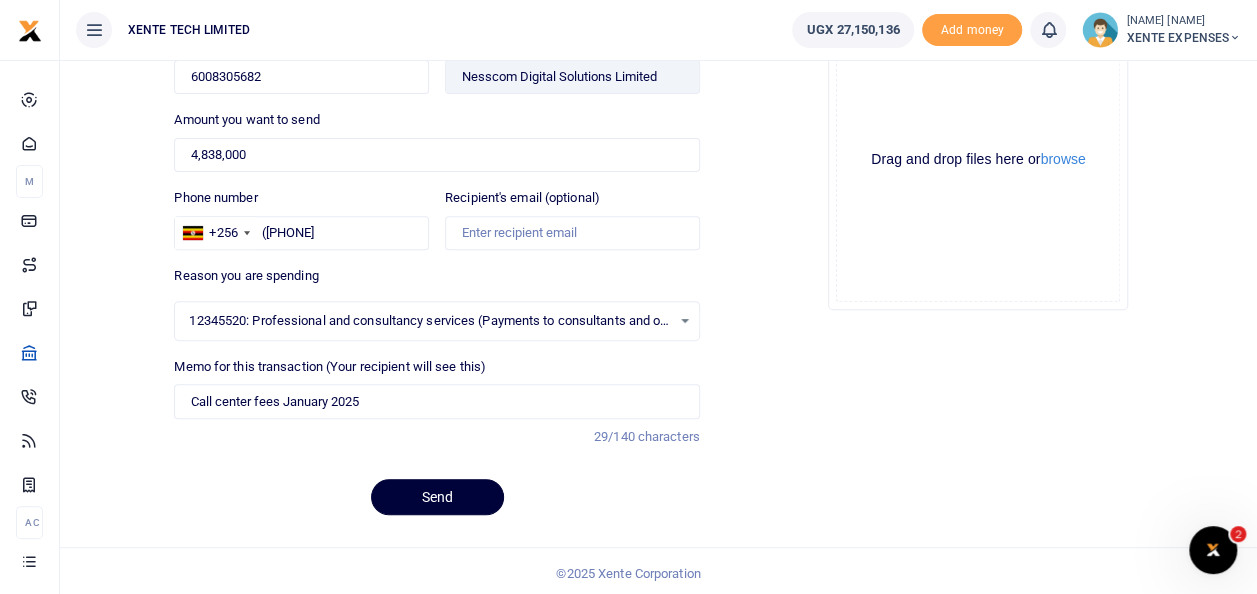 click on "Send" at bounding box center (437, 497) 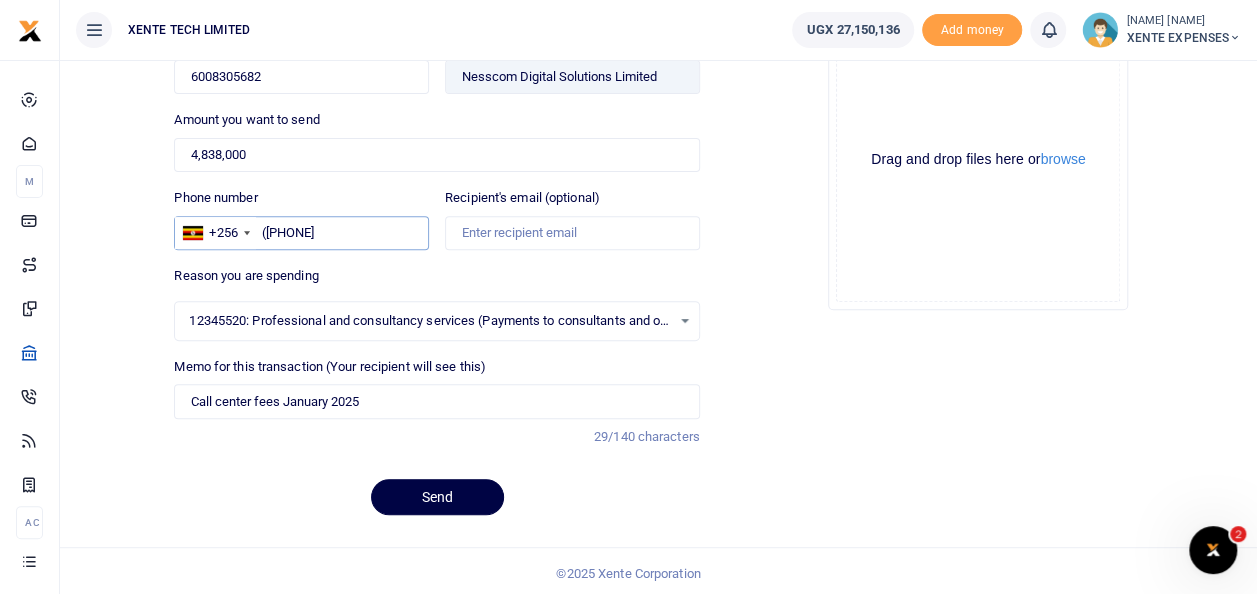 click on "(0)205 090 190" at bounding box center [301, 233] 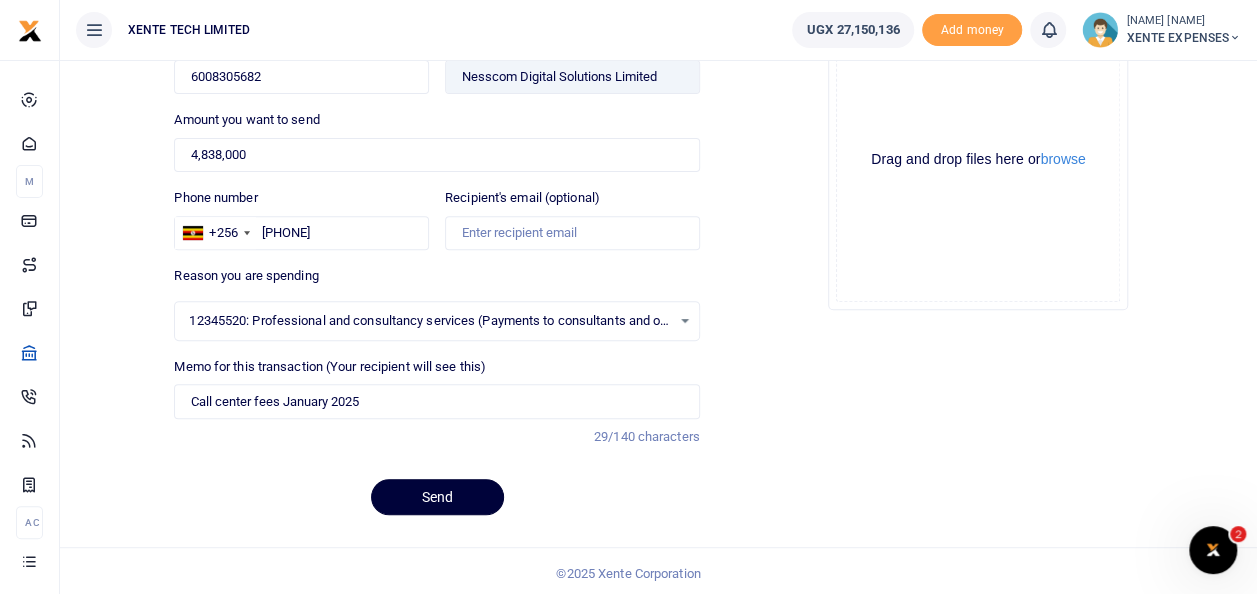 click on "Send" at bounding box center (437, 497) 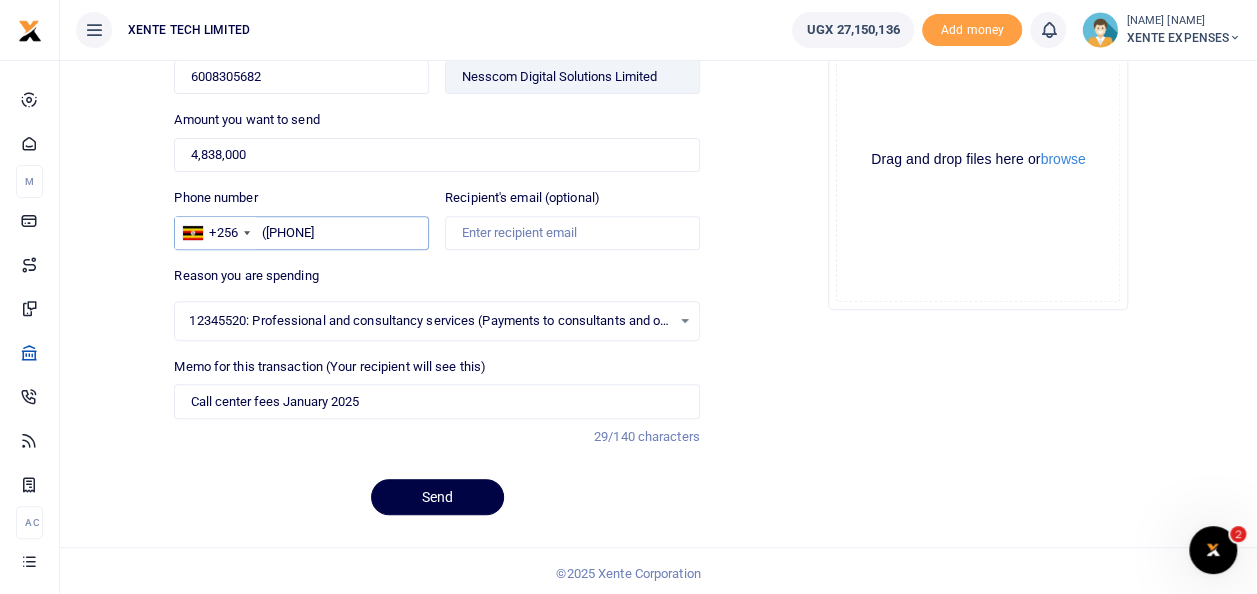 type on "(0) 205 090 190" 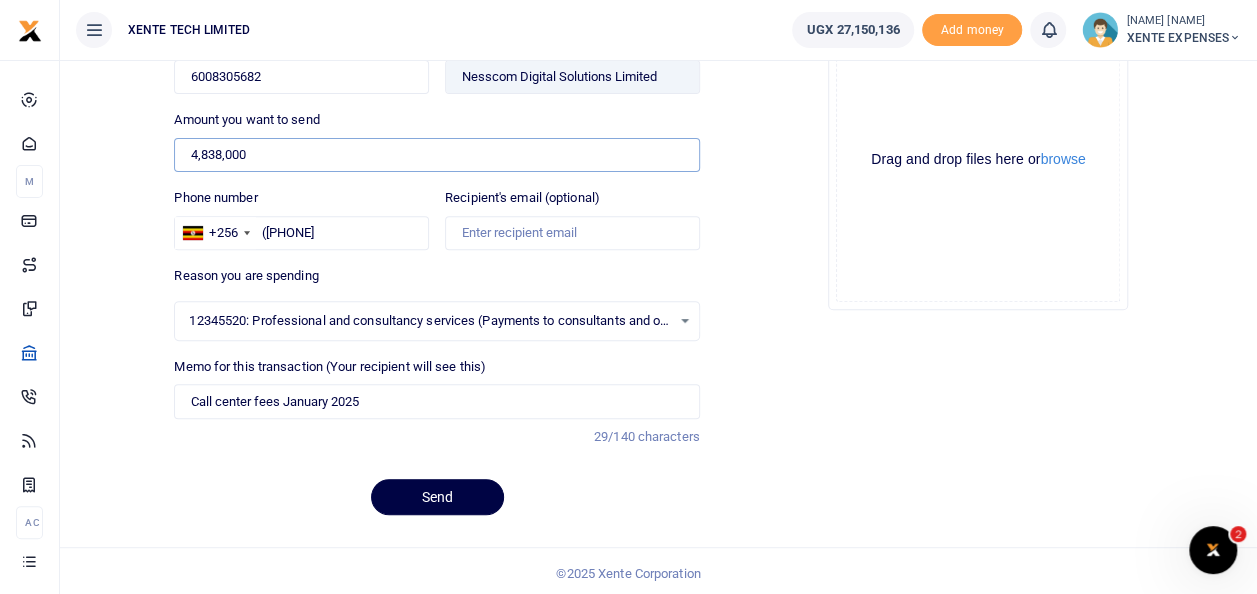 drag, startPoint x: 264, startPoint y: 150, endPoint x: 134, endPoint y: 150, distance: 130 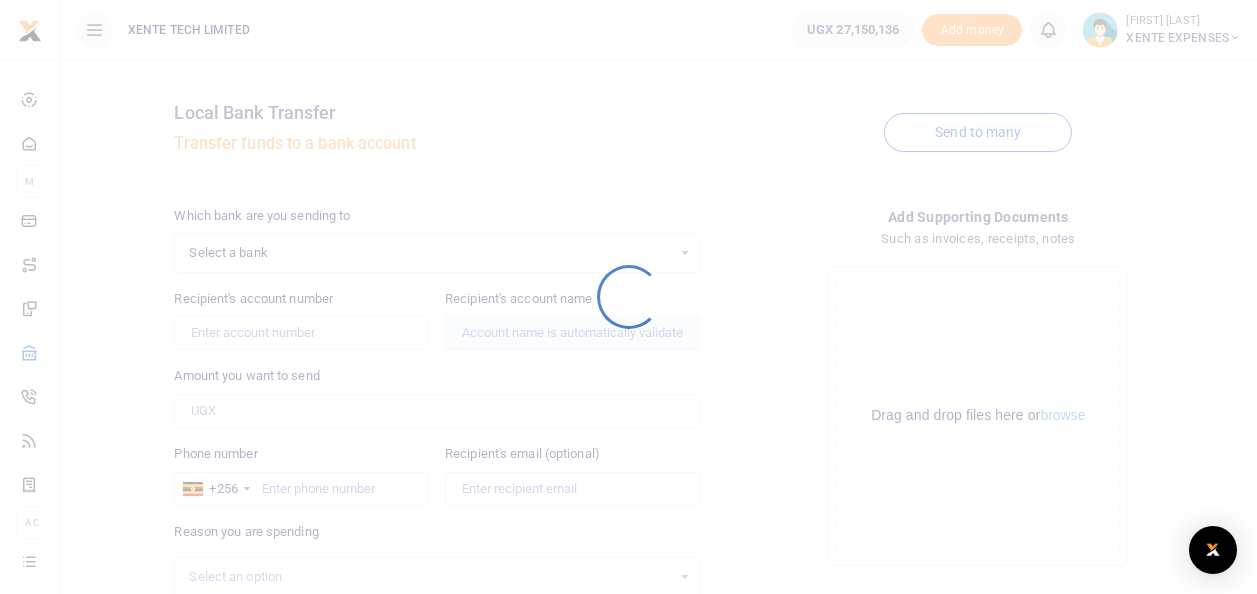 scroll, scrollTop: 0, scrollLeft: 0, axis: both 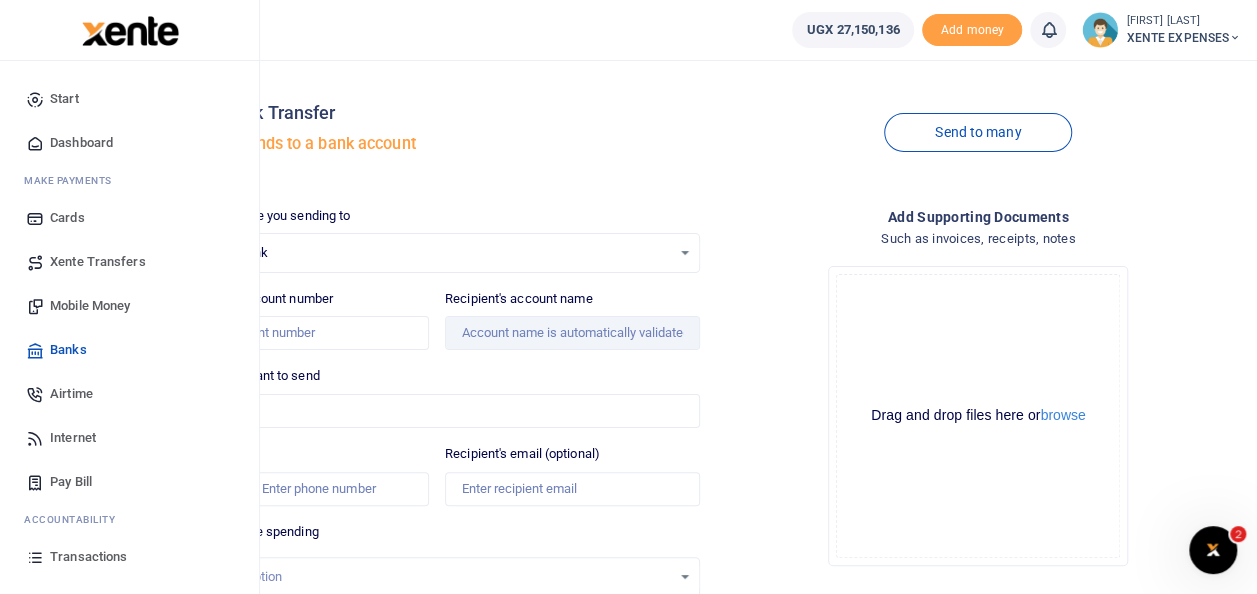 click on "Transactions" at bounding box center (88, 557) 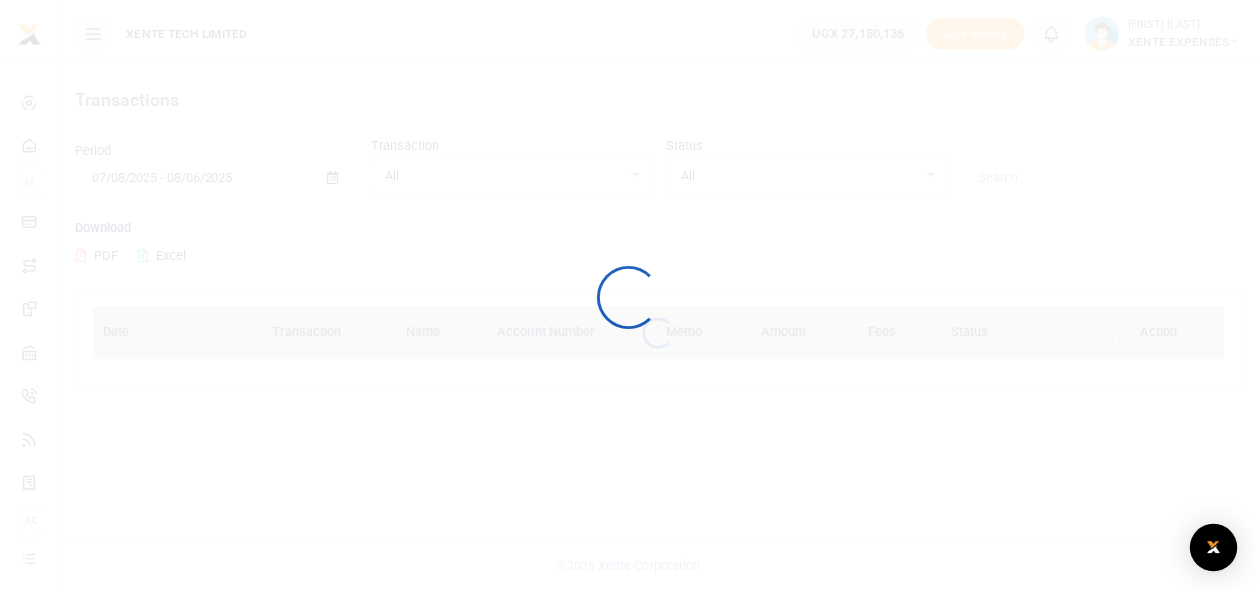 scroll, scrollTop: 0, scrollLeft: 0, axis: both 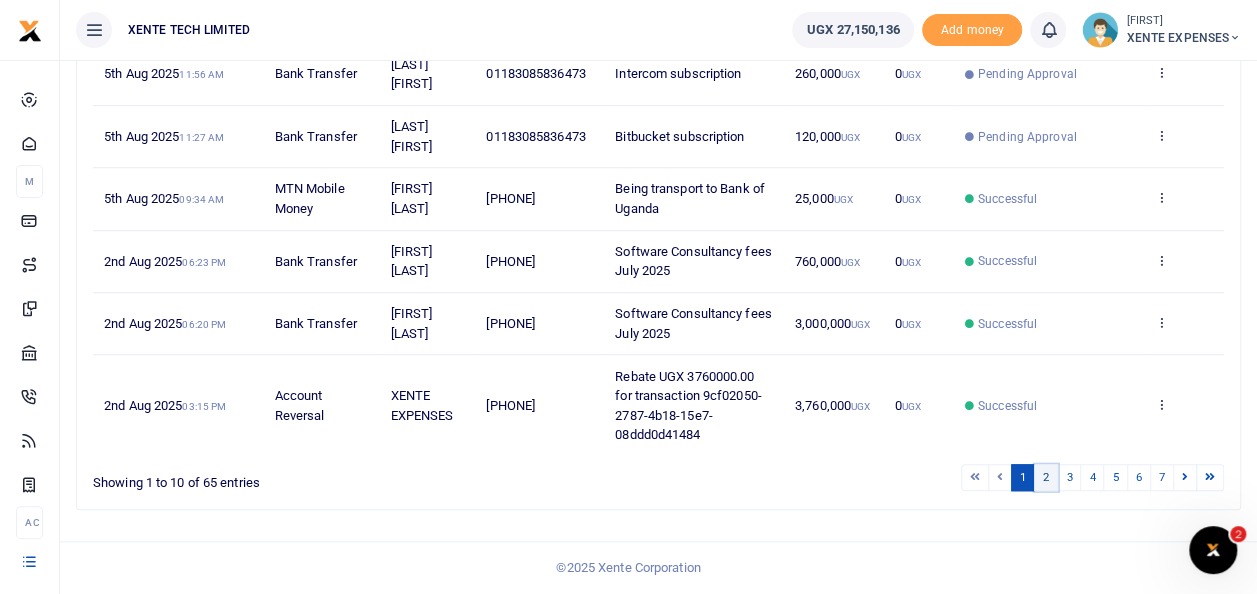 click on "2" at bounding box center [1046, 477] 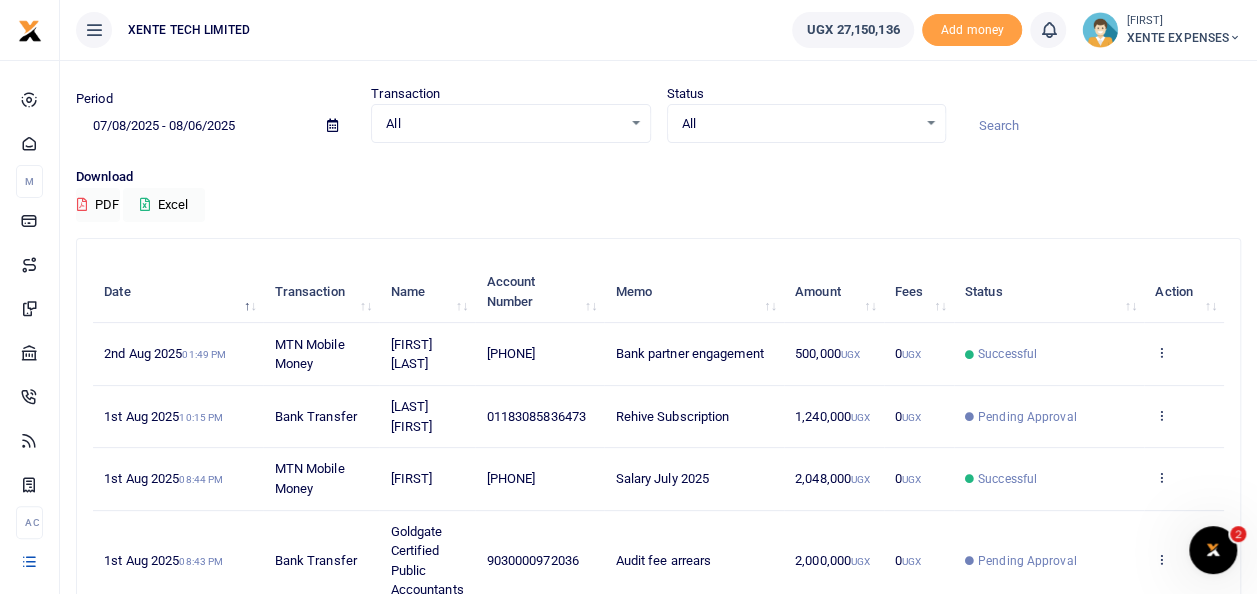 scroll, scrollTop: 0, scrollLeft: 0, axis: both 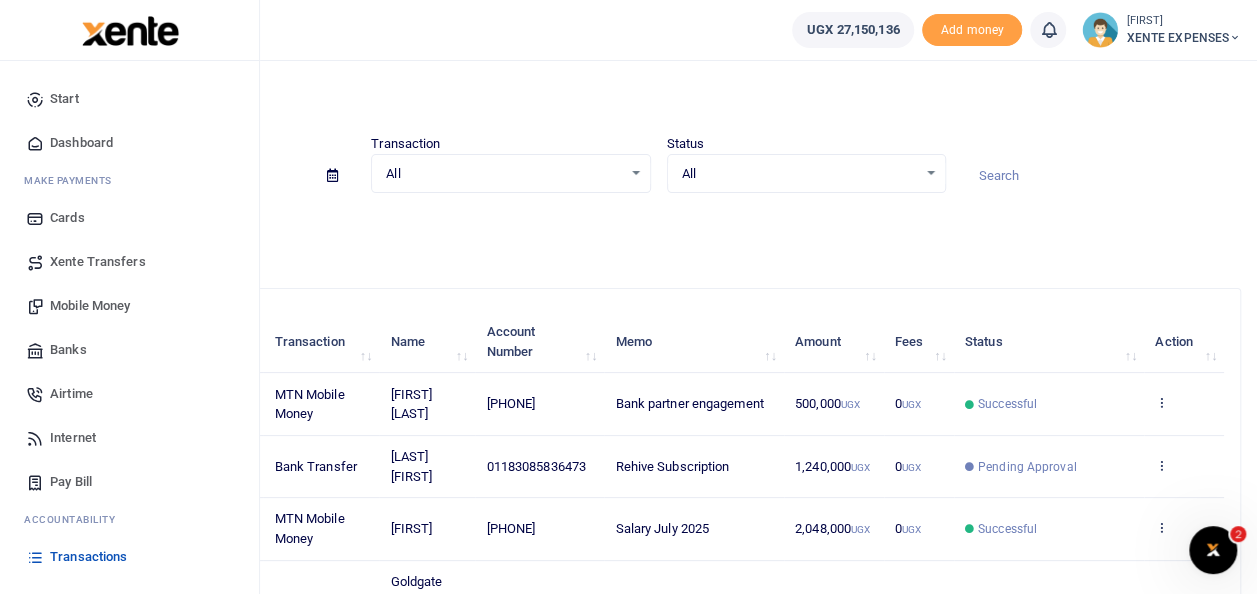 click on "Banks" at bounding box center [68, 350] 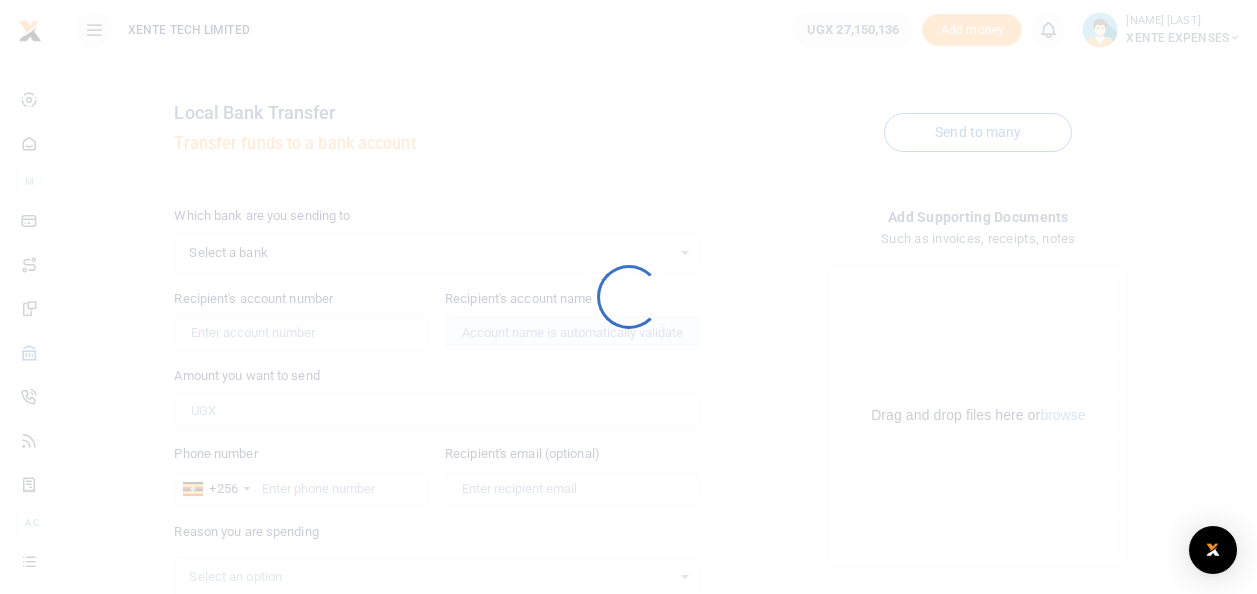 scroll, scrollTop: 0, scrollLeft: 0, axis: both 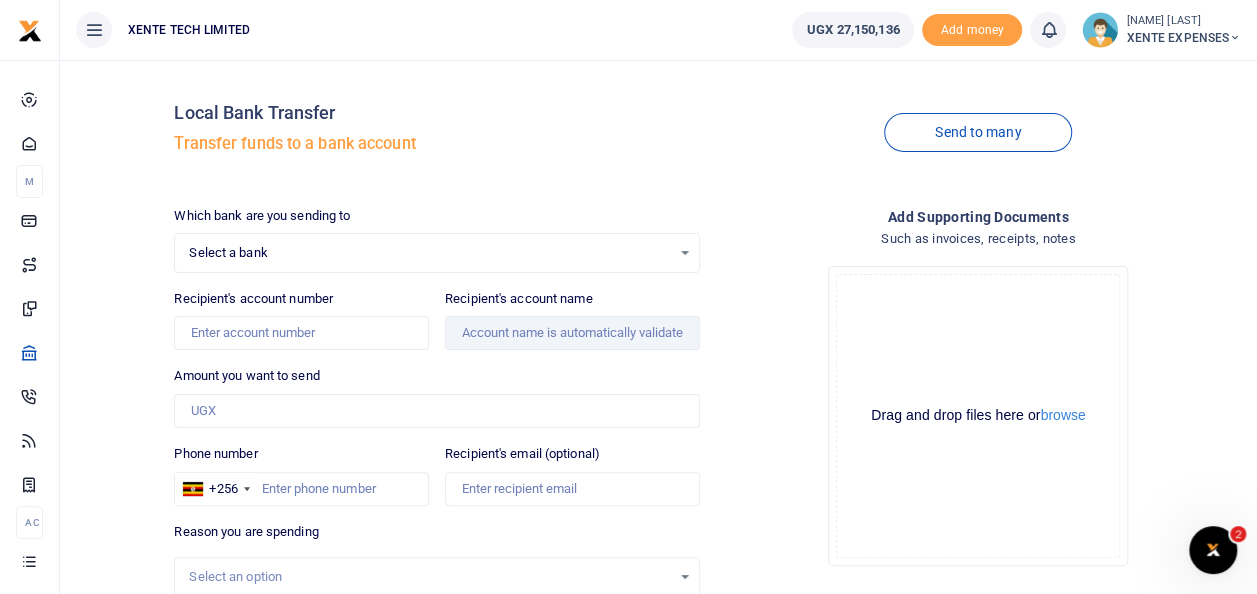 click on "Select a bank Select an option..." at bounding box center [436, 253] 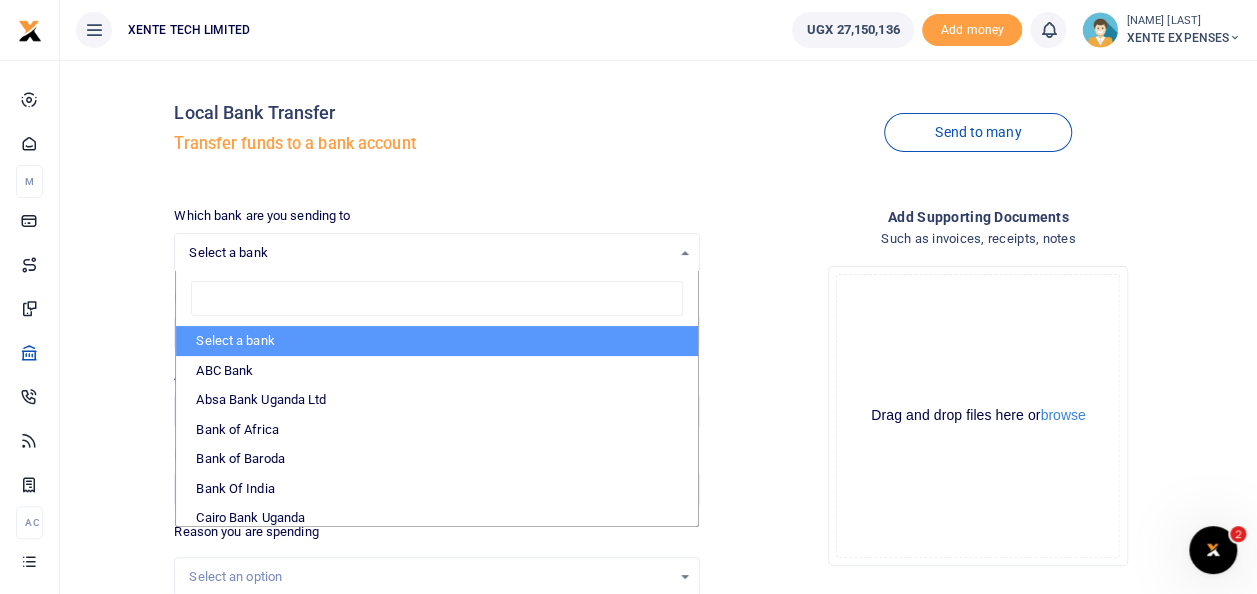 click on "Select a bank Select an option..." at bounding box center [436, 253] 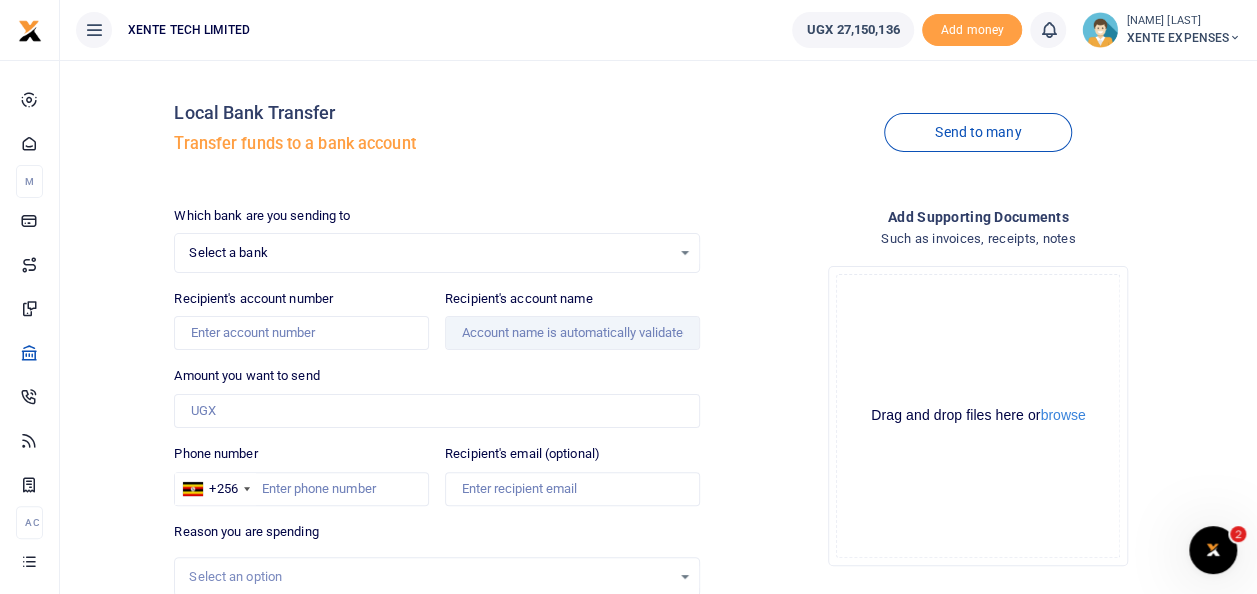 click on "Select a bank Select an option..." at bounding box center [436, 253] 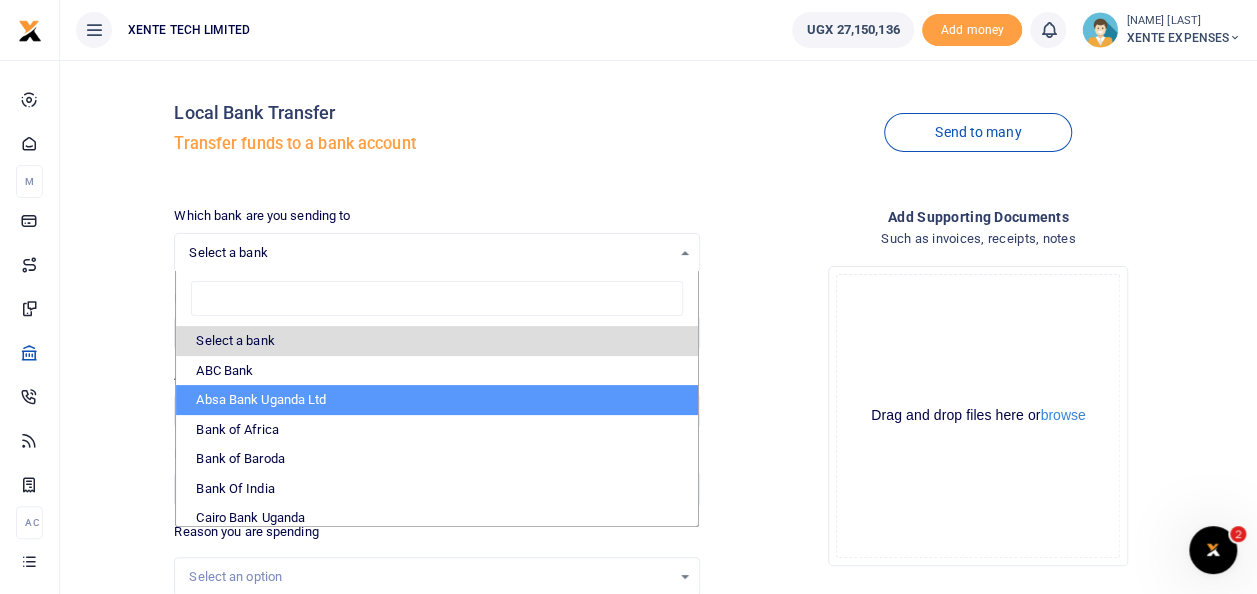 click on "Absa Bank Uganda Ltd" at bounding box center [436, 400] 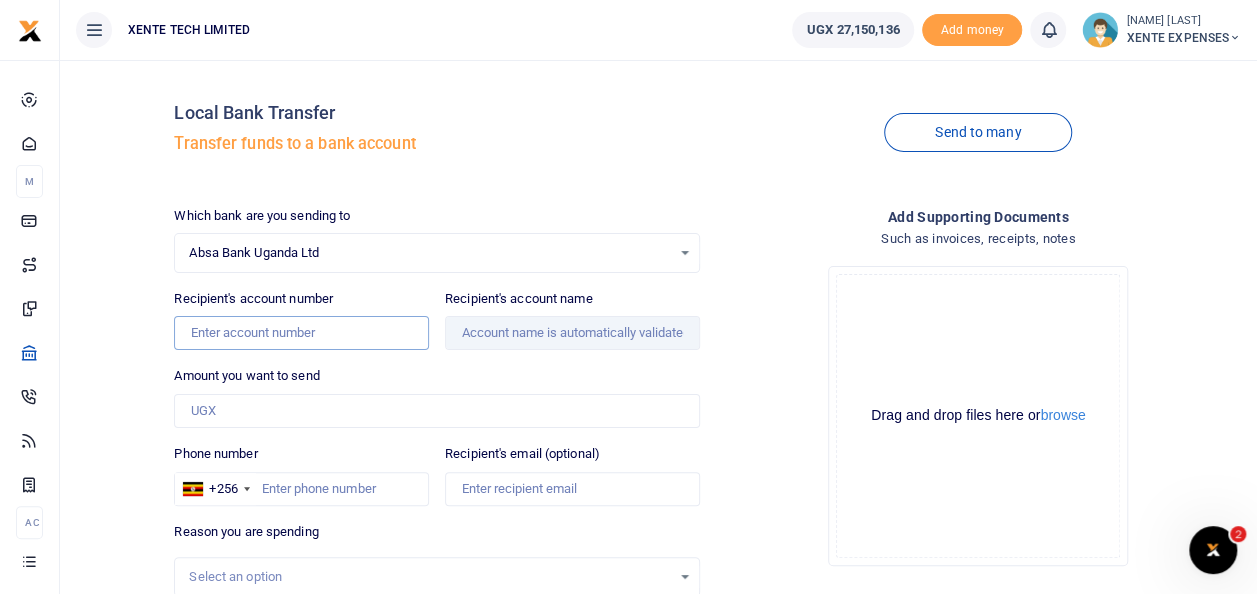 click on "Recipient's account number" at bounding box center [301, 333] 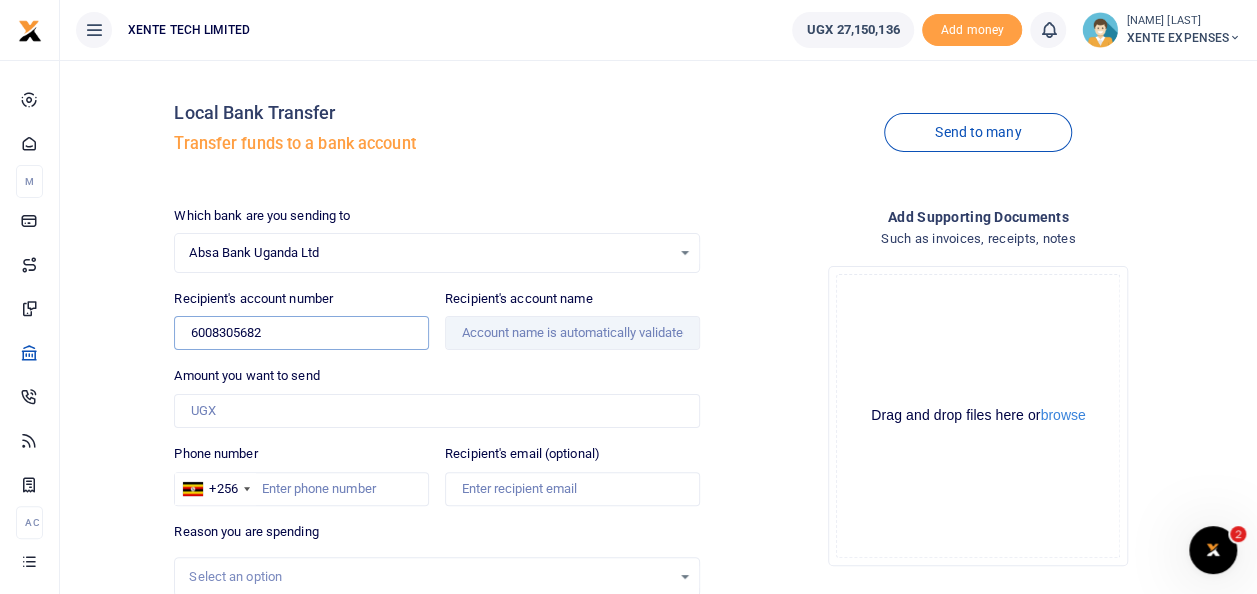 type on "6008305682" 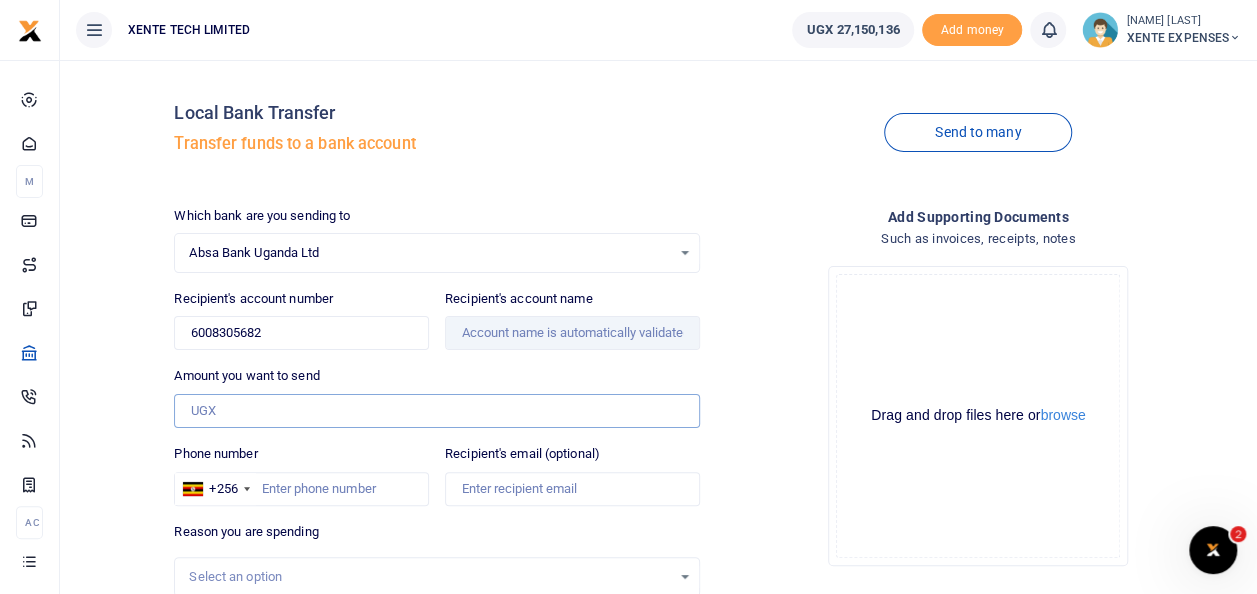click on "Amount you want to send" at bounding box center (436, 411) 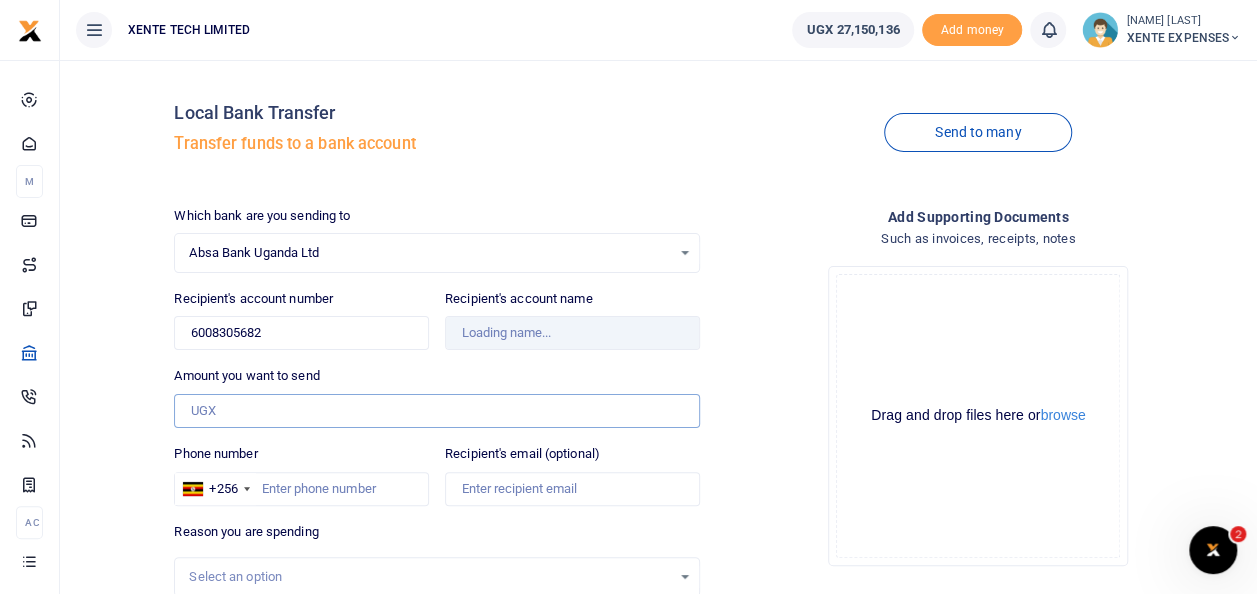 type on "Nesscom Digital Solutions Limited" 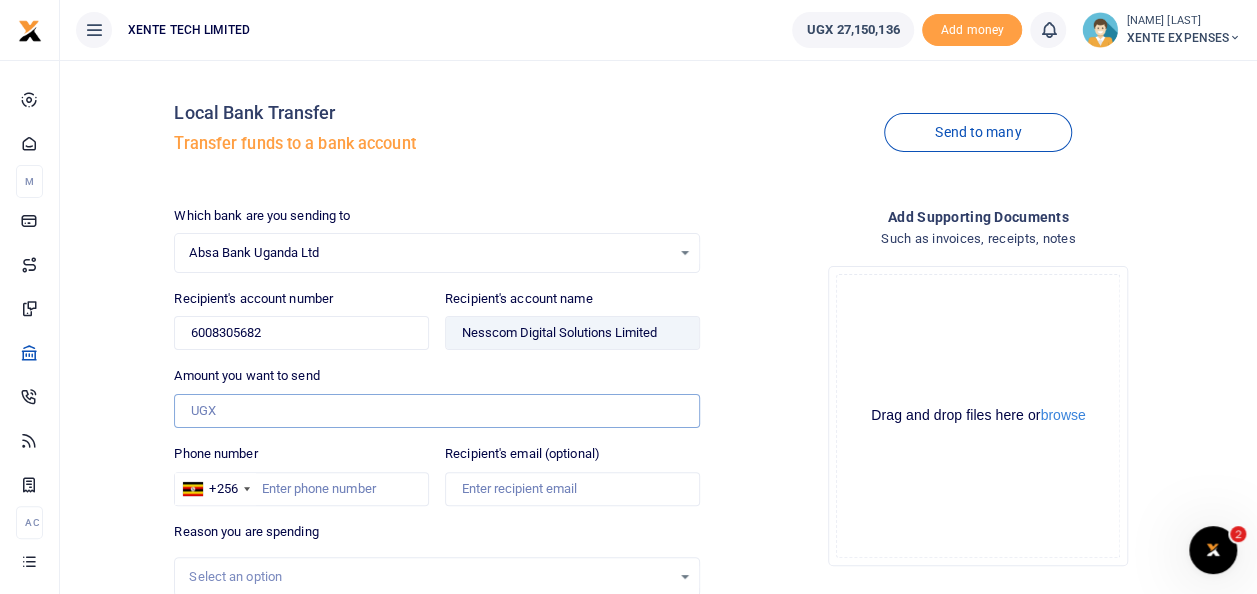 type on "4,838,000" 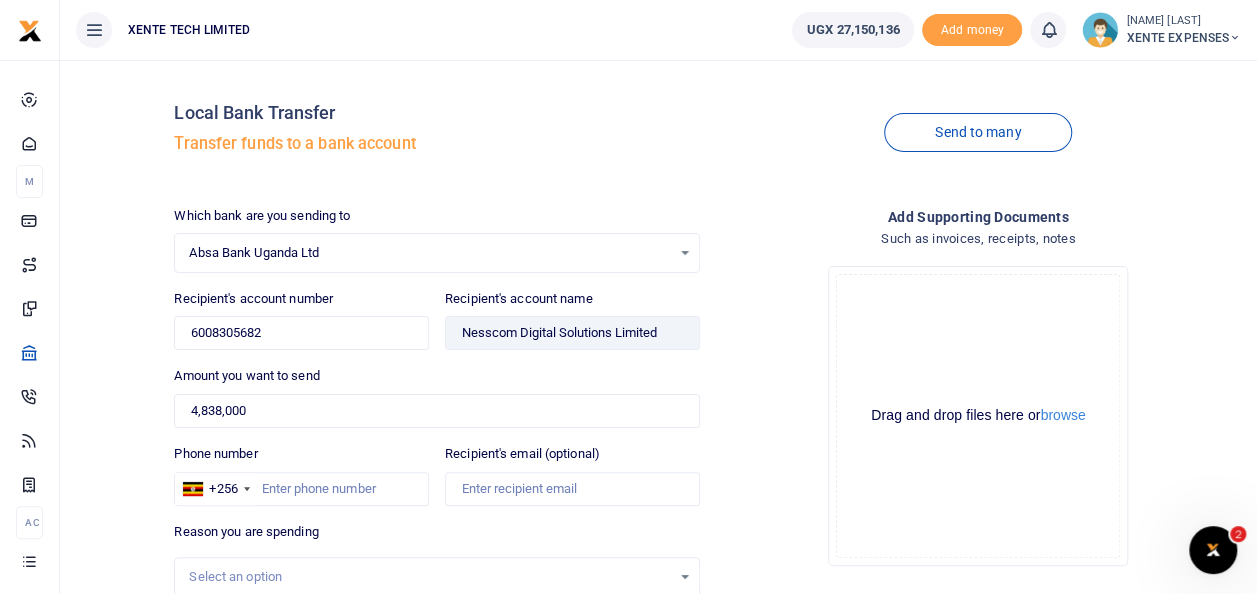 type on "Call center fees January 2025" 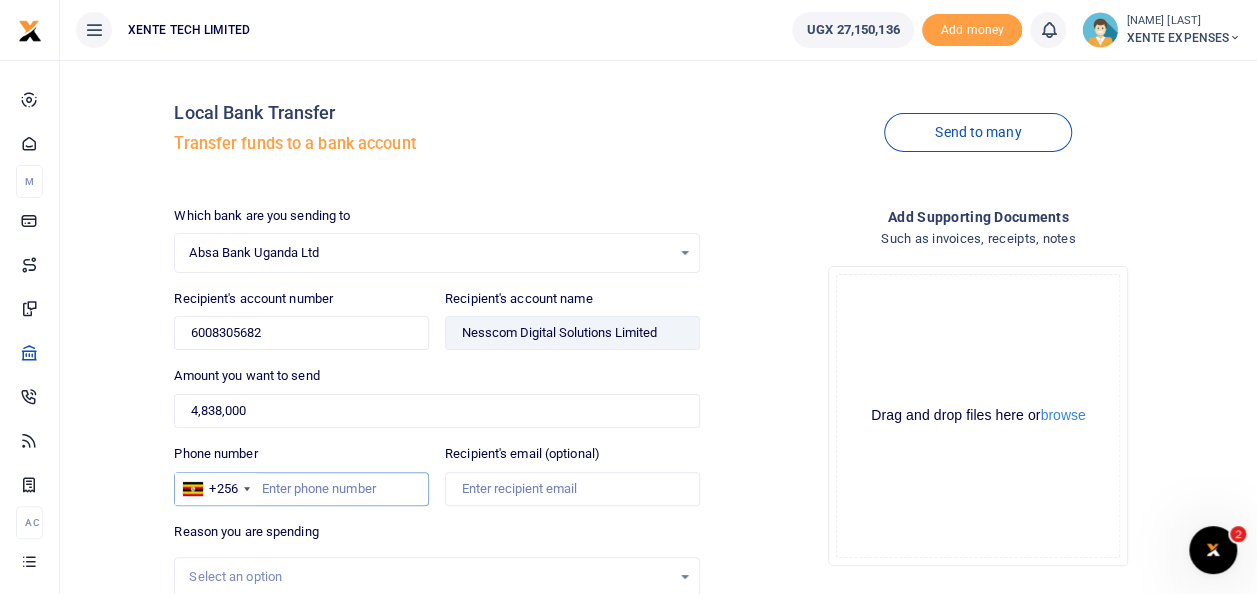 click on "Phone number" at bounding box center (301, 489) 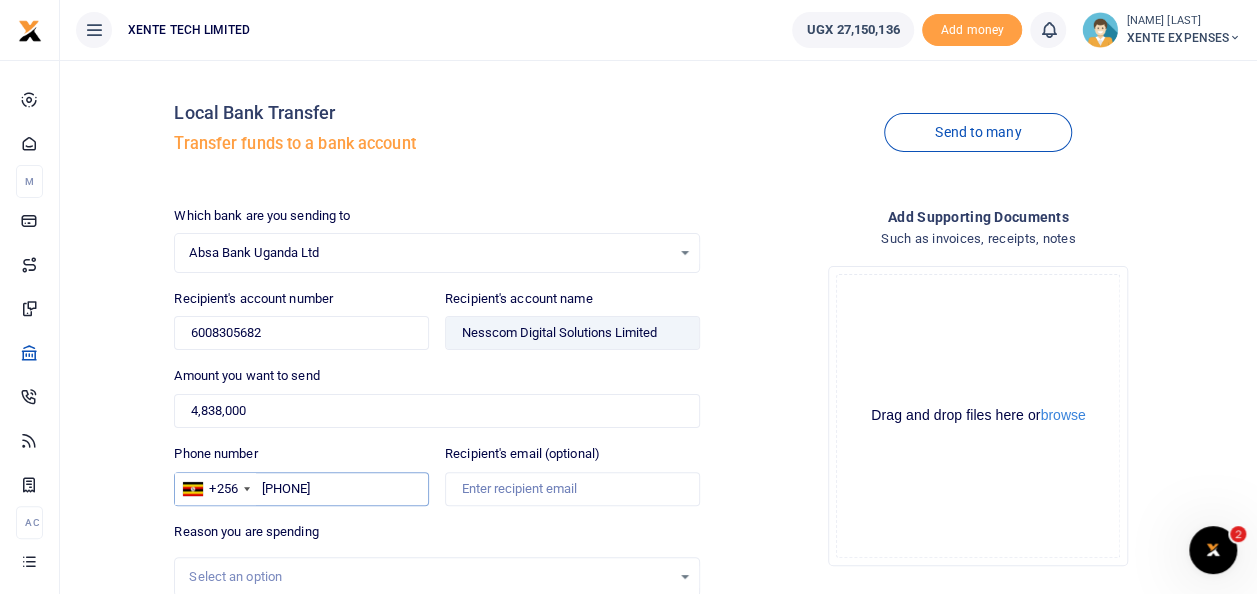 drag, startPoint x: 290, startPoint y: 484, endPoint x: 260, endPoint y: 491, distance: 30.805843 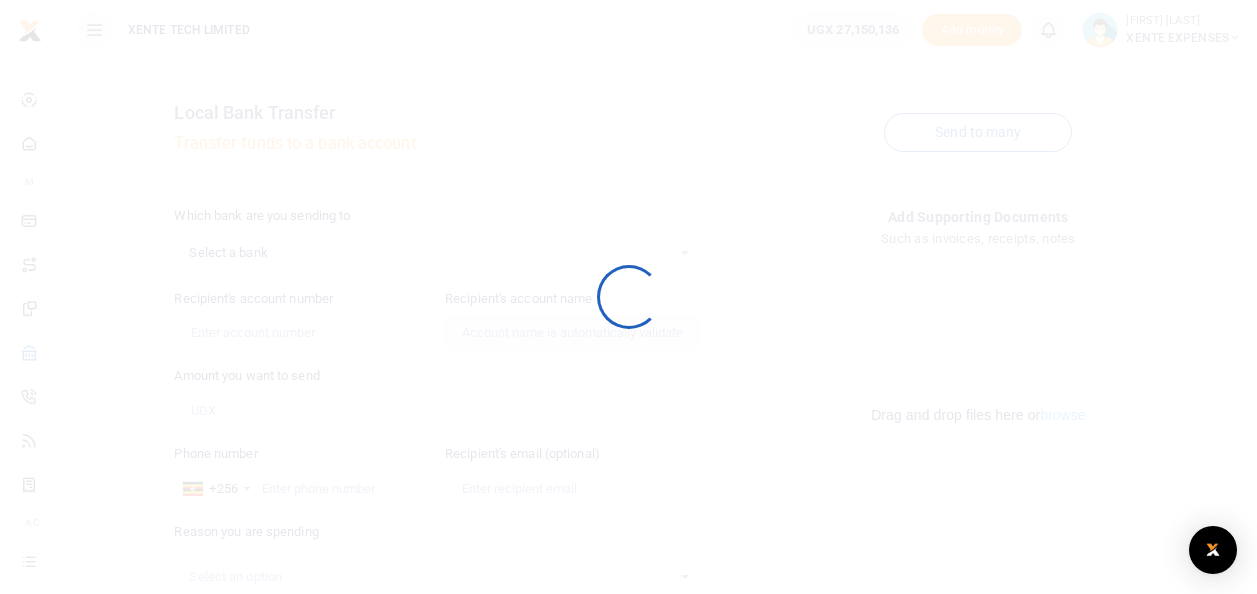 scroll, scrollTop: 0, scrollLeft: 0, axis: both 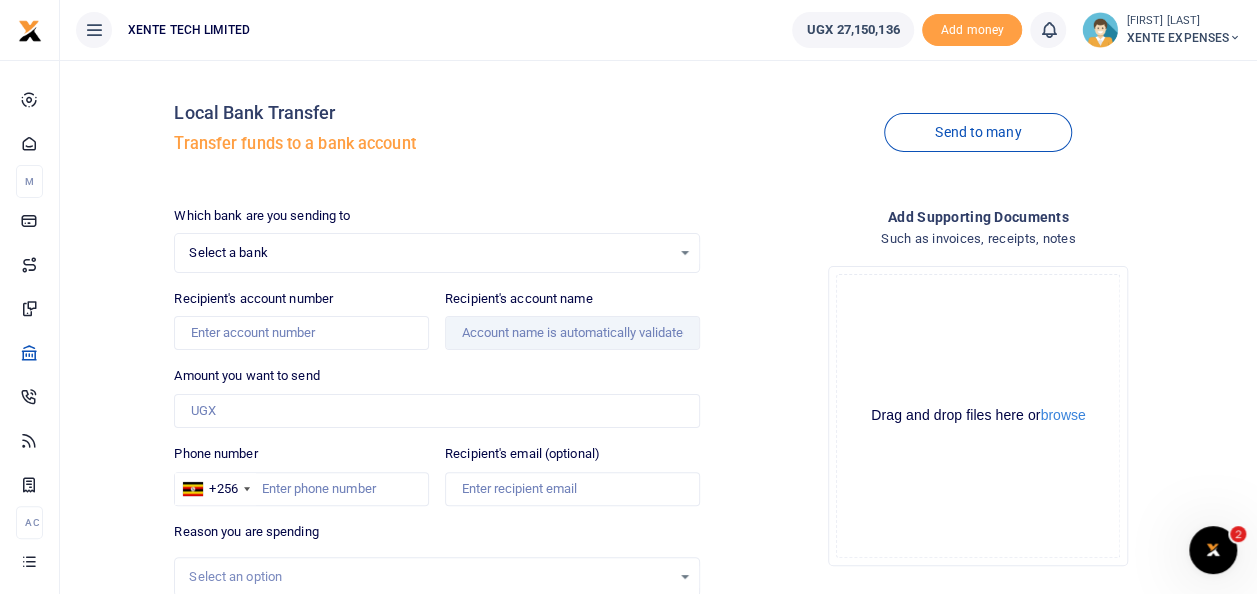 click on "Select a bank" at bounding box center [429, 253] 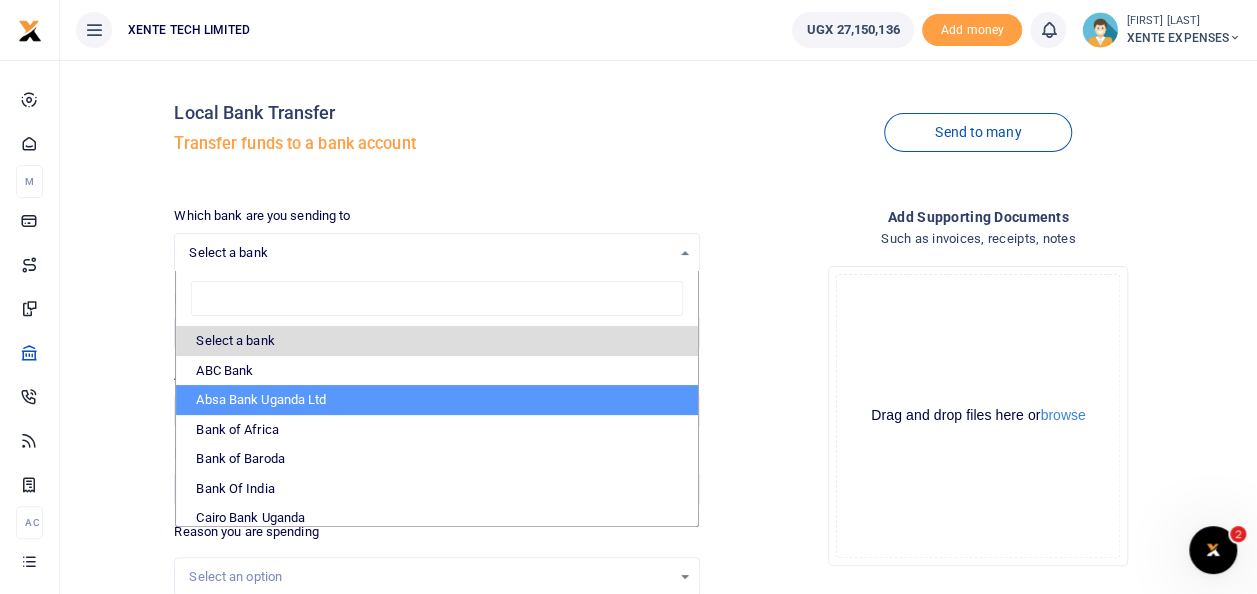 click on "Absa Bank Uganda Ltd" at bounding box center (436, 400) 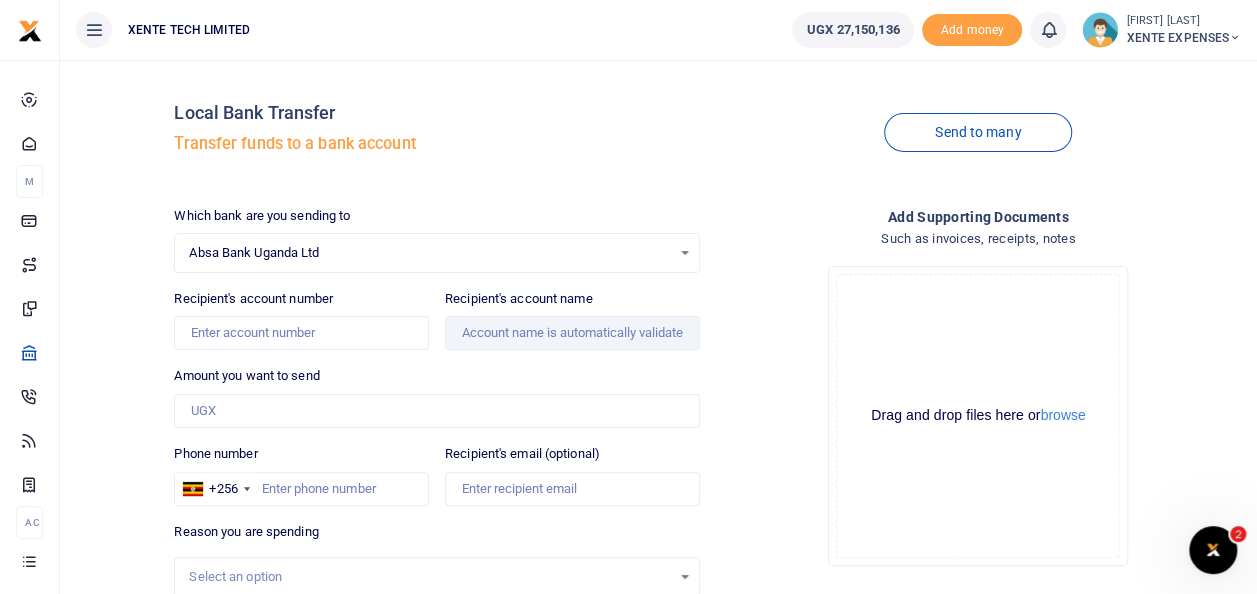 click on "Which bank are you sending to
Absa Bank Uganda Ltd Select an option...
Select a bank
ABC Bank
Absa Bank Uganda Ltd
Bank of Africa
Bank of Baroda
Bank Of India
Cairo Bank Uganda
Centenary Bank
DFCU Bank
Diamond Trust Bank
Ecobank
EQUITY BANK UGANDALTD
EXIM Bank
Finance Trust Bank
Guaranty Trust Bank
Housing Finance Bank
I & M Bank Uganda Ltd
Kenya Commercial Bank
NCBA Bank
Opportunity Bank
Post Bank Uganda
Standard Chartered Bank
Stanbic Bank
Tropical Bank
United Bank for Africa
Uganda Development Bank
UGAFODE MFI
Recipient's account number
Phone number +[COUNTRYCODE]" at bounding box center [436, 497] 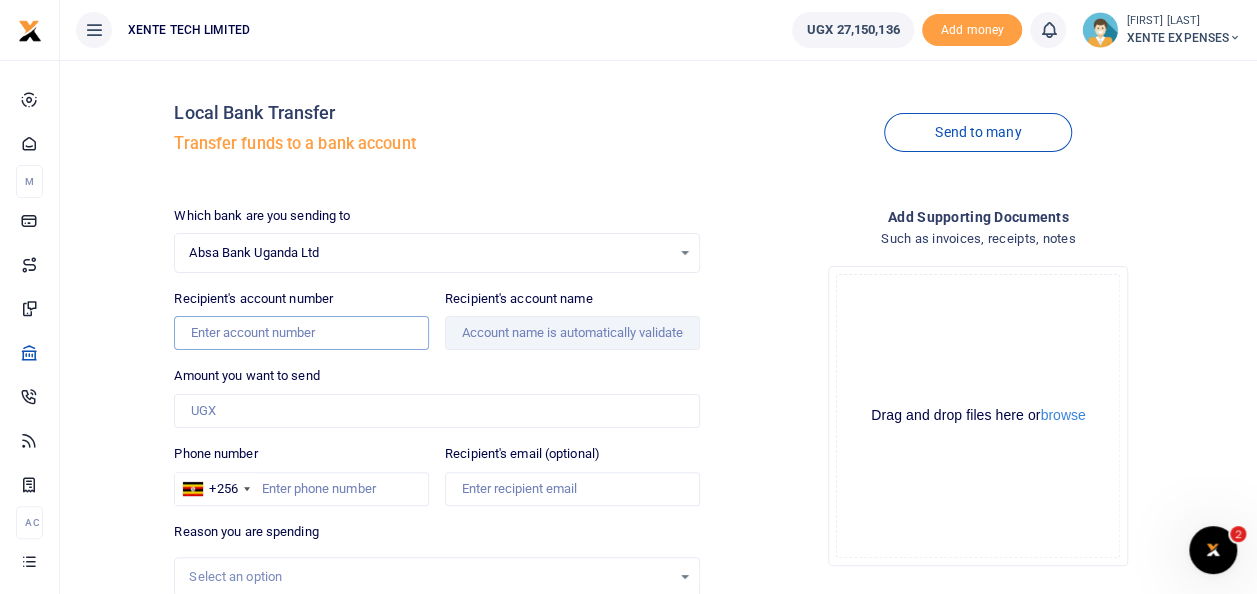 click on "Recipient's account number" at bounding box center (301, 333) 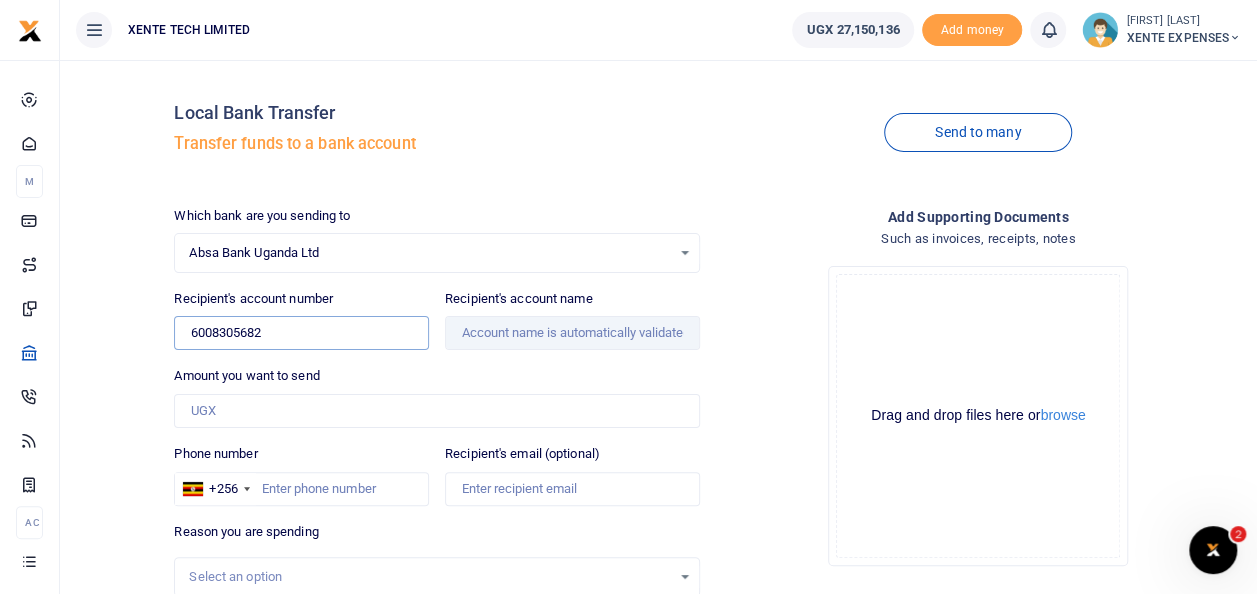 type on "6008305682" 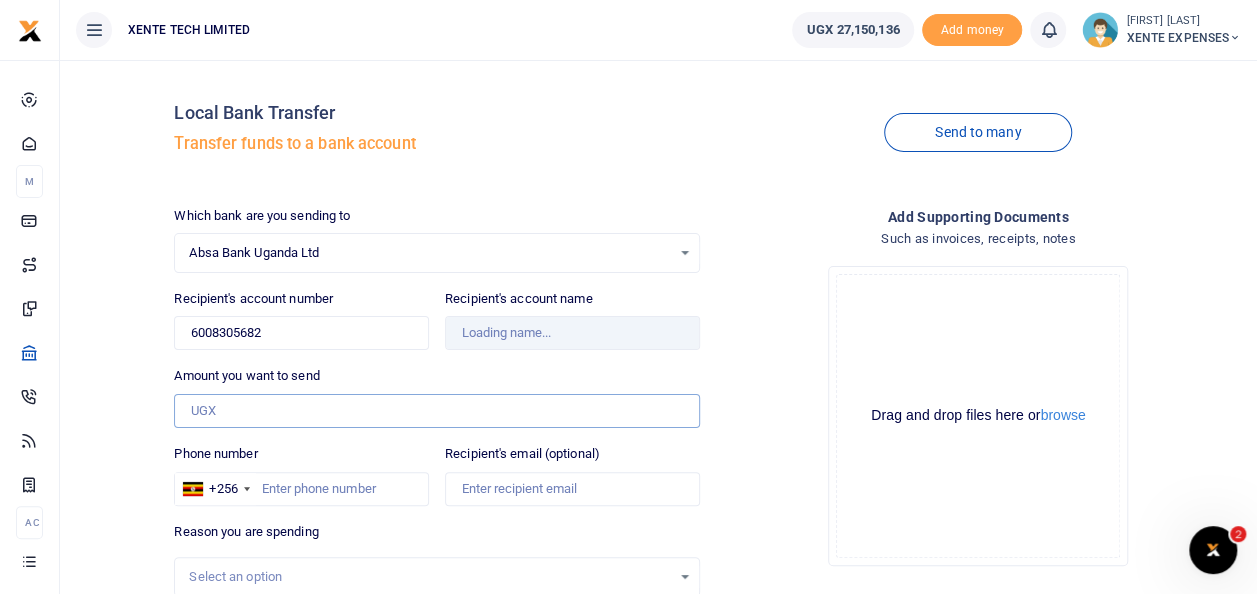 click on "Amount you want to send" at bounding box center (436, 411) 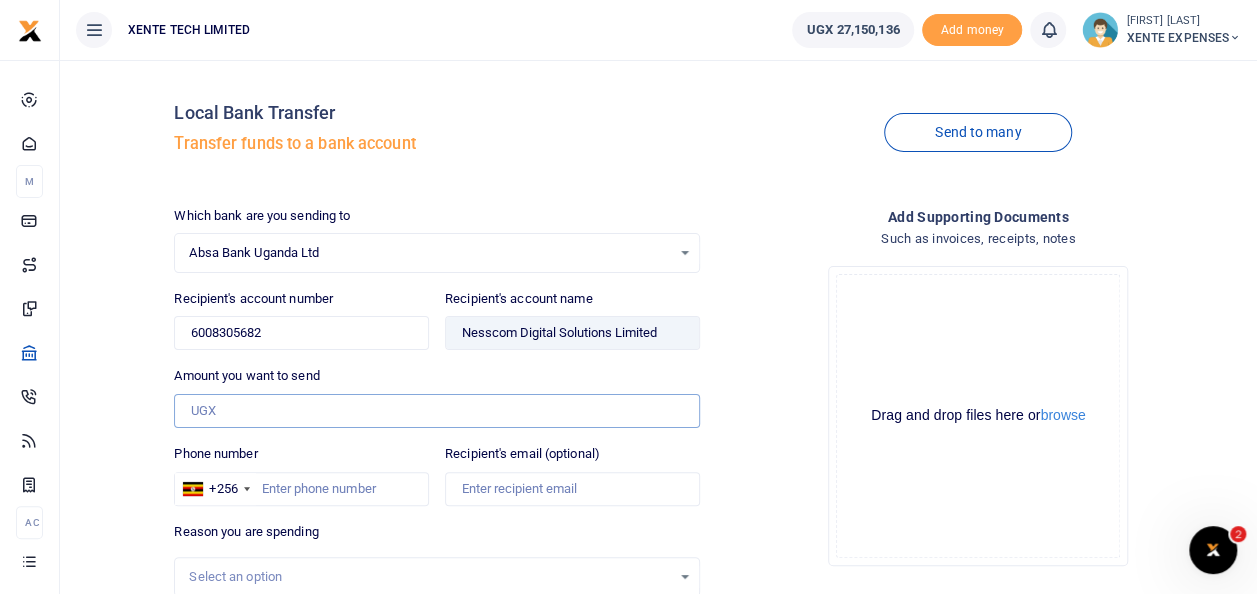 type on "4,838,000" 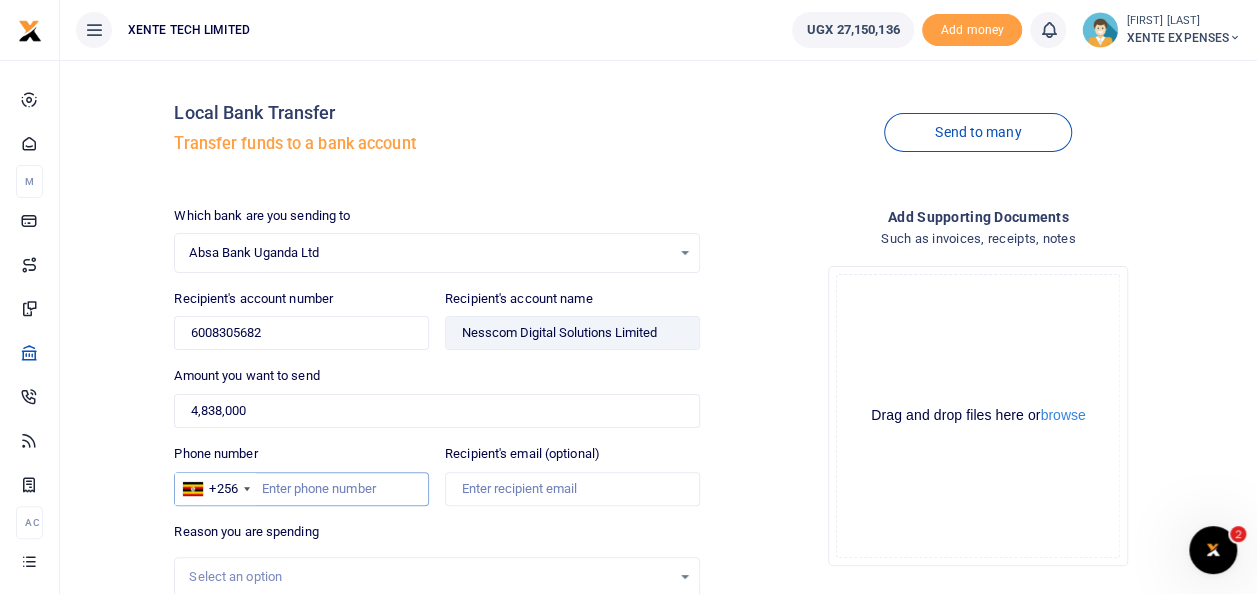 click on "Phone number" at bounding box center (301, 489) 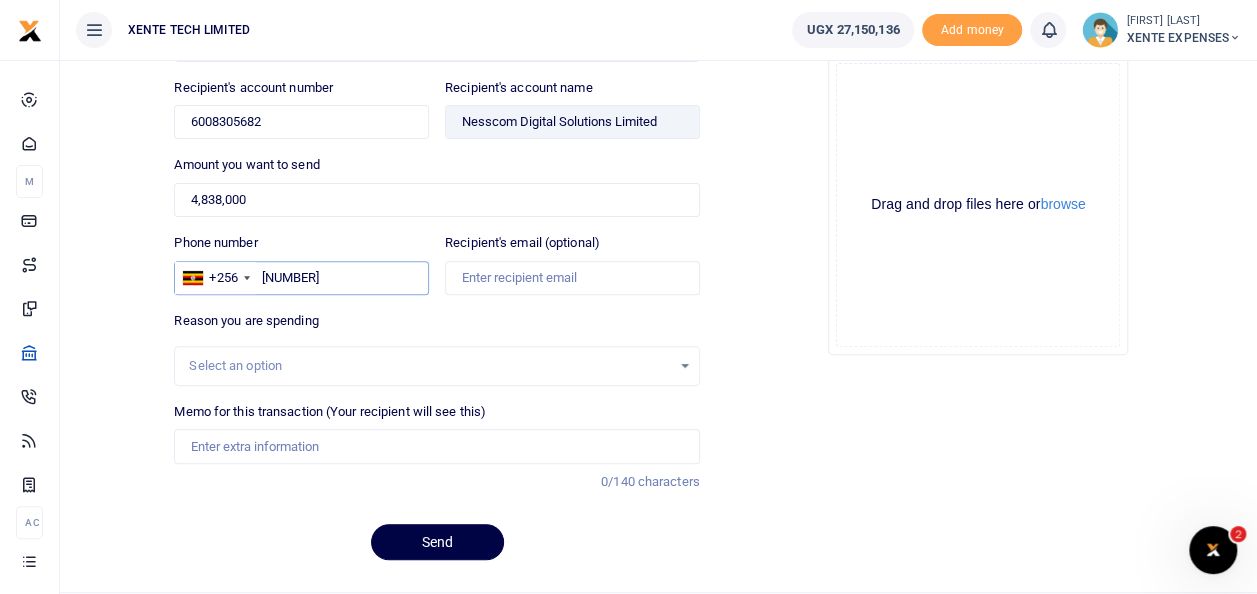 scroll, scrollTop: 234, scrollLeft: 0, axis: vertical 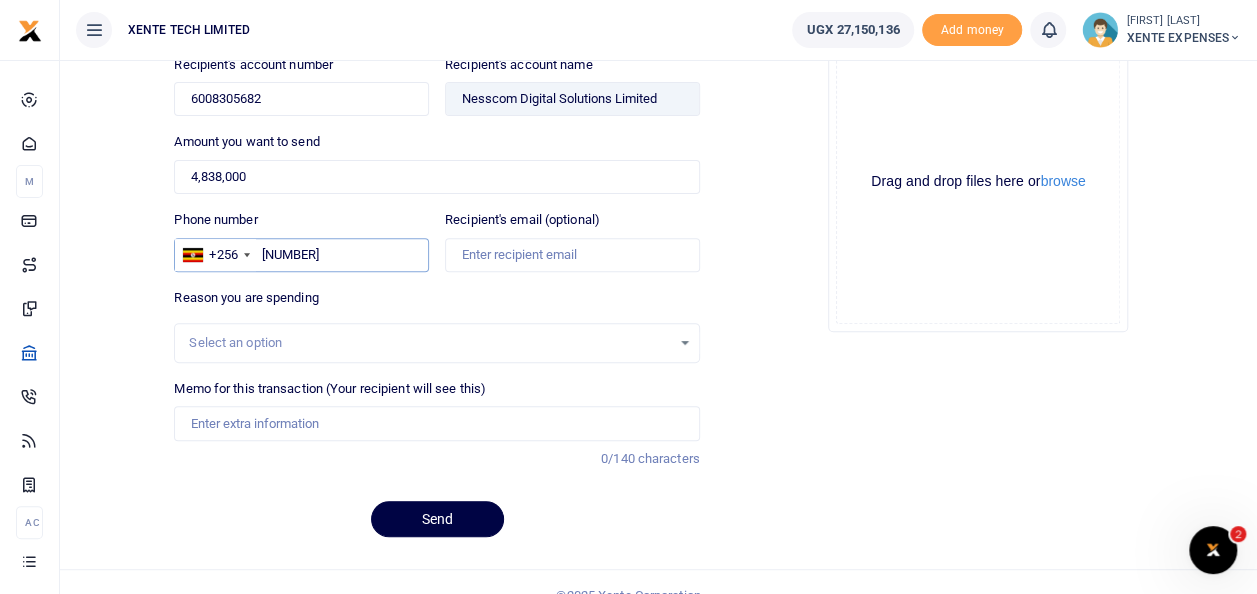 type on "776629682" 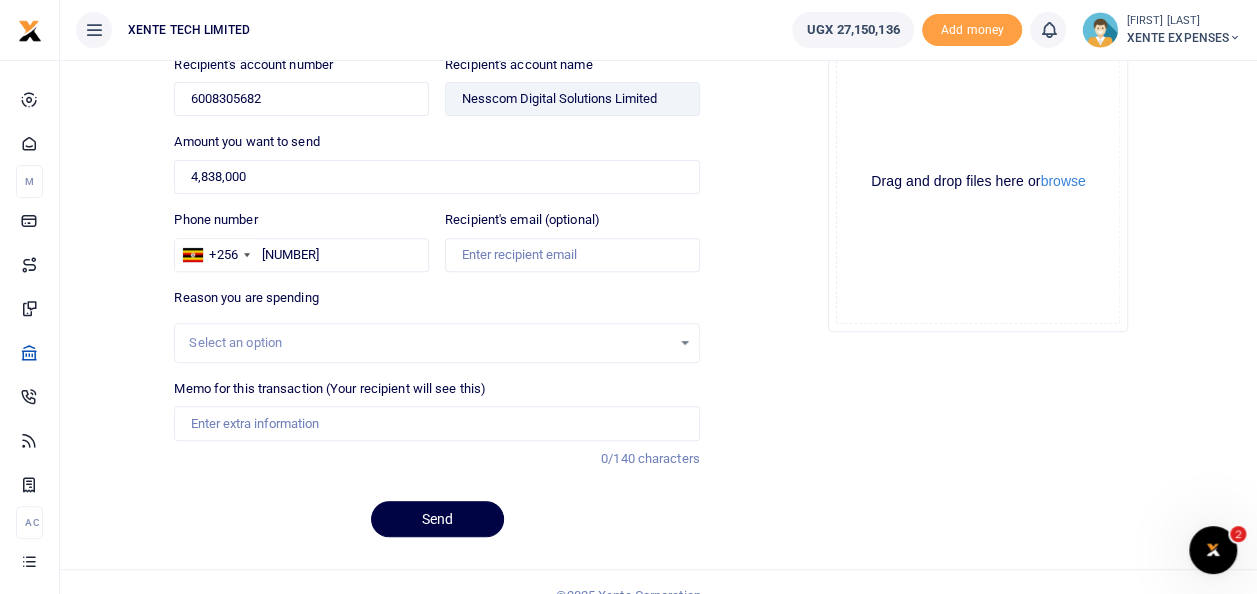 click on "Select an option" at bounding box center (429, 343) 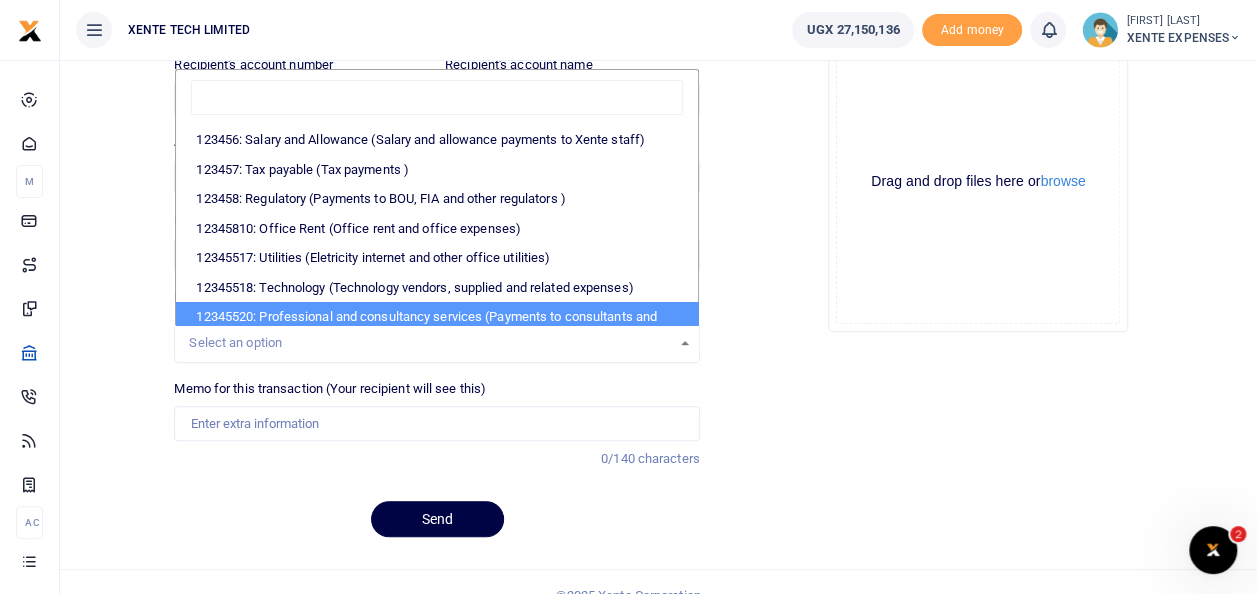 click on "12345520:  Professional and consultancy services (Payments to consultants and other professional services e.g. Finance audit, IT audit )" at bounding box center [436, 326] 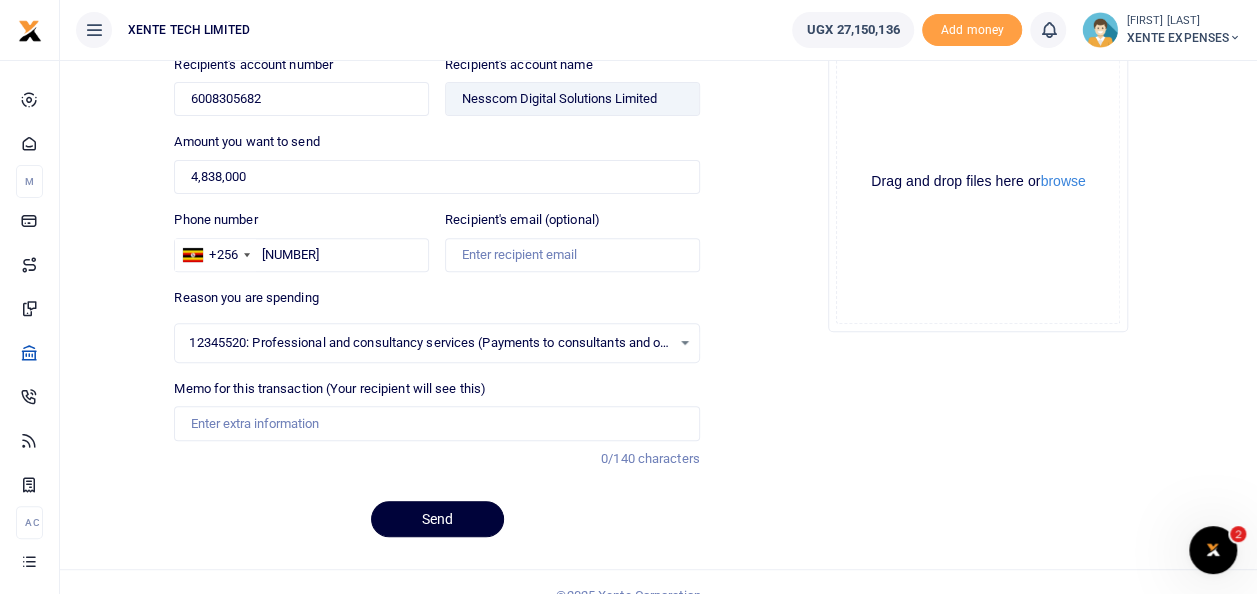 click on "Send" at bounding box center (437, 519) 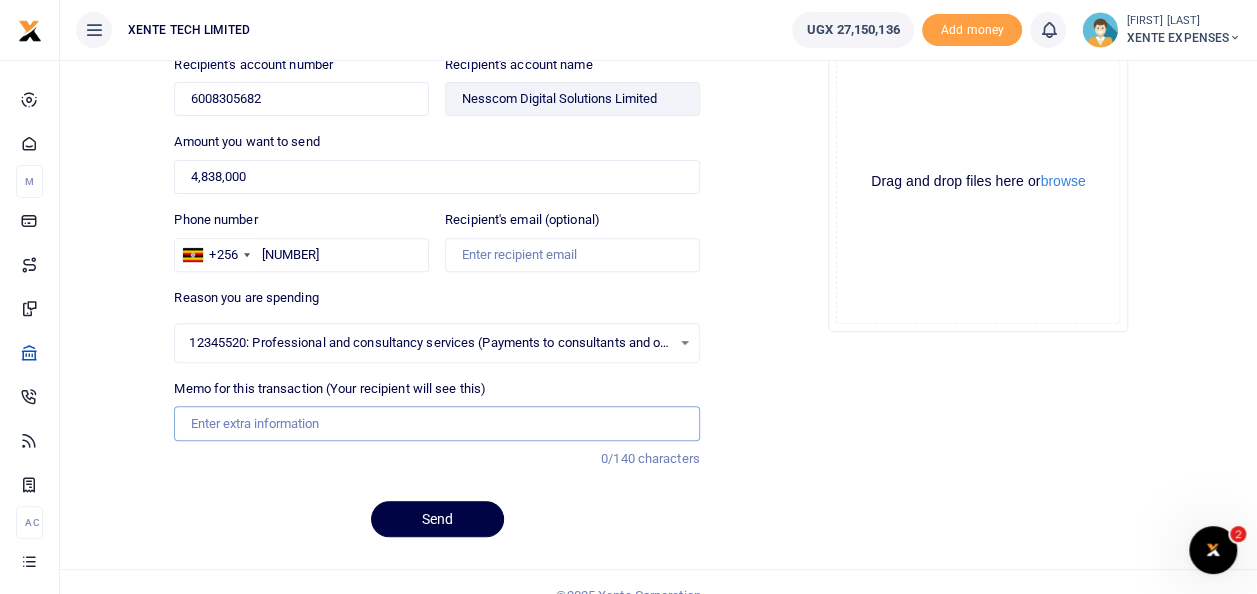 click on "Memo for this transaction (Your recipient will see this)" at bounding box center (436, 423) 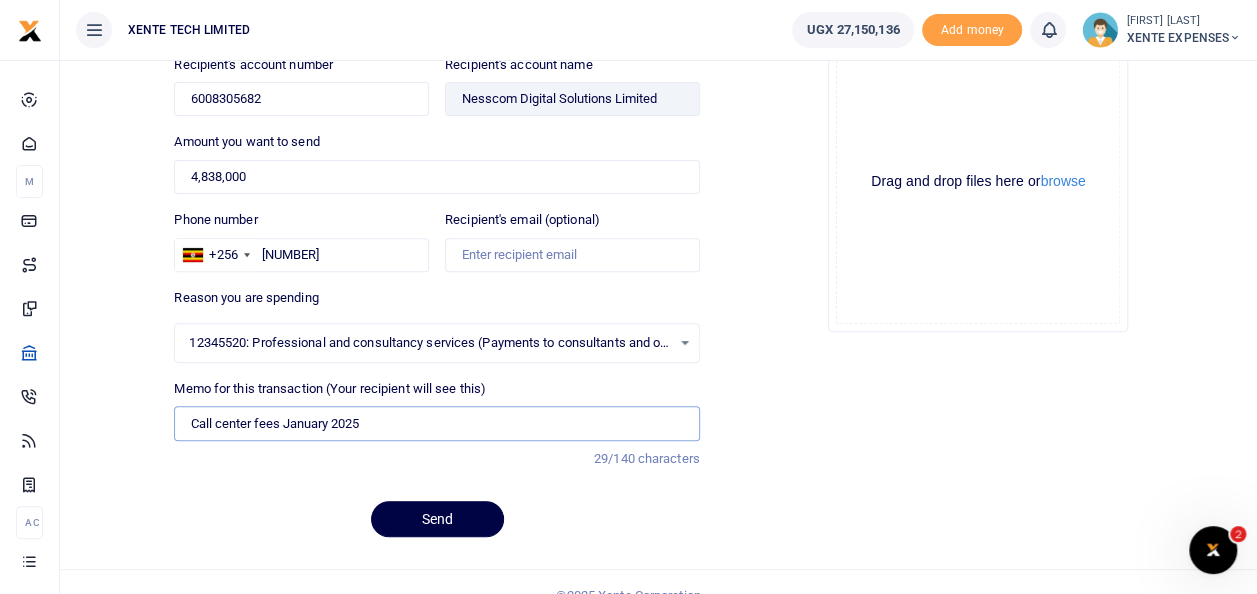 drag, startPoint x: 368, startPoint y: 417, endPoint x: 285, endPoint y: 420, distance: 83.0542 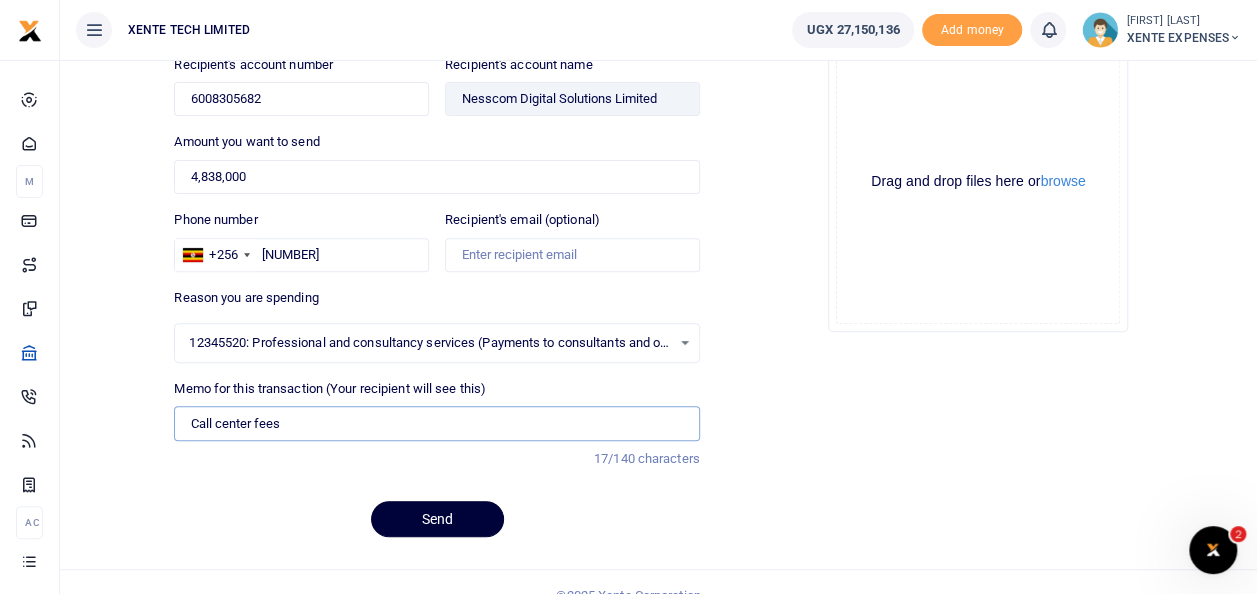 type on "Call center fees" 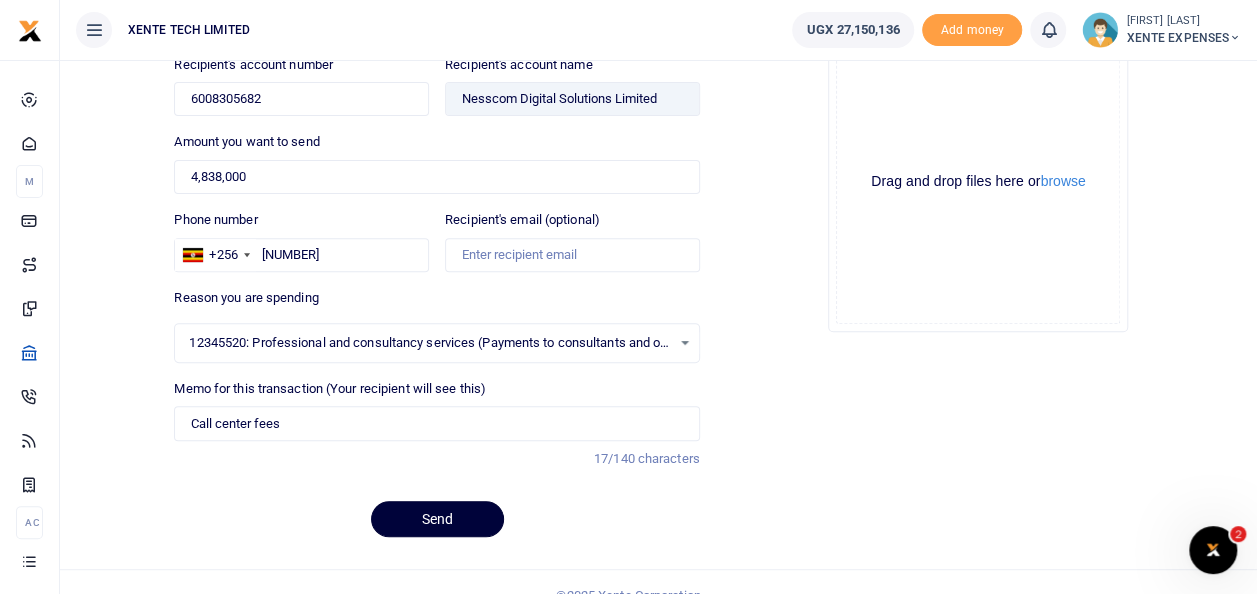 click on "Send" at bounding box center (437, 519) 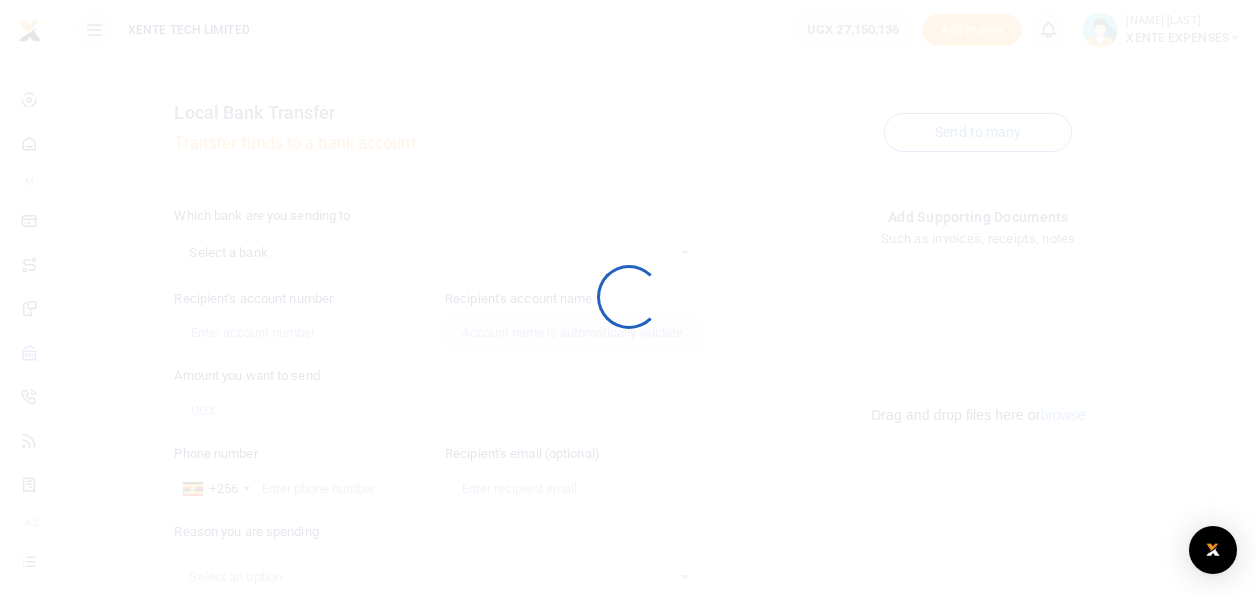 scroll, scrollTop: 234, scrollLeft: 0, axis: vertical 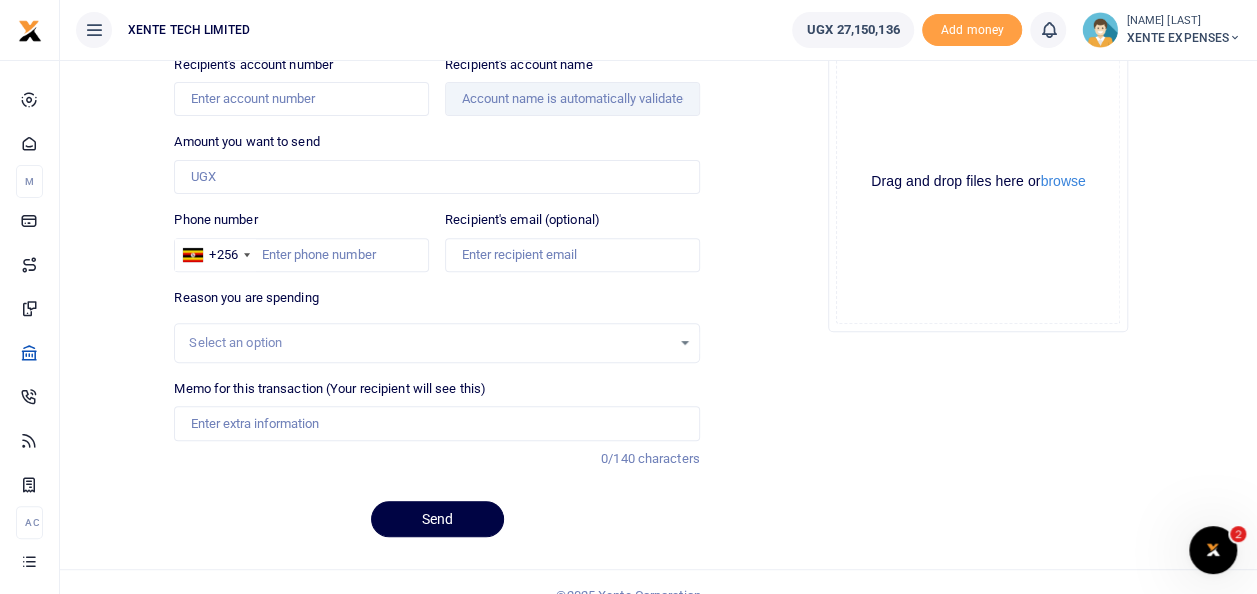 click on "Drop your files here Drag and drop files here or  browse Powered by  Uppy" at bounding box center (978, 182) 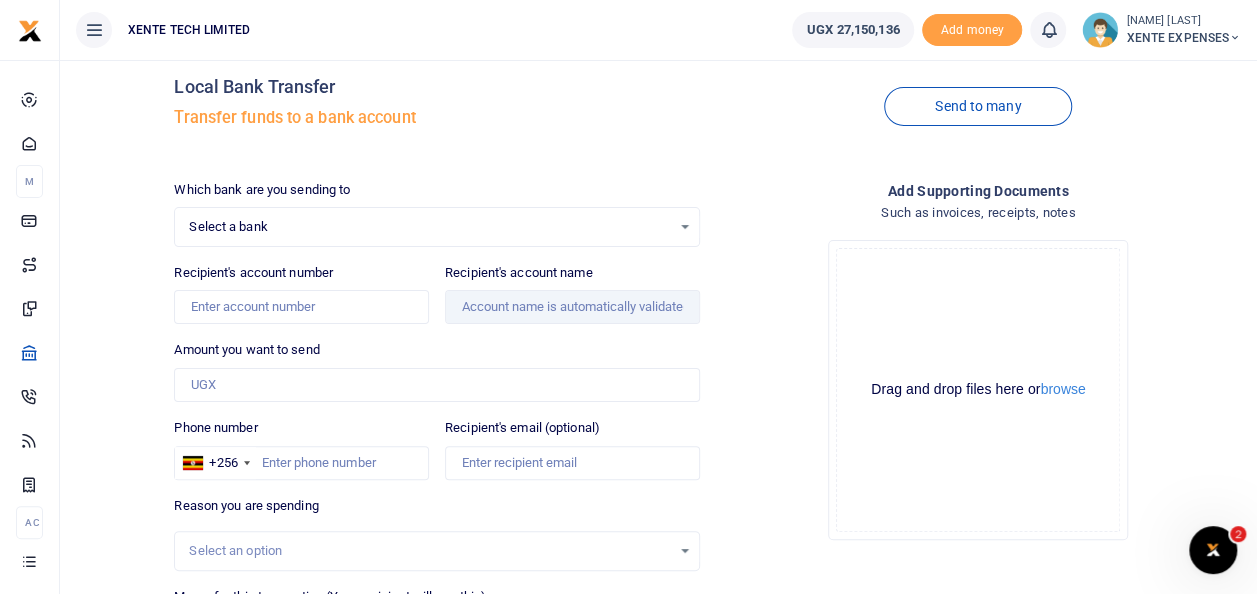 scroll, scrollTop: 0, scrollLeft: 0, axis: both 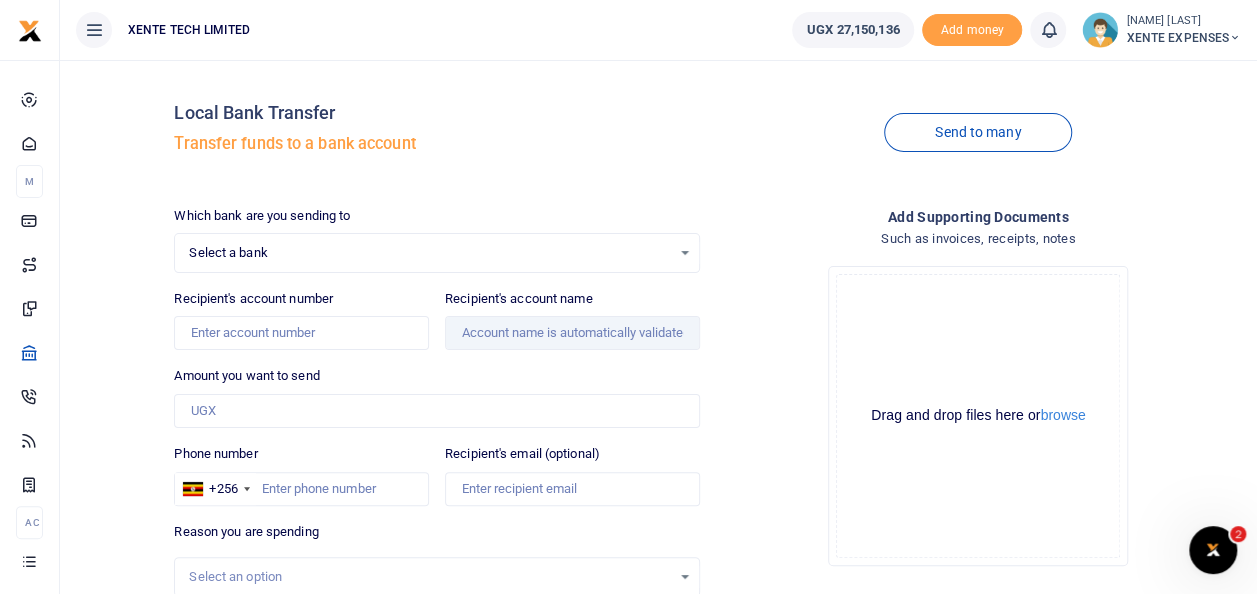 click on "Select a bank" at bounding box center [429, 253] 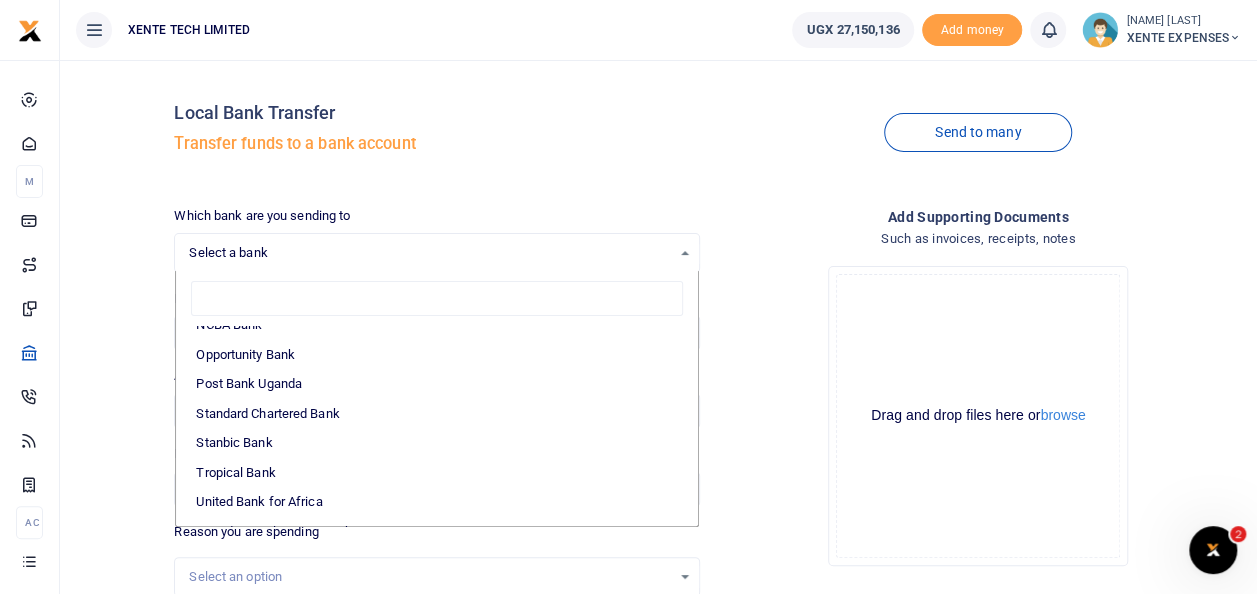 scroll, scrollTop: 596, scrollLeft: 0, axis: vertical 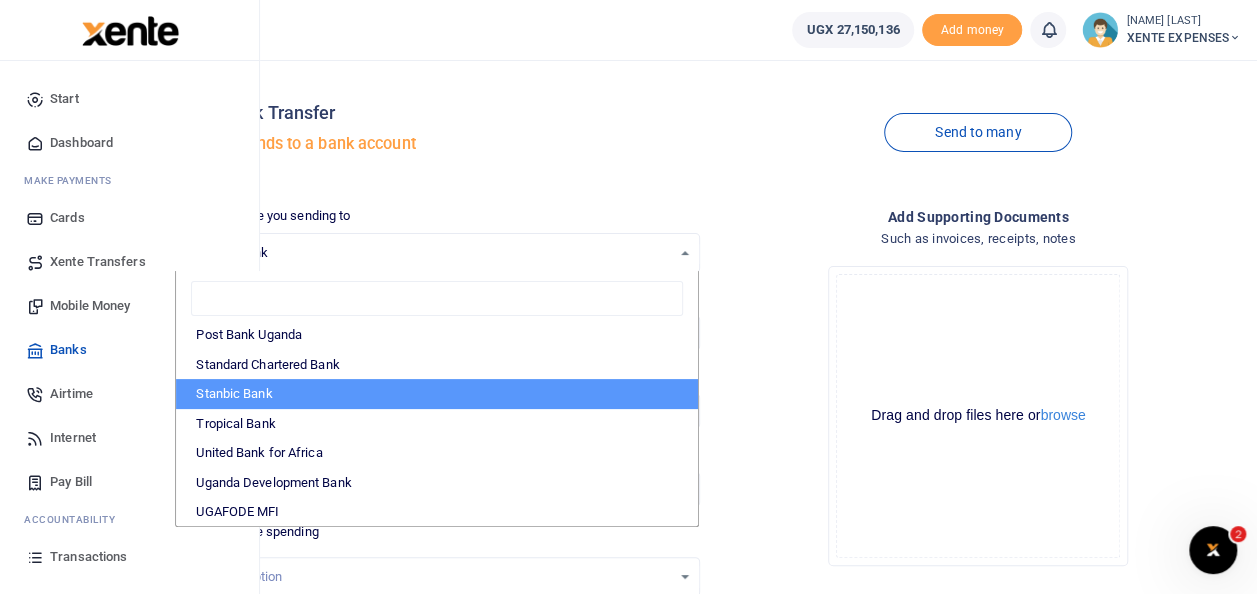 click on "Transactions" at bounding box center (88, 557) 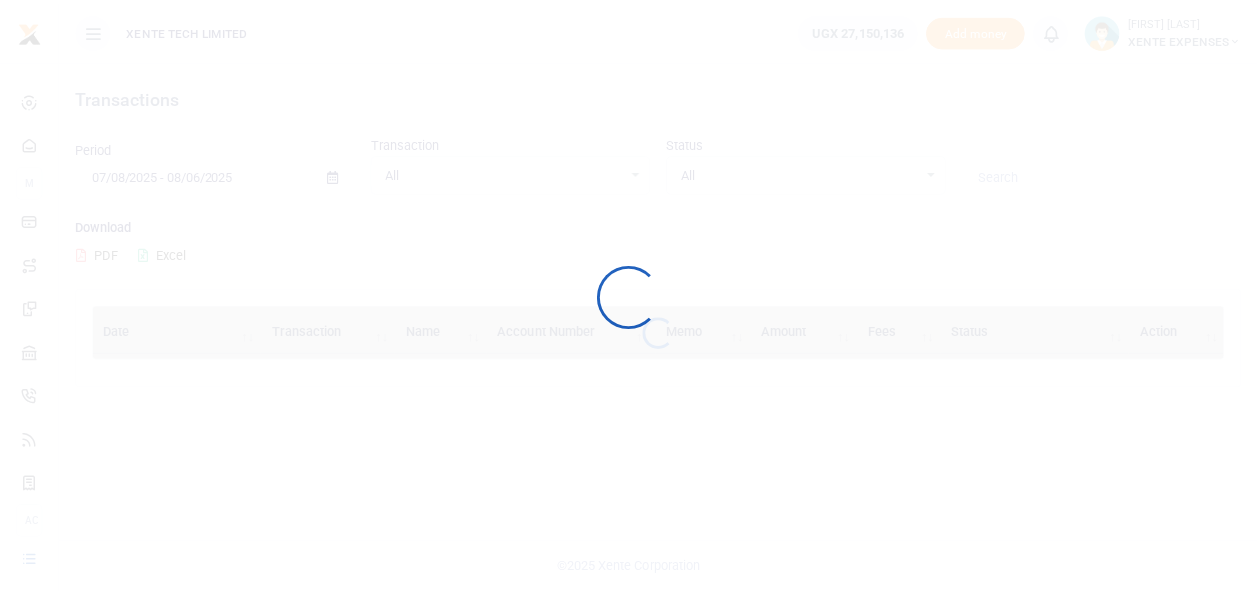 scroll, scrollTop: 0, scrollLeft: 0, axis: both 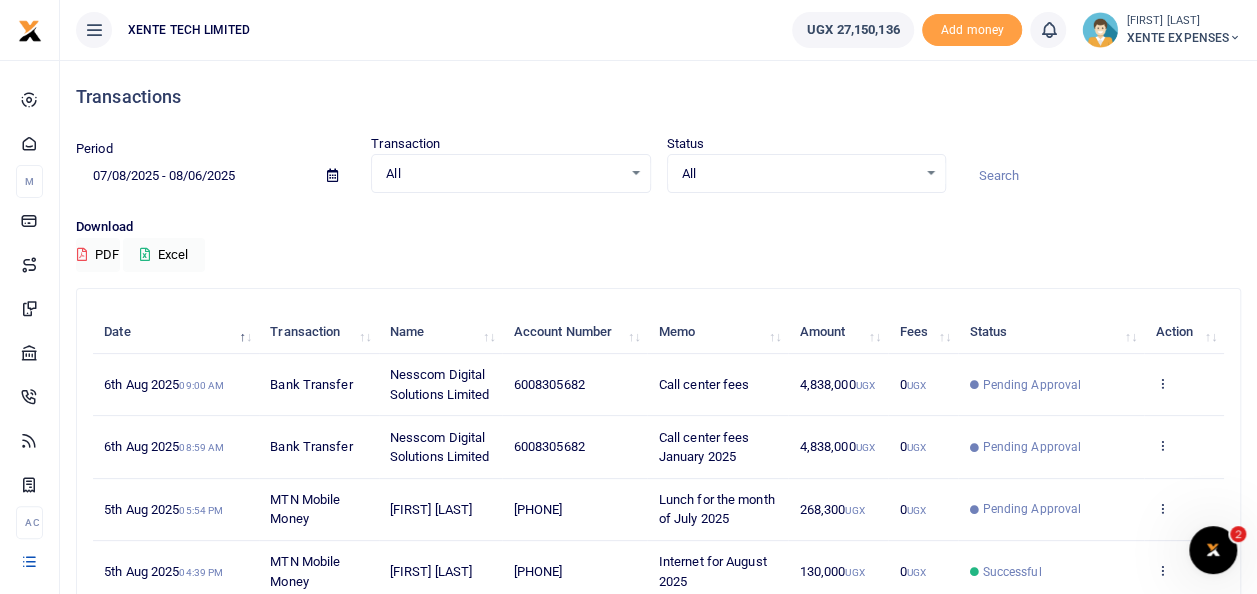 click at bounding box center (332, 175) 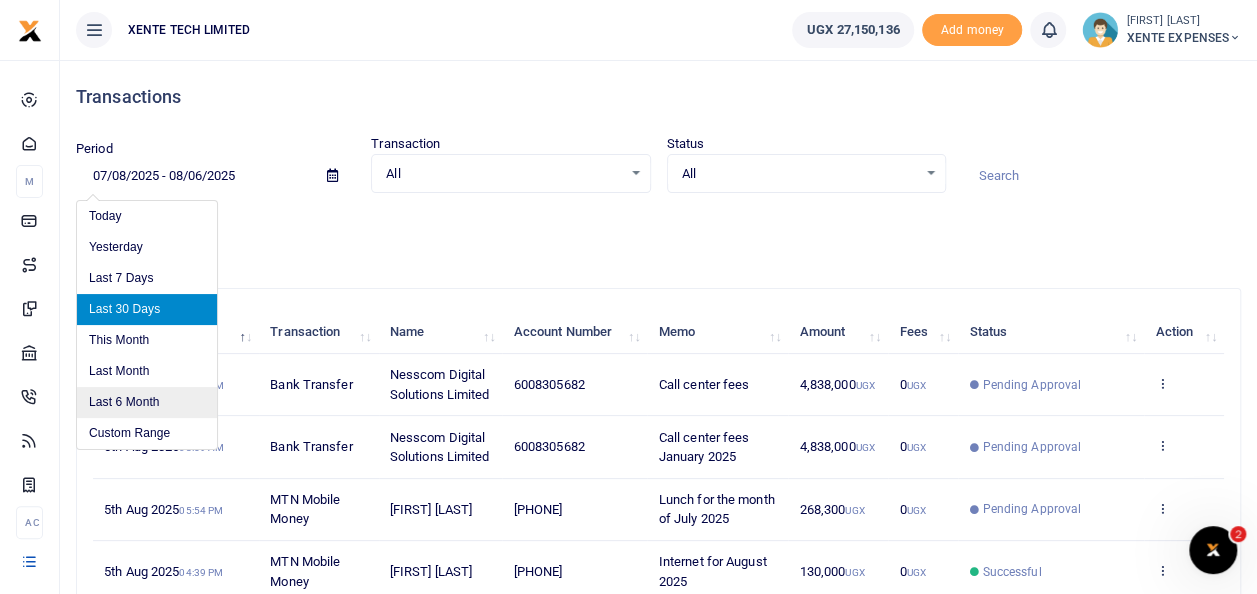 click on "Last 6 Month" at bounding box center [147, 402] 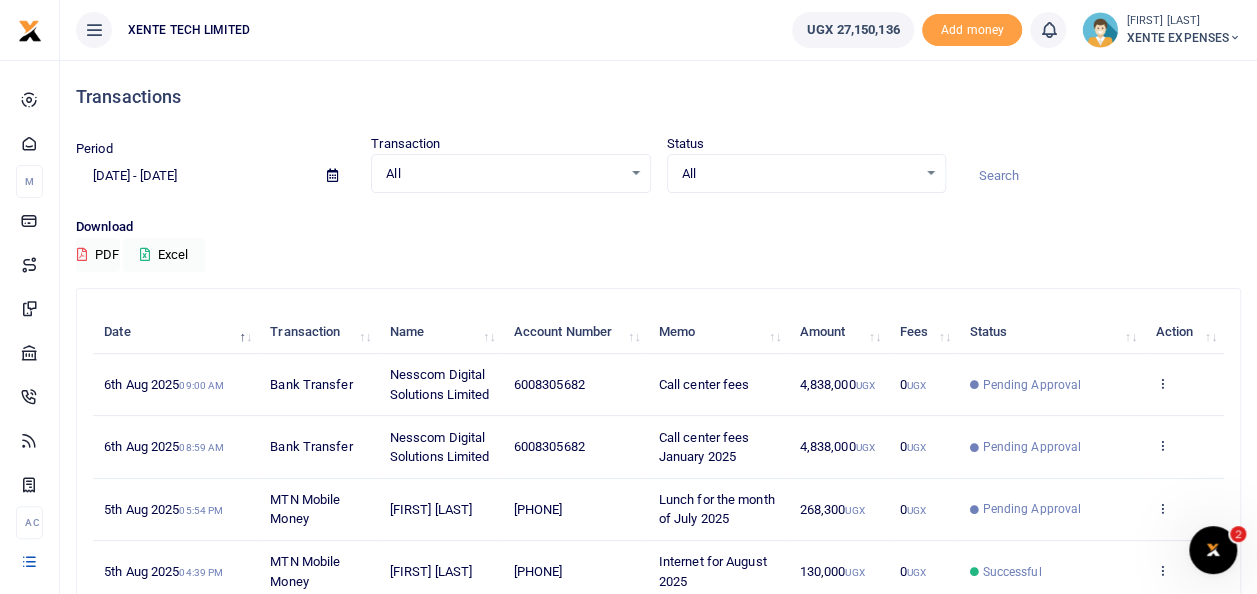 click on "6th Aug 2025  09:00 AM" at bounding box center [164, 384] 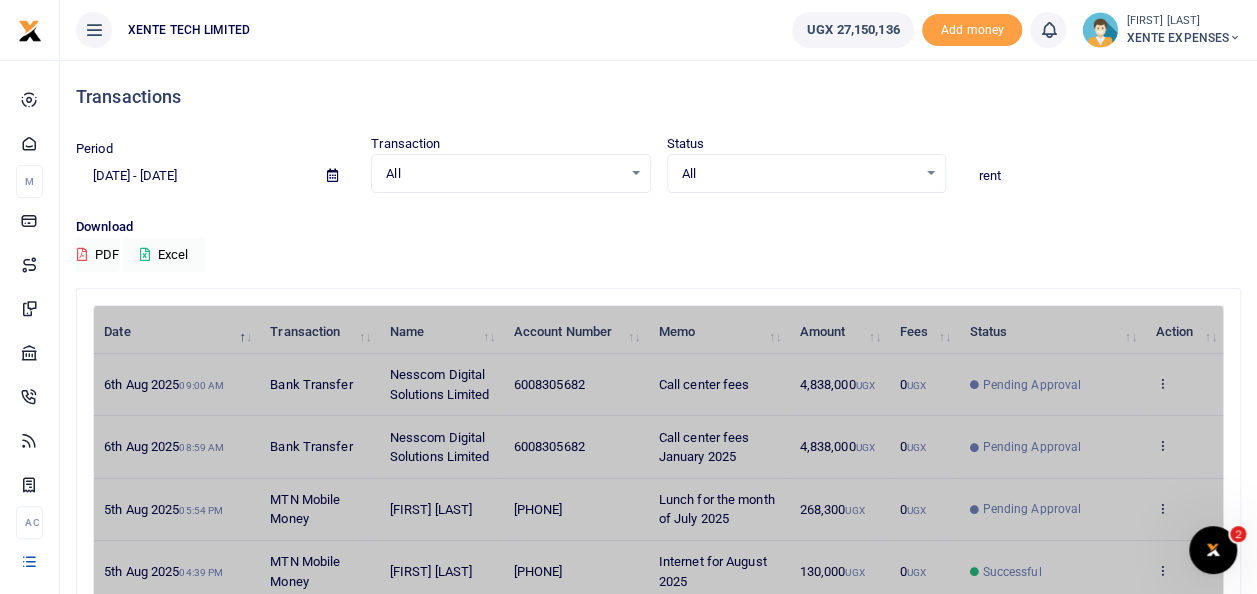 type on "rent" 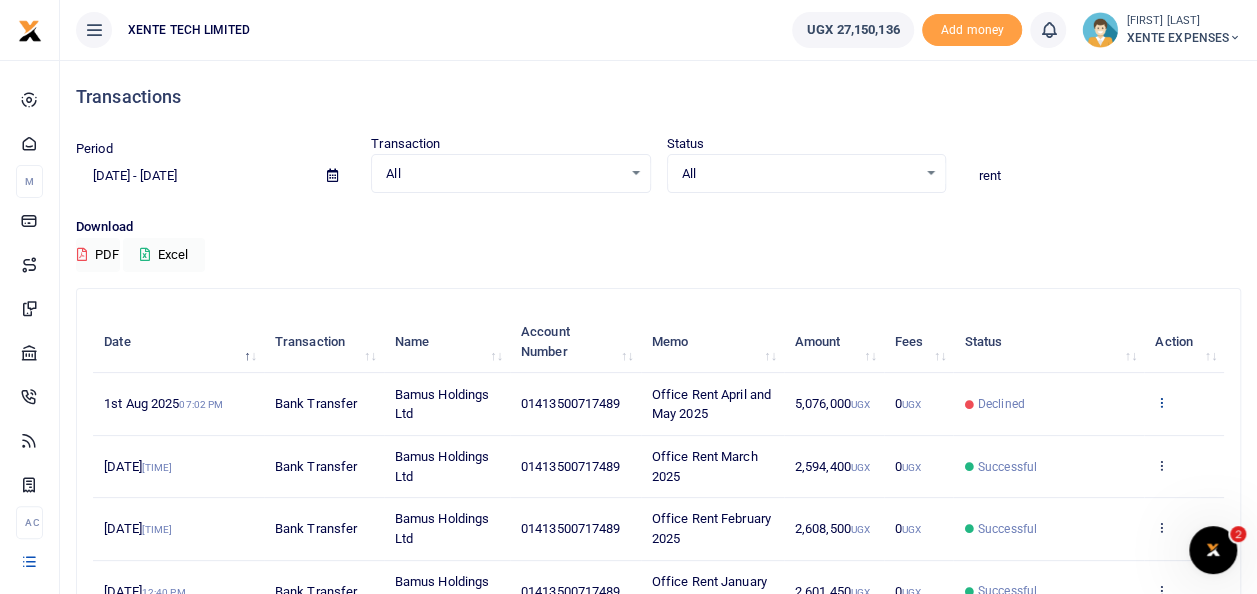 click at bounding box center [1161, 402] 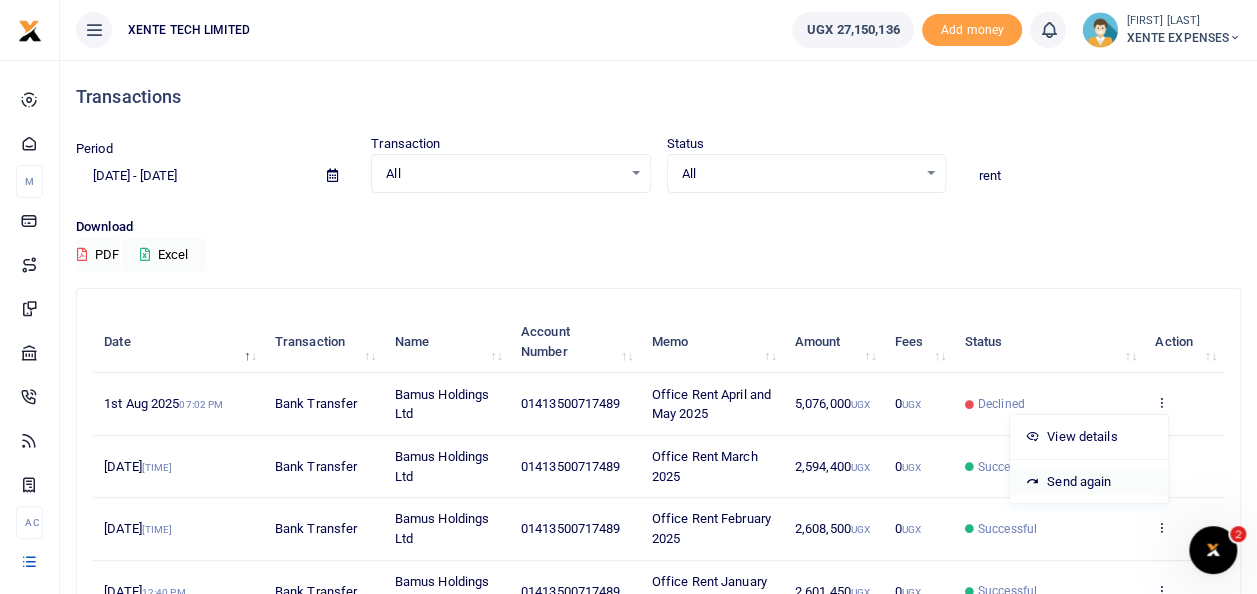 click on "Send again" at bounding box center (1089, 482) 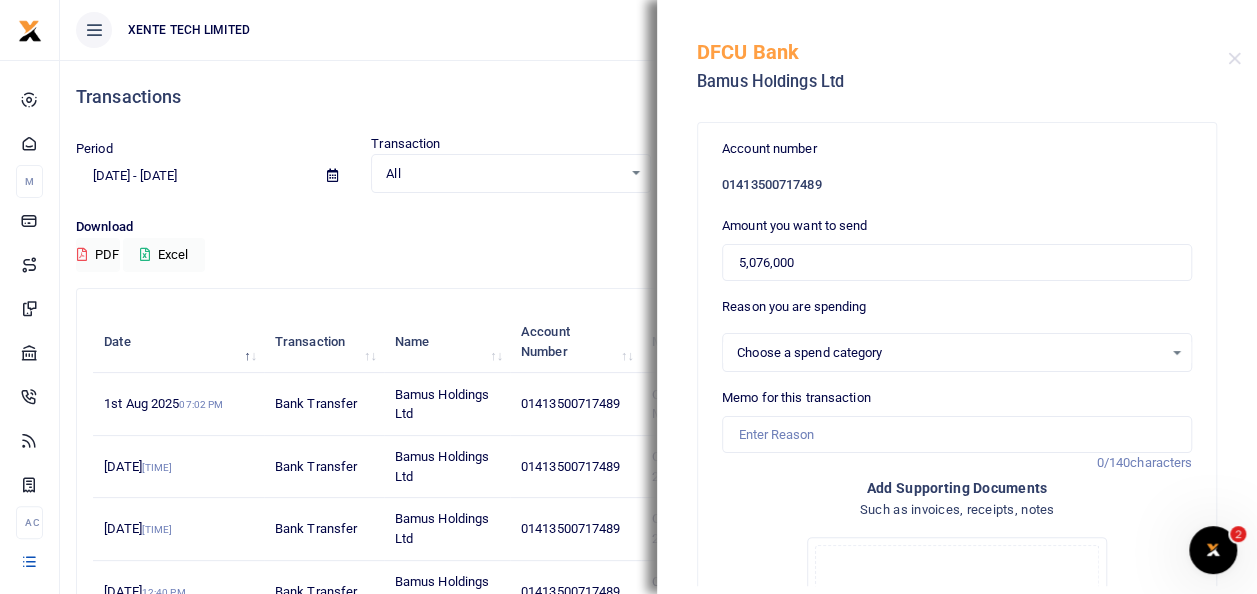 select on "11" 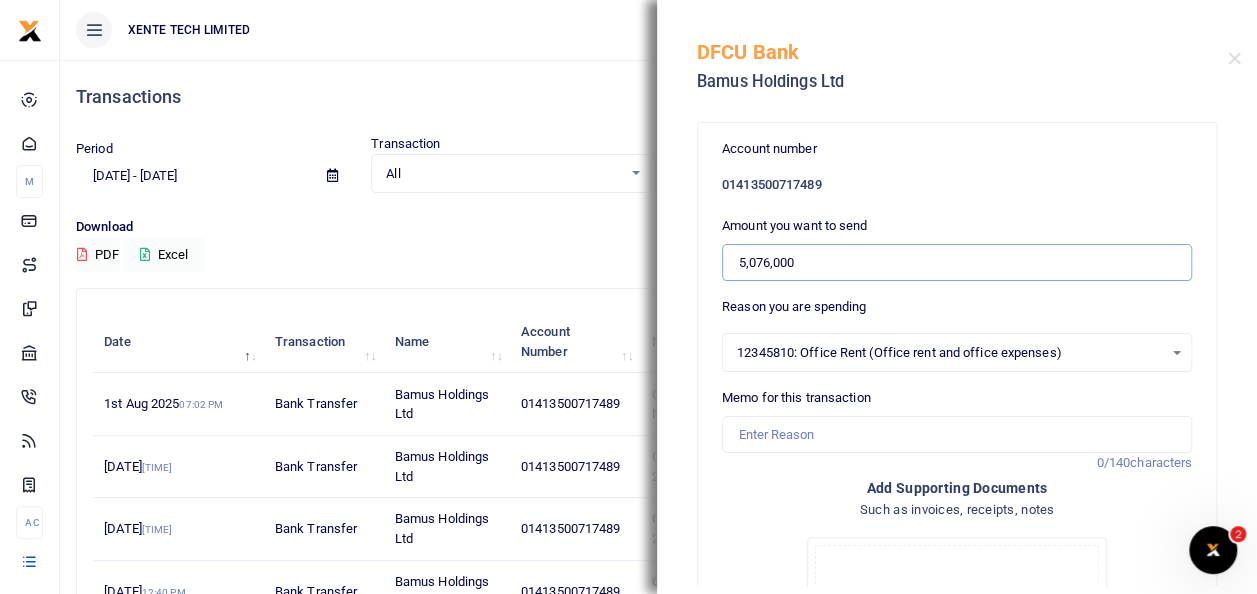 drag, startPoint x: 818, startPoint y: 257, endPoint x: 648, endPoint y: 260, distance: 170.02647 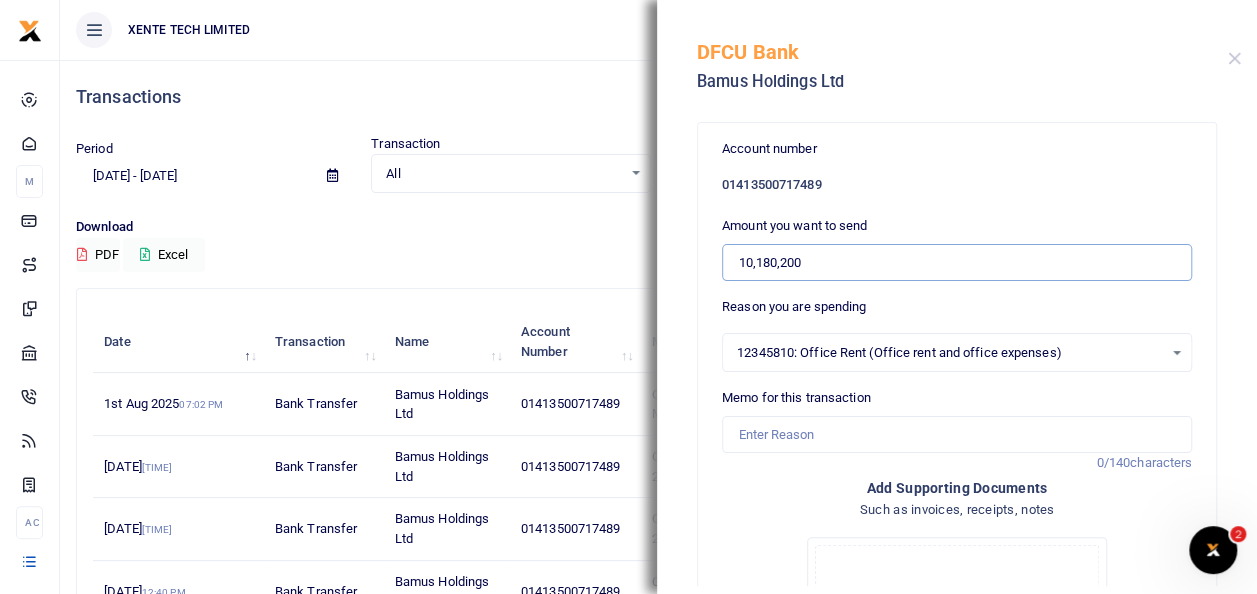 type on "10,180,200" 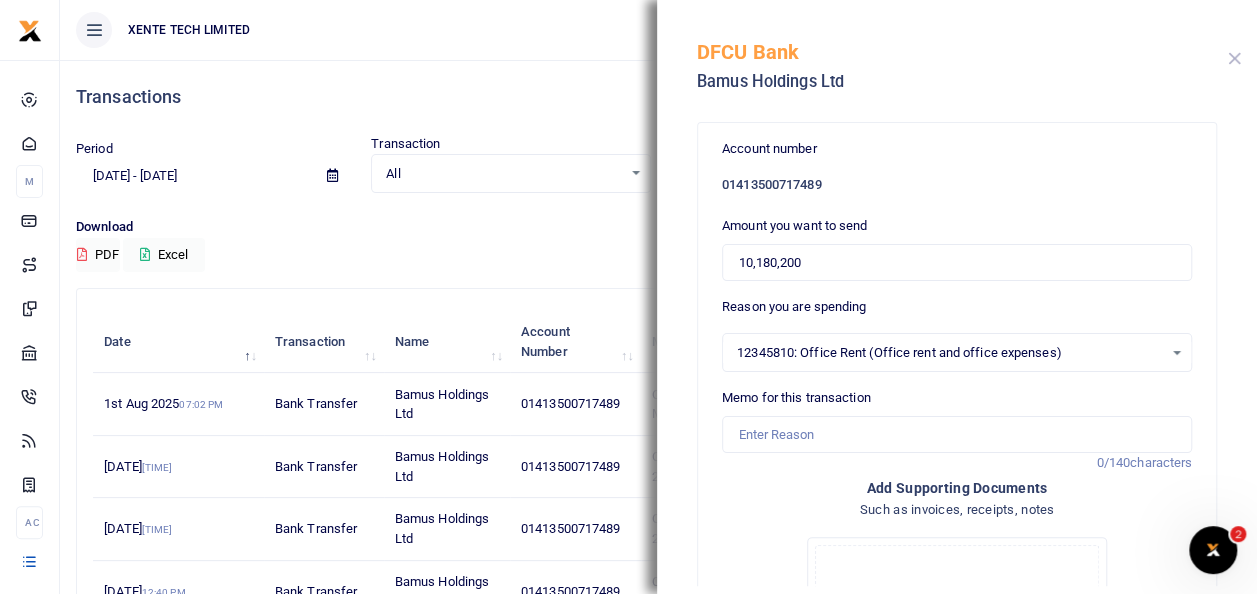 click at bounding box center [1234, 58] 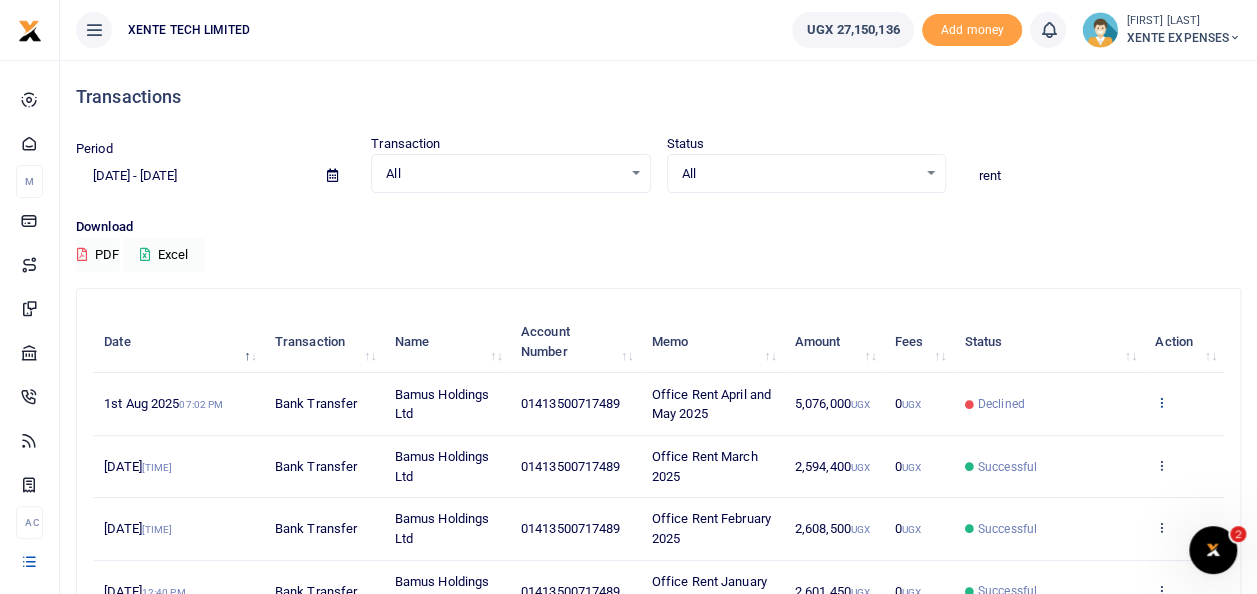 click at bounding box center (1161, 402) 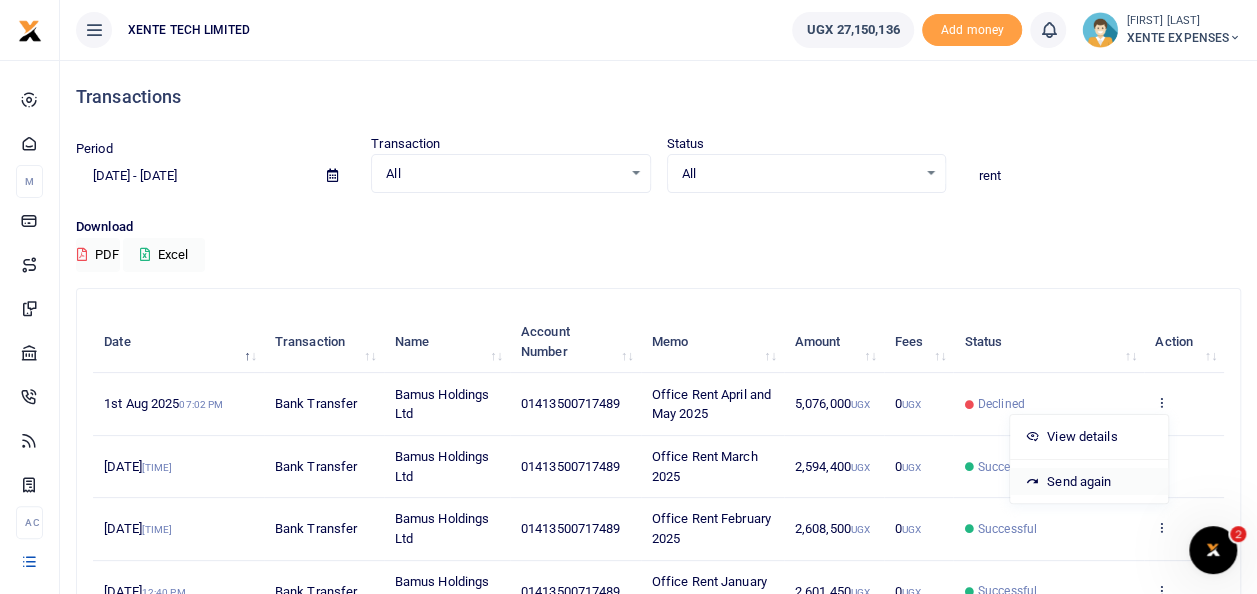 click on "Send again" at bounding box center [1089, 482] 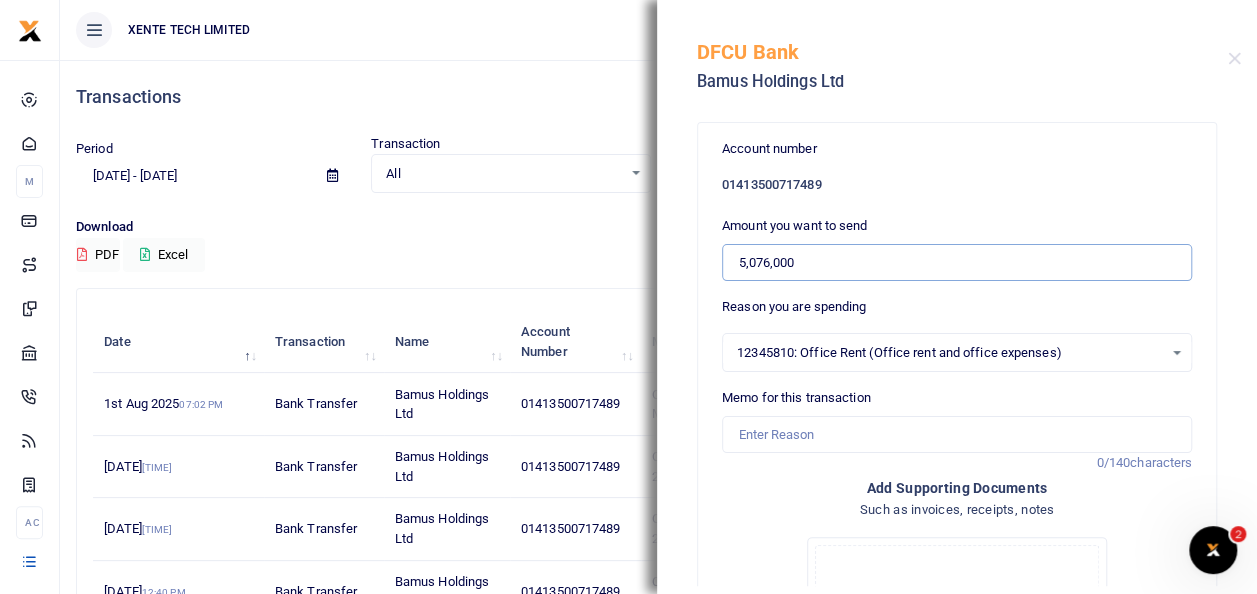 drag, startPoint x: 818, startPoint y: 256, endPoint x: 639, endPoint y: 252, distance: 179.0447 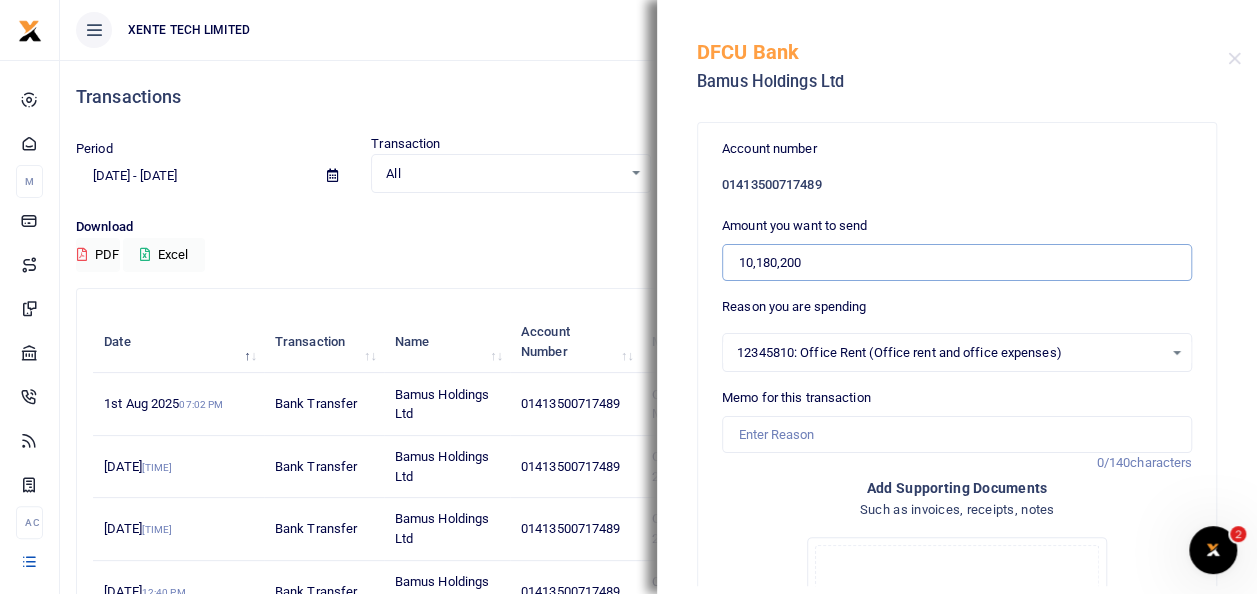 type on "10,180,200" 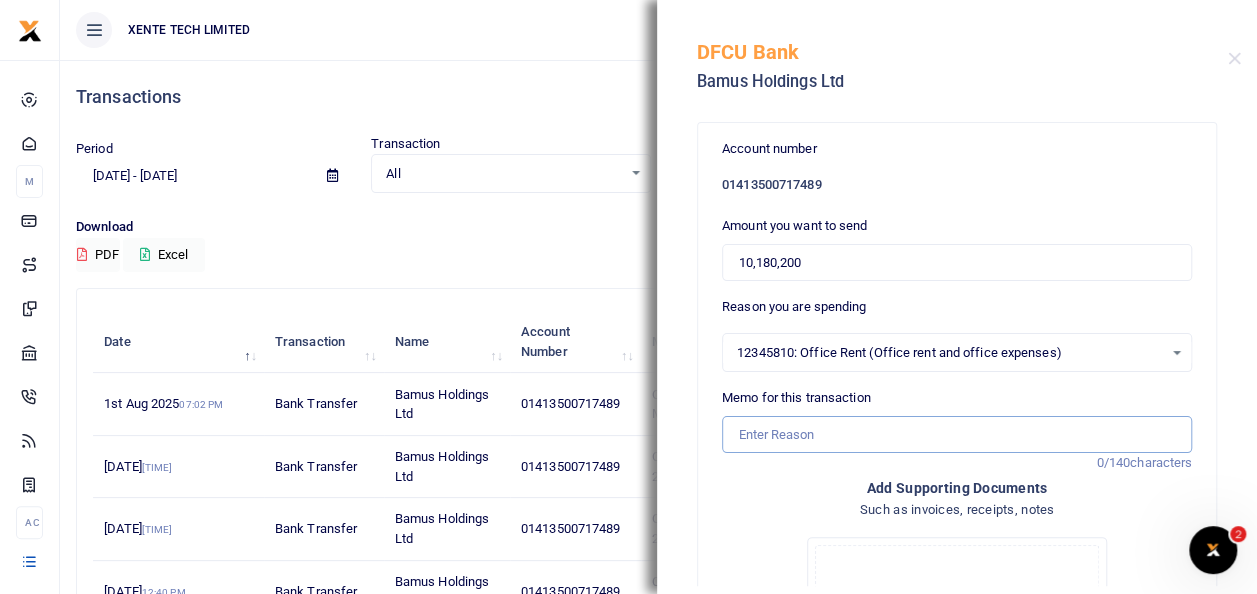 click on "Memo for this transaction" at bounding box center (957, 435) 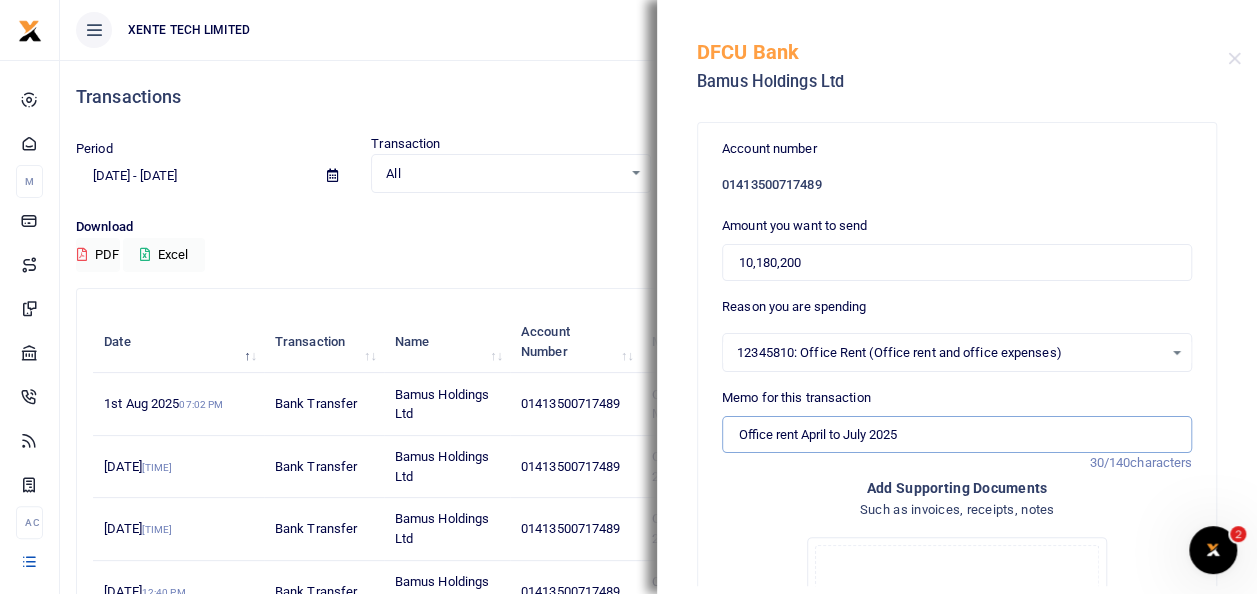 type on "Office rent April to July 2025" 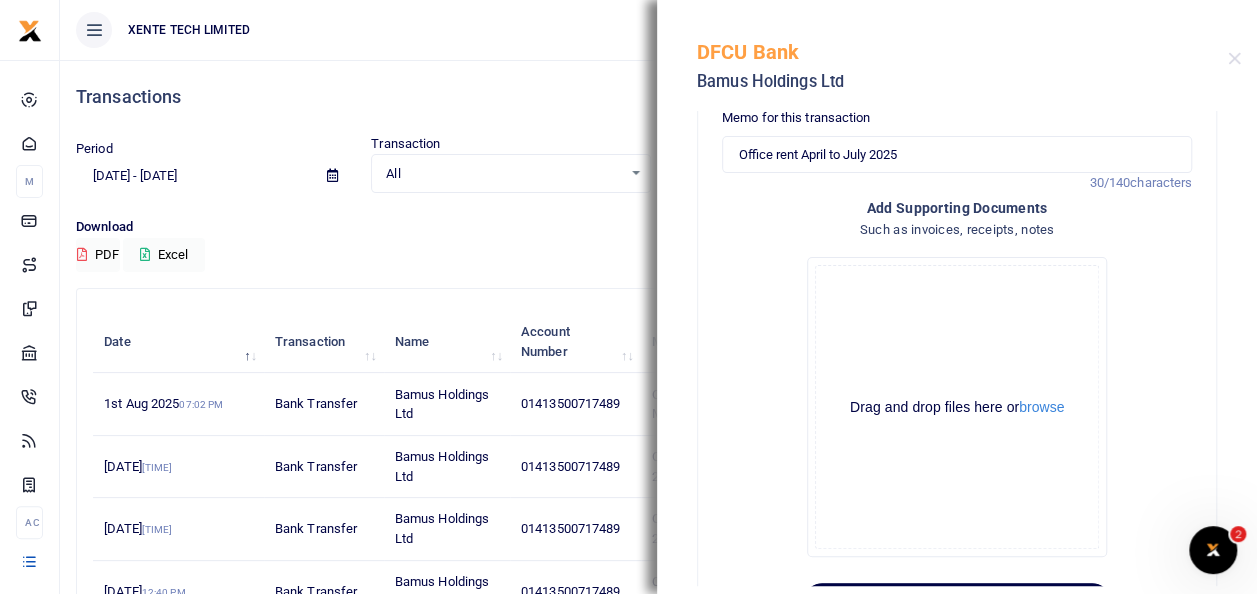 scroll, scrollTop: 361, scrollLeft: 0, axis: vertical 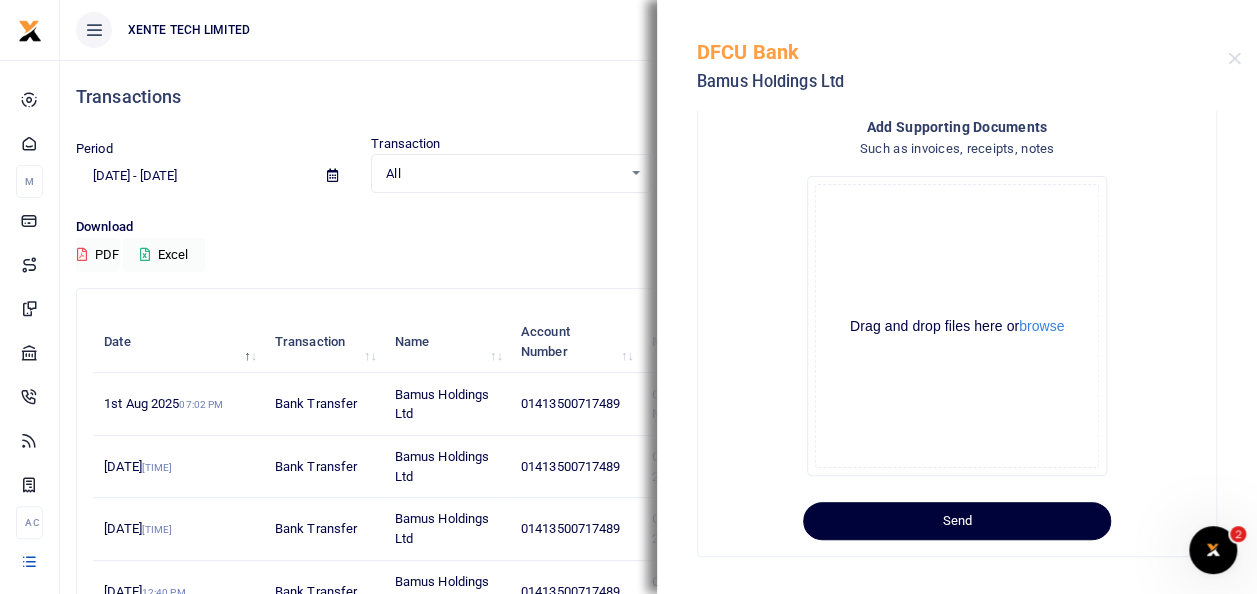 click on "Send" at bounding box center (957, 521) 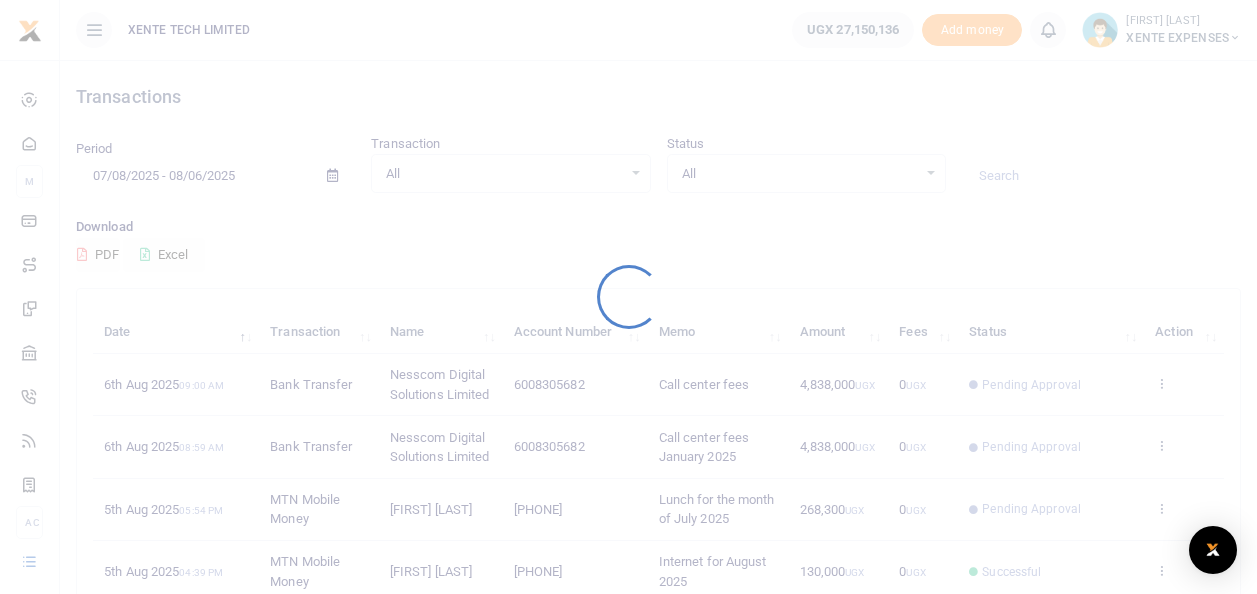 scroll, scrollTop: 0, scrollLeft: 0, axis: both 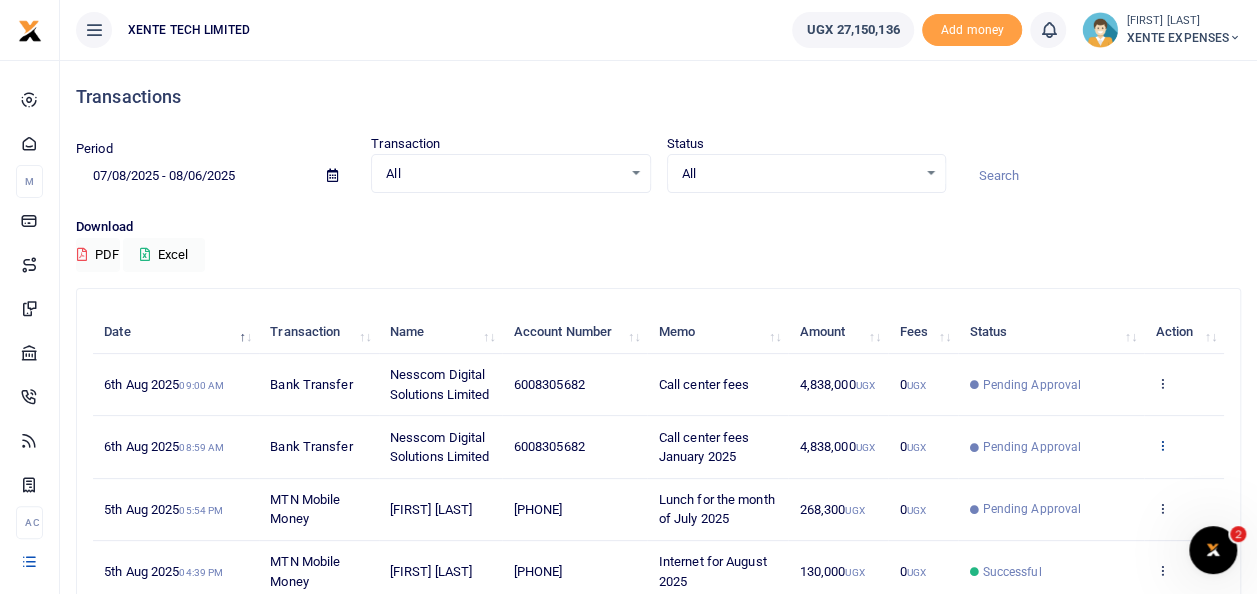 click at bounding box center [1161, 445] 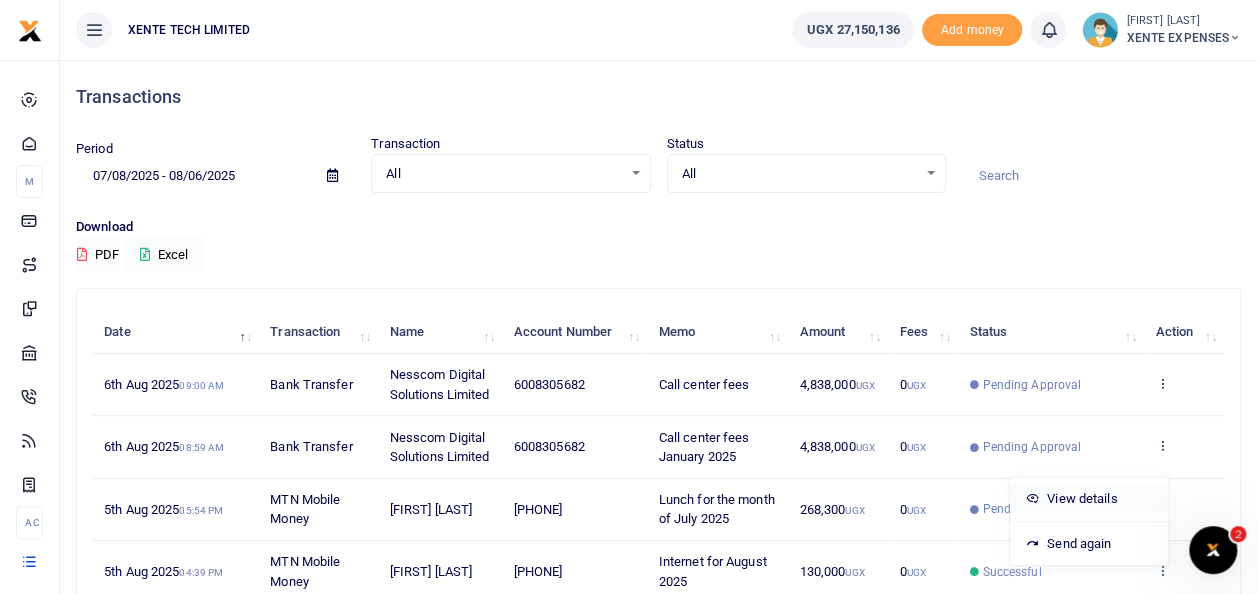 click on "View details" at bounding box center [1089, 499] 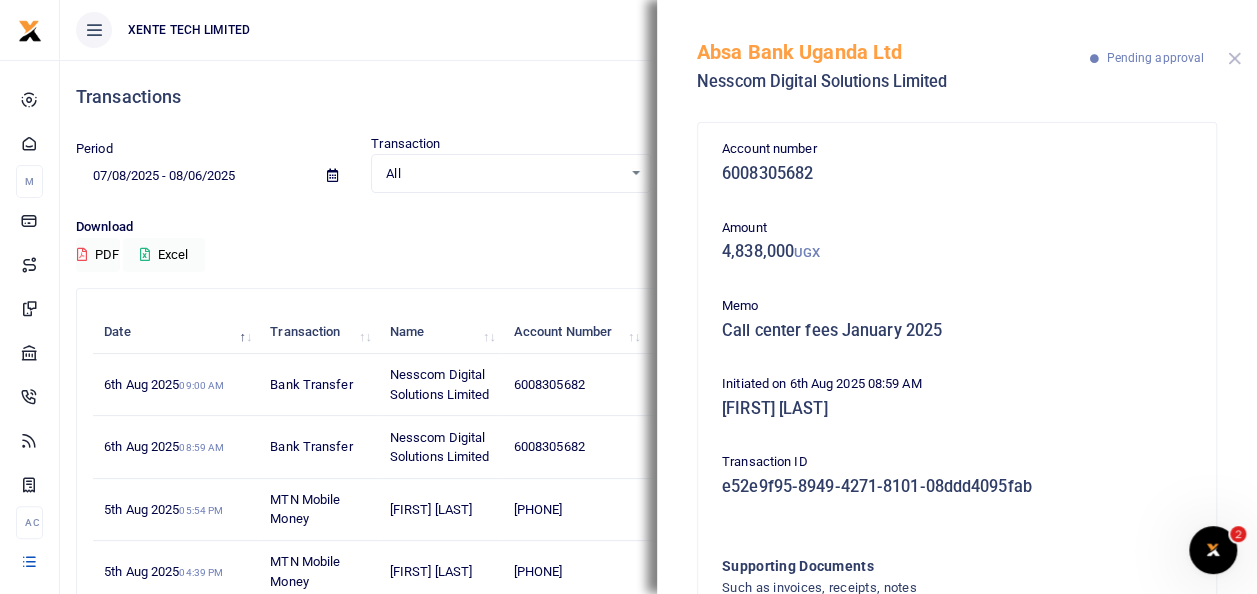 click at bounding box center [1234, 58] 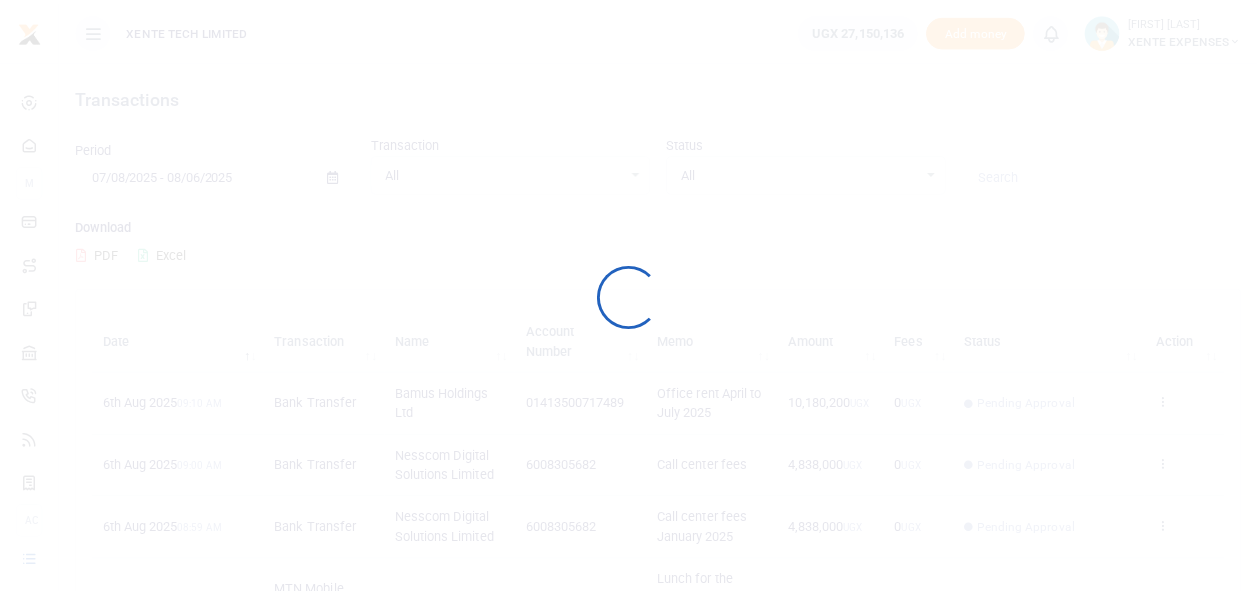 scroll, scrollTop: 0, scrollLeft: 0, axis: both 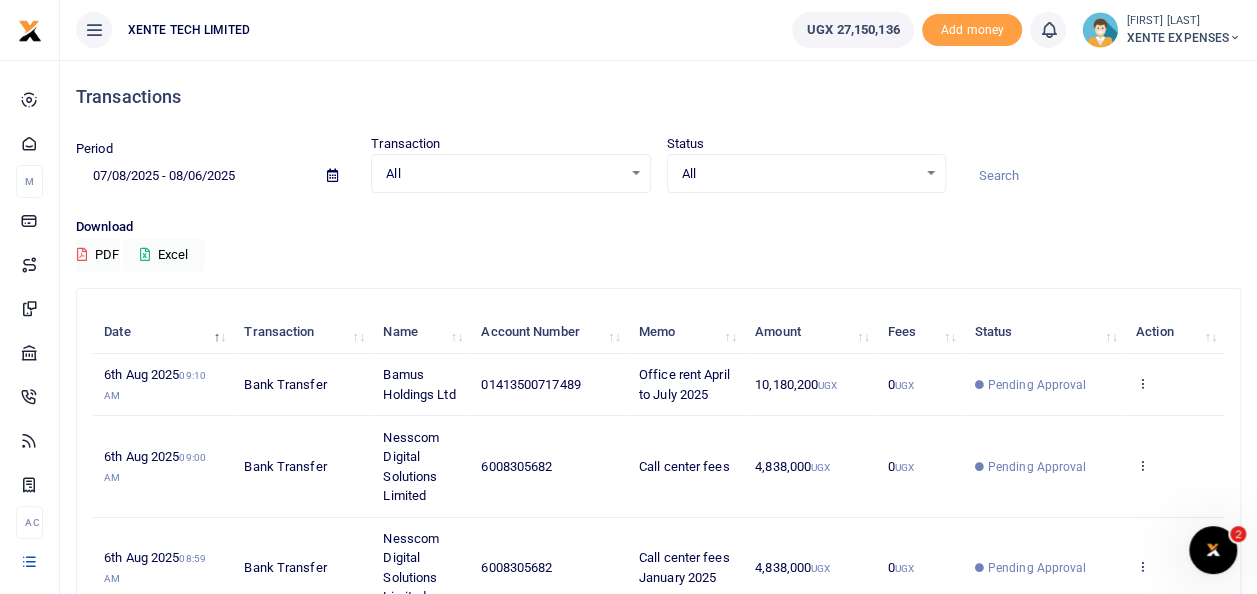 click at bounding box center (1101, 176) 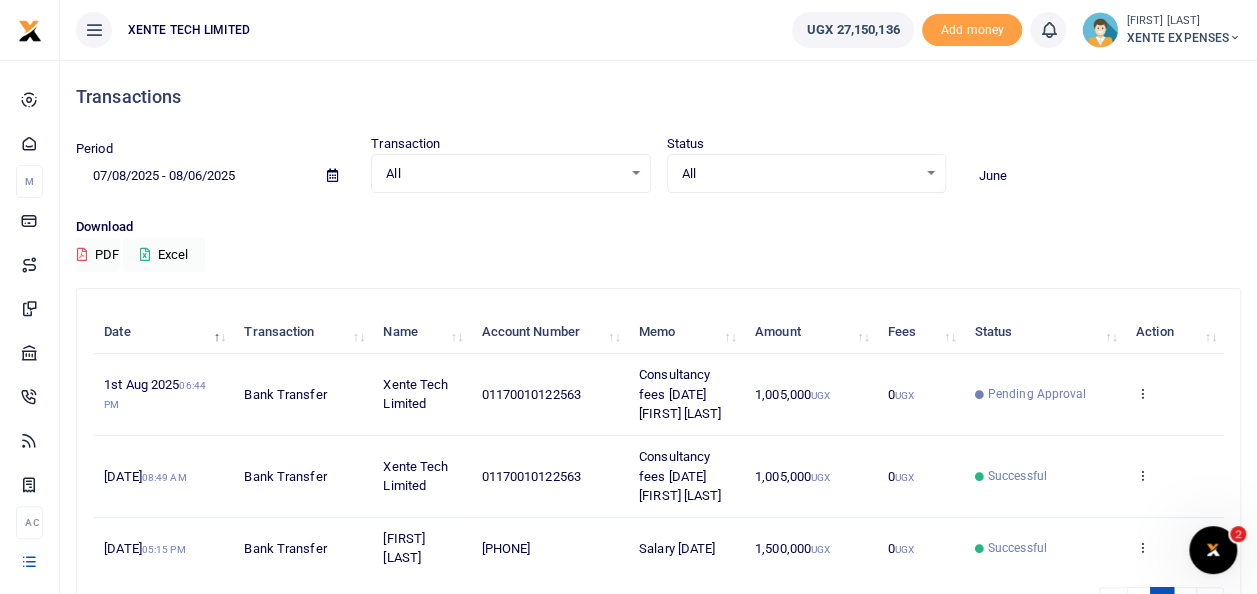 type on "June" 